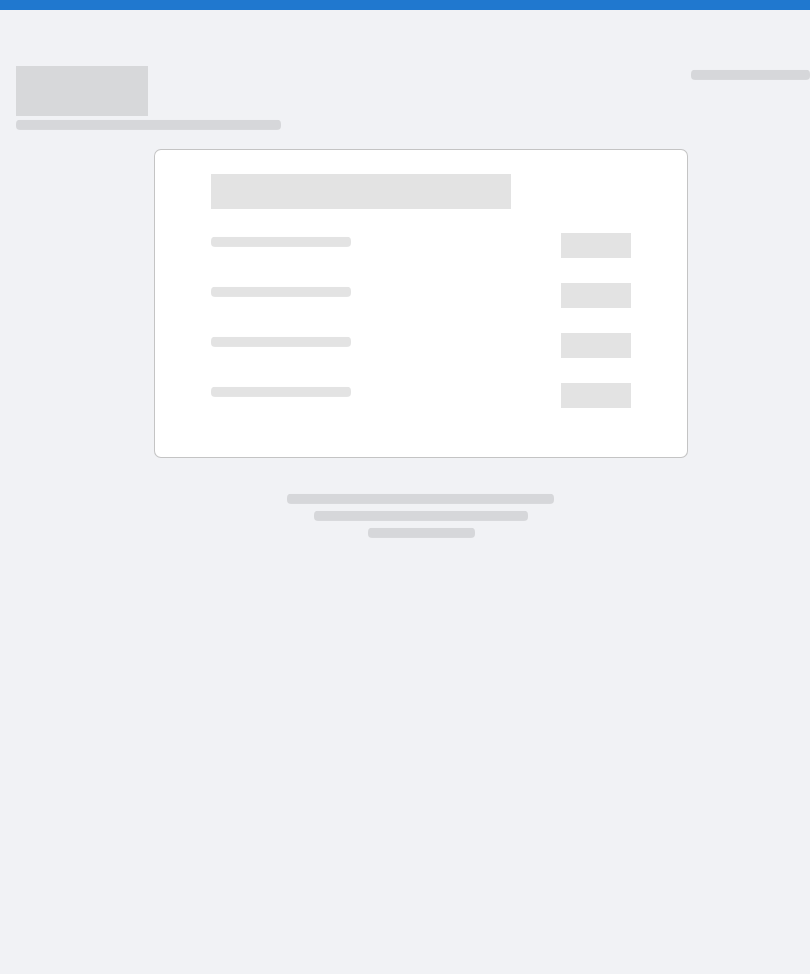 scroll, scrollTop: 0, scrollLeft: 0, axis: both 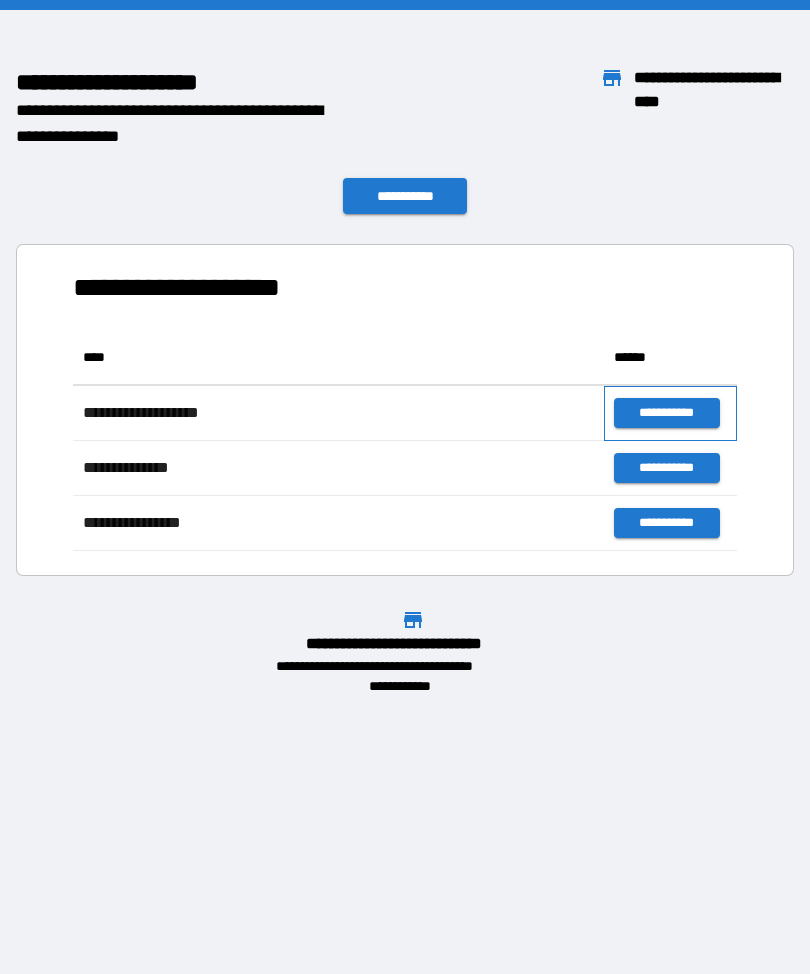 click on "**********" at bounding box center (670, 413) 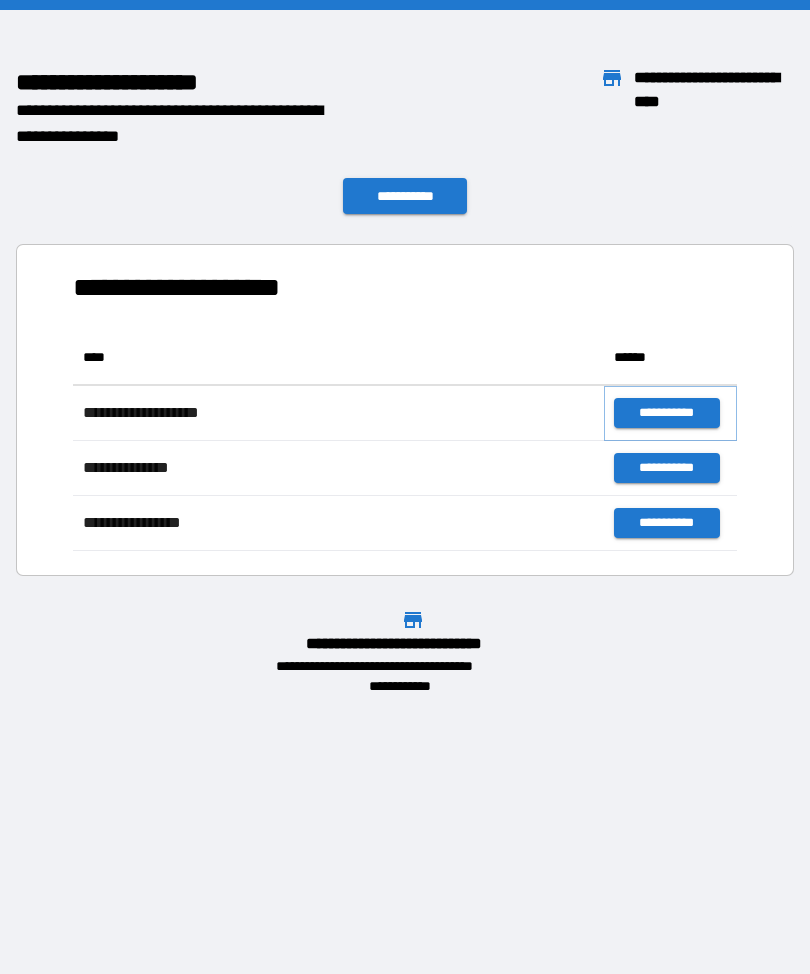 click on "**********" at bounding box center [666, 413] 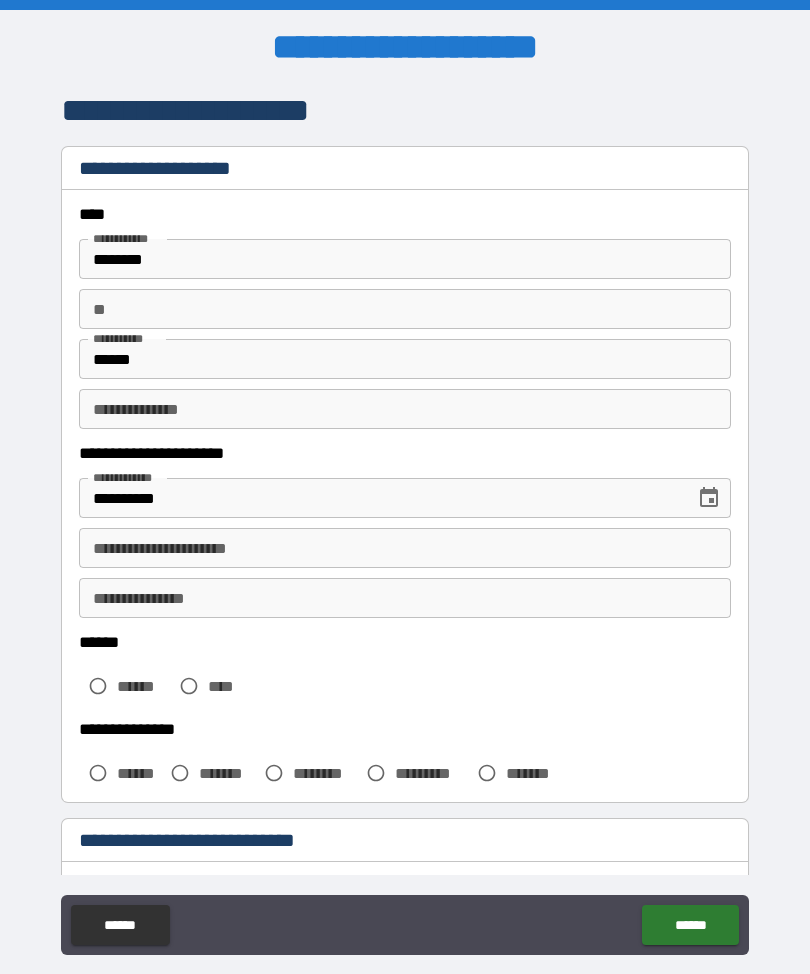 click on "**********" at bounding box center (405, 548) 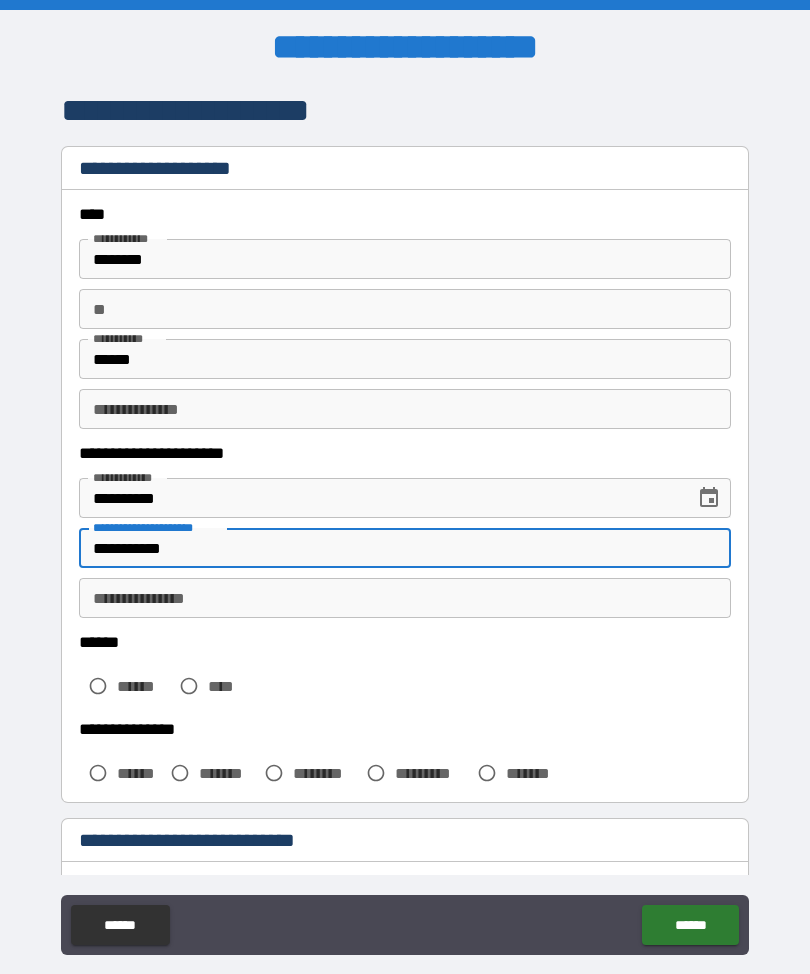 type on "**********" 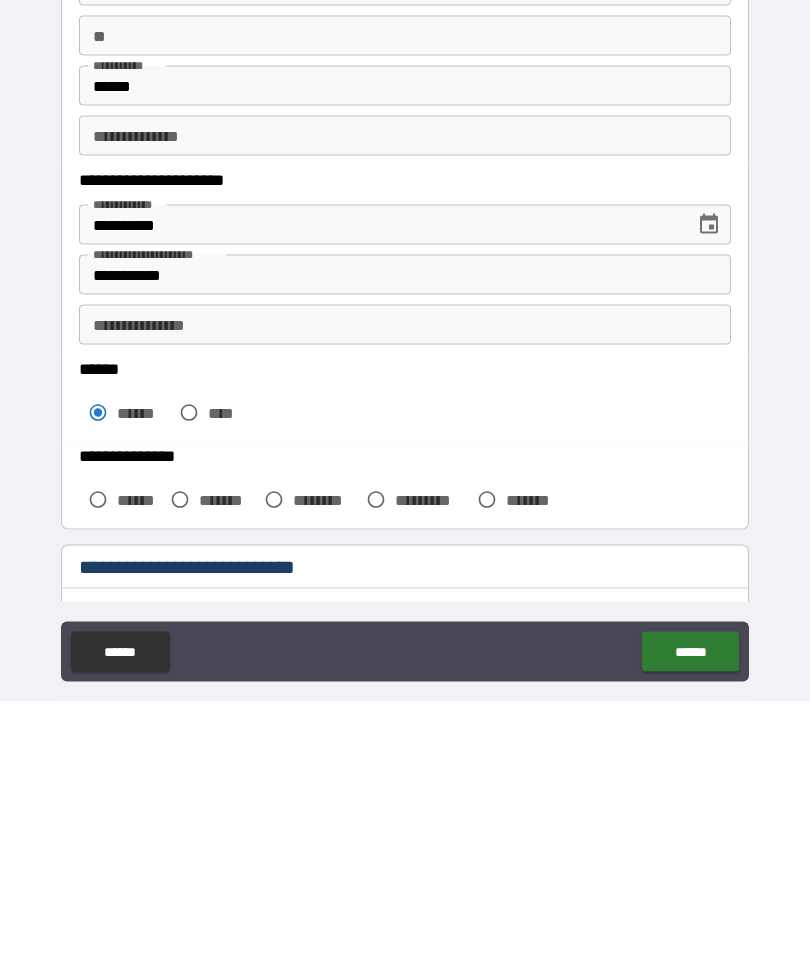 scroll, scrollTop: 66, scrollLeft: 0, axis: vertical 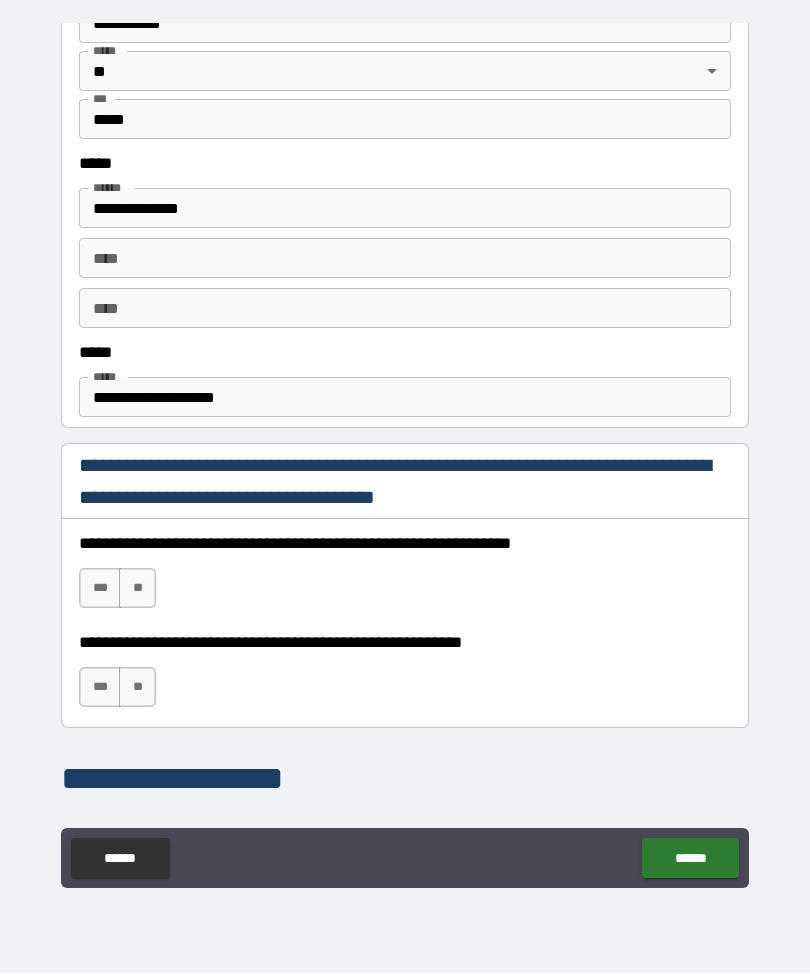 click on "***" at bounding box center (100, 589) 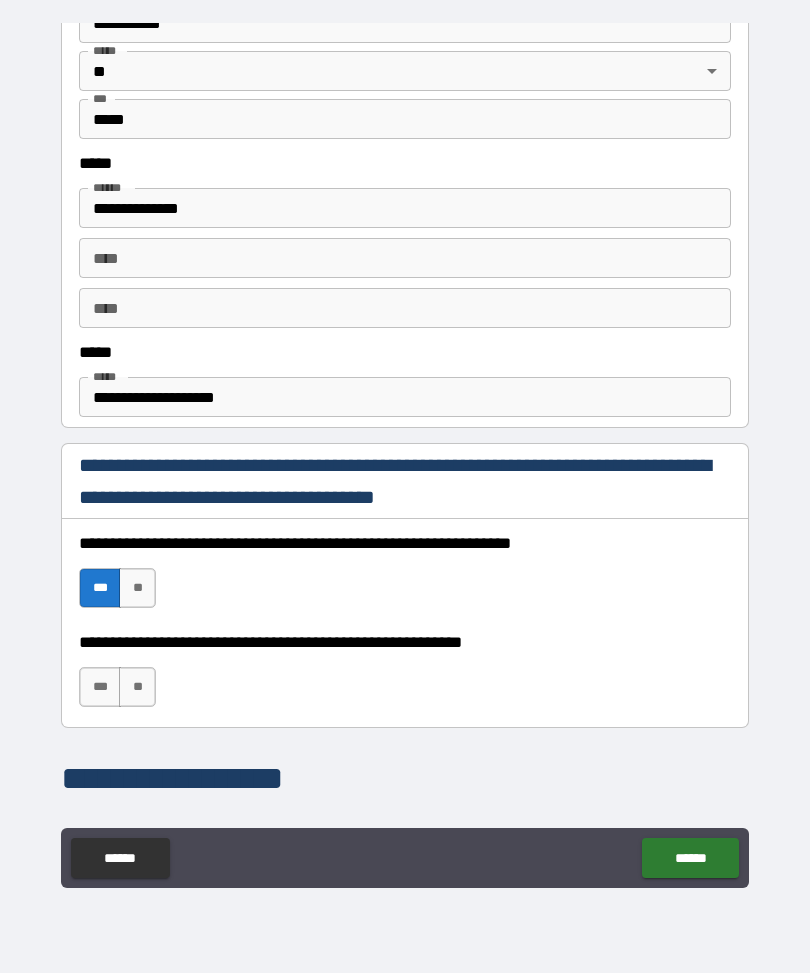 click on "***" at bounding box center [100, 688] 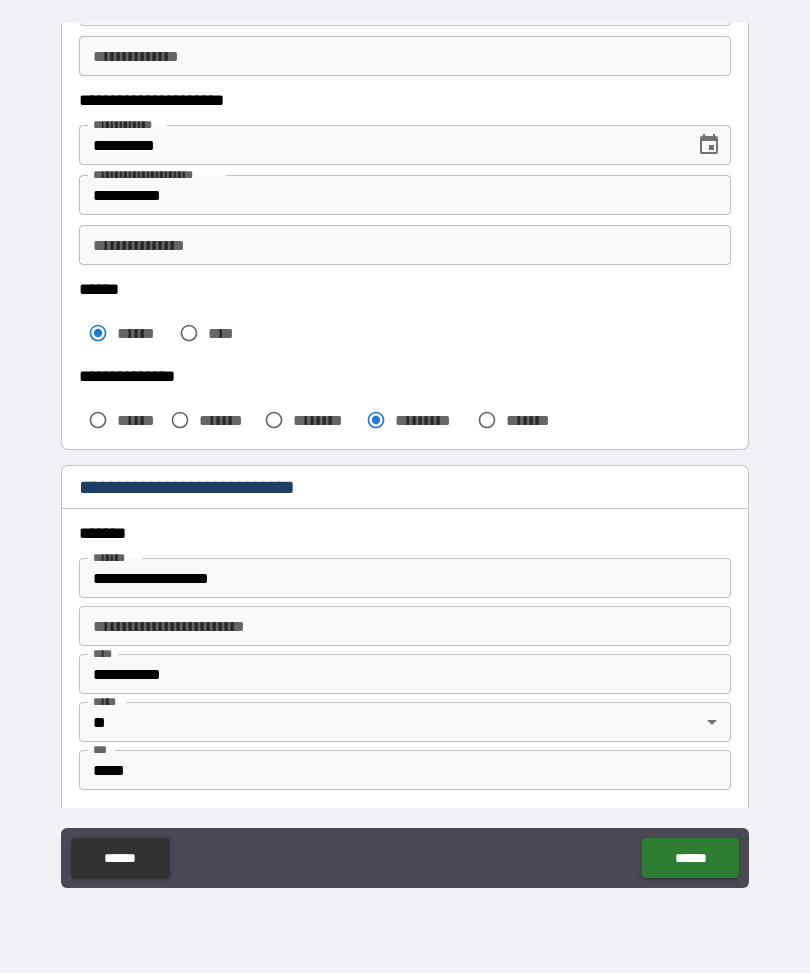 scroll, scrollTop: 269, scrollLeft: 0, axis: vertical 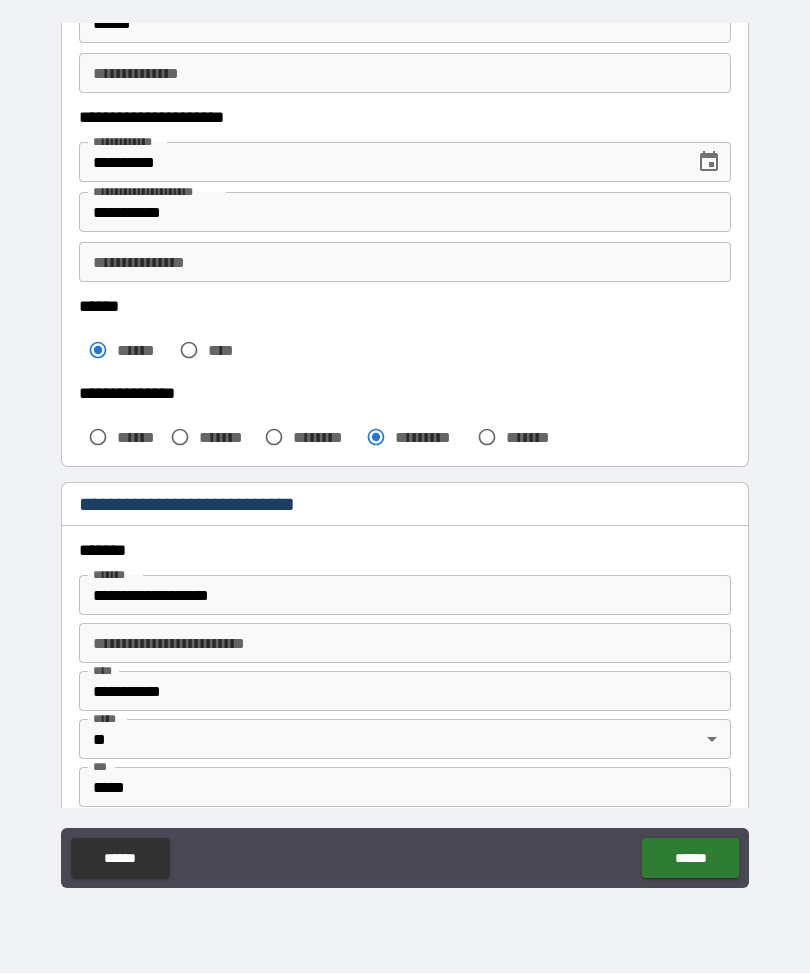 click on "**********" at bounding box center [405, 263] 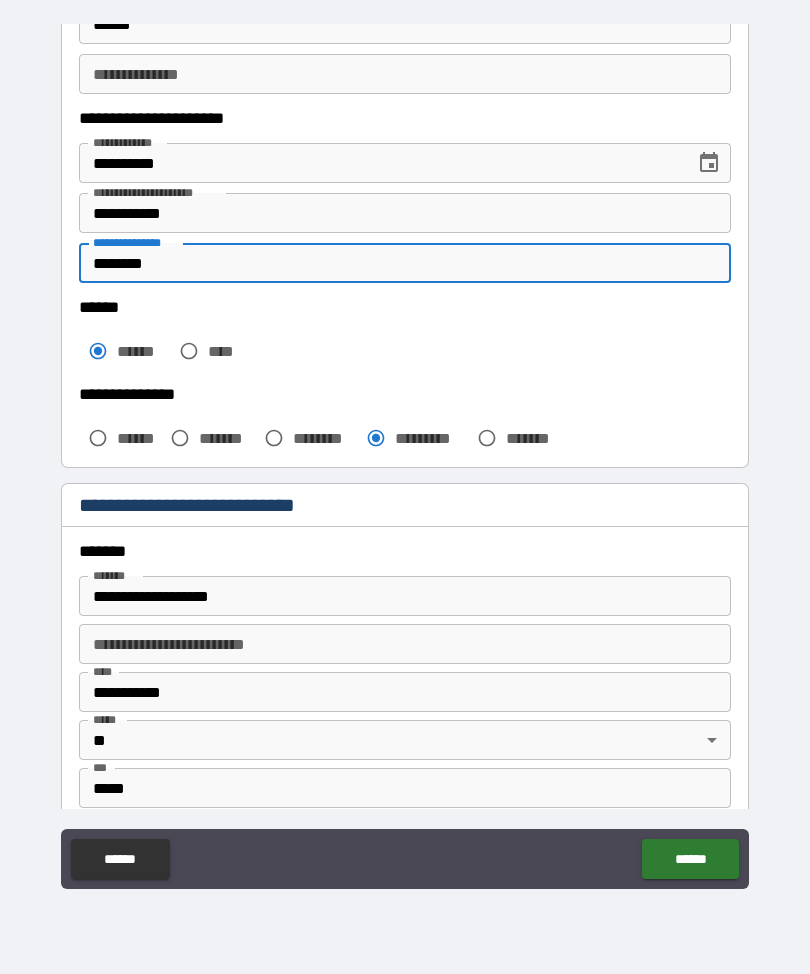 type on "********" 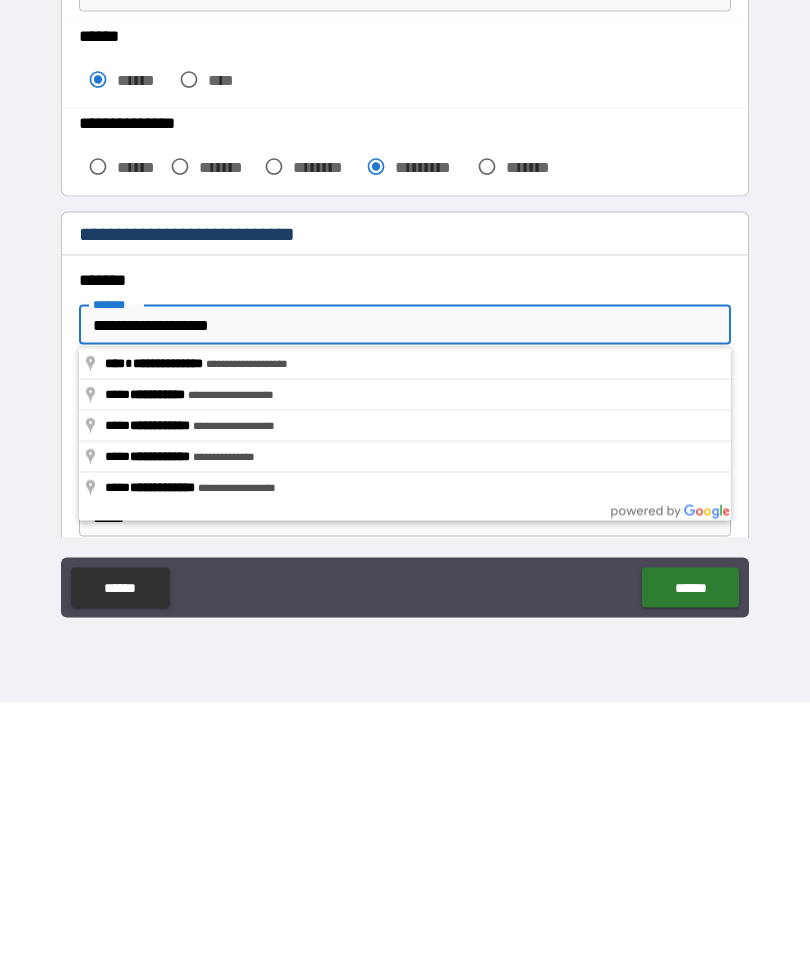 click on "******" at bounding box center (690, 859) 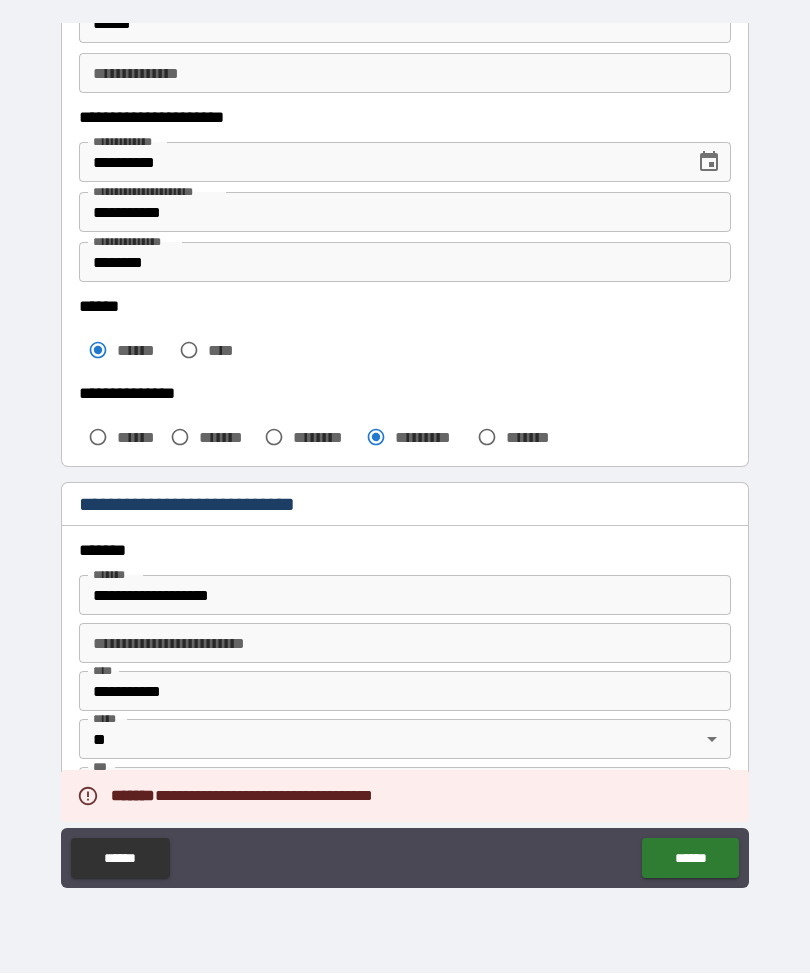 click on "******" at bounding box center [690, 859] 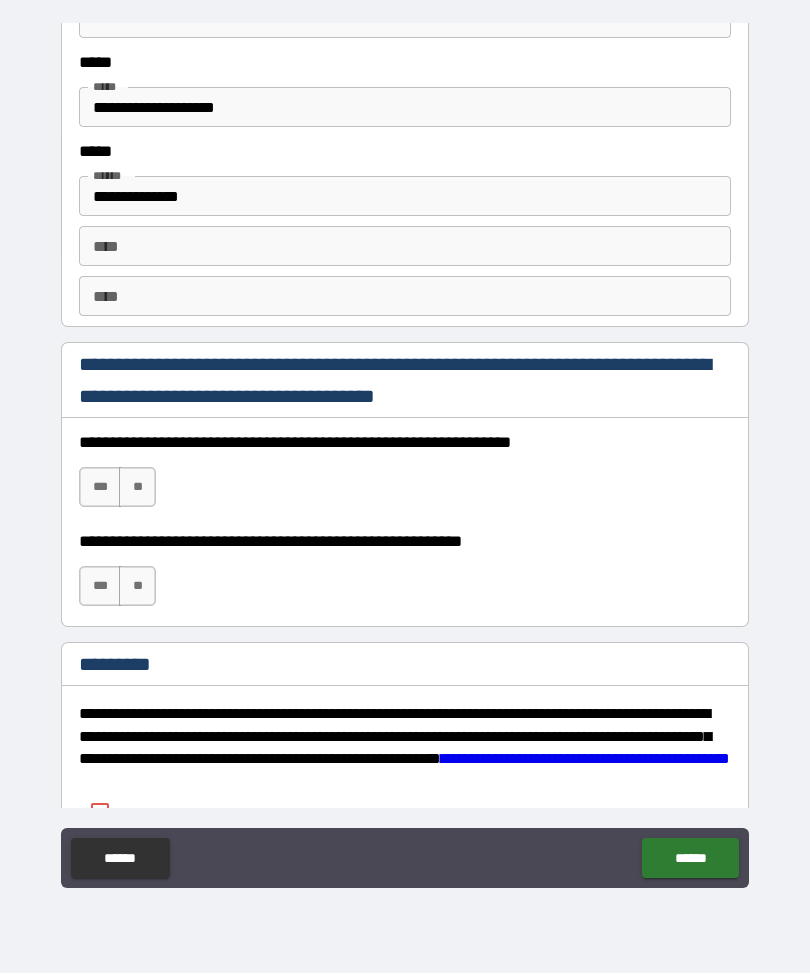 scroll, scrollTop: 2681, scrollLeft: 0, axis: vertical 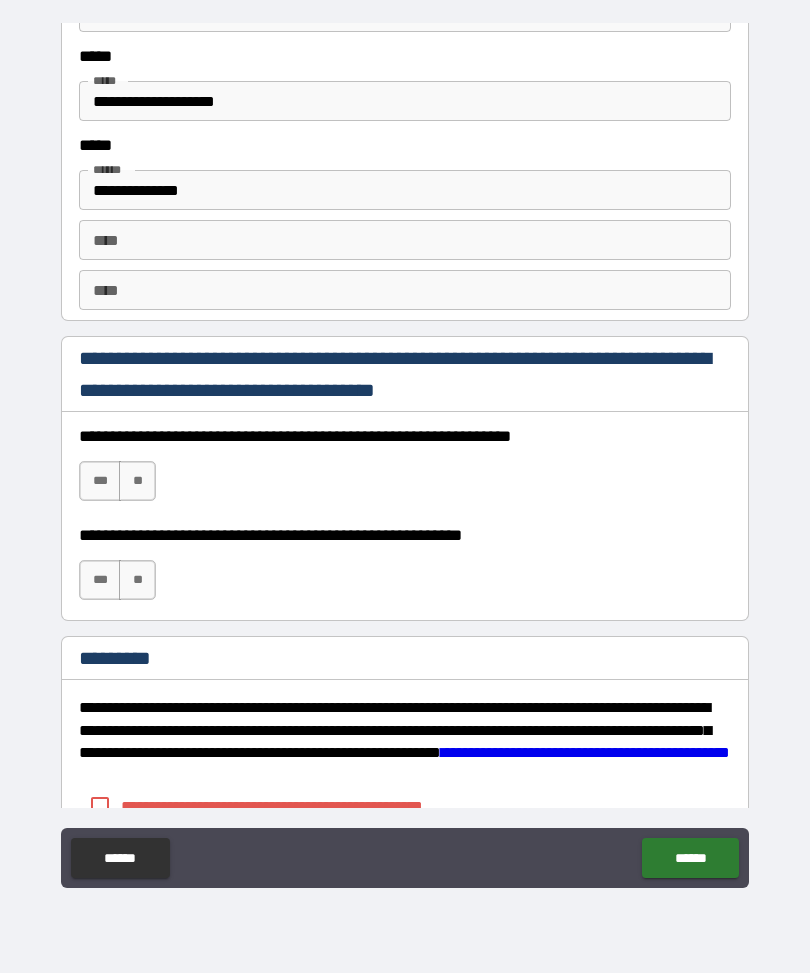 click on "***" at bounding box center [100, 482] 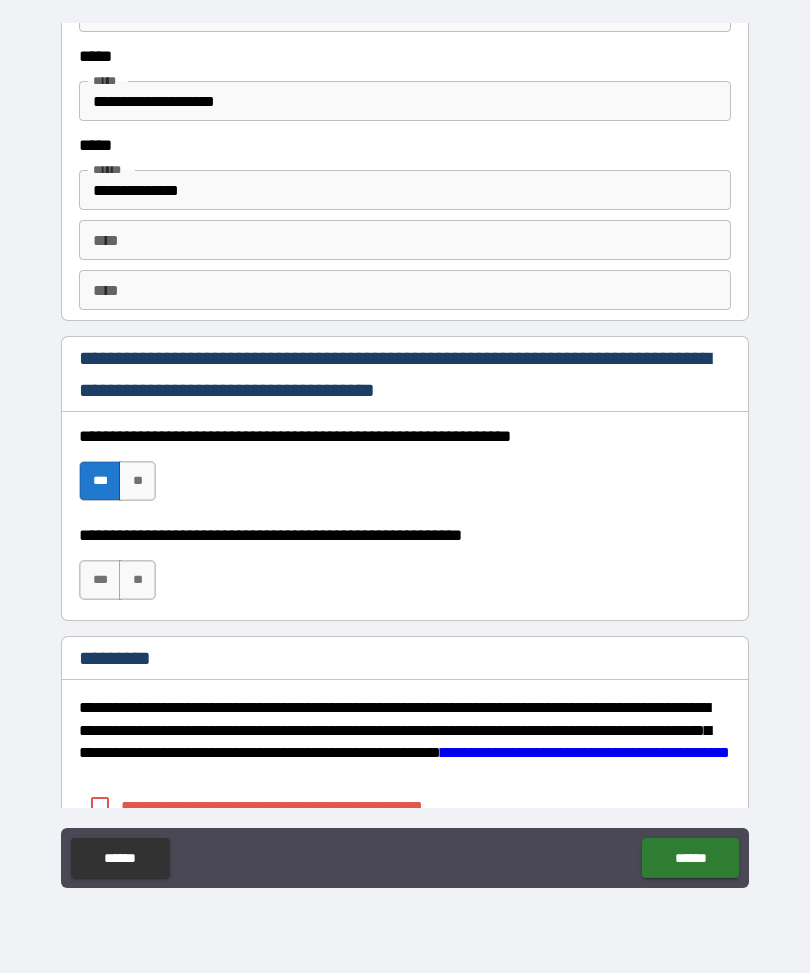 click on "**" at bounding box center [137, 581] 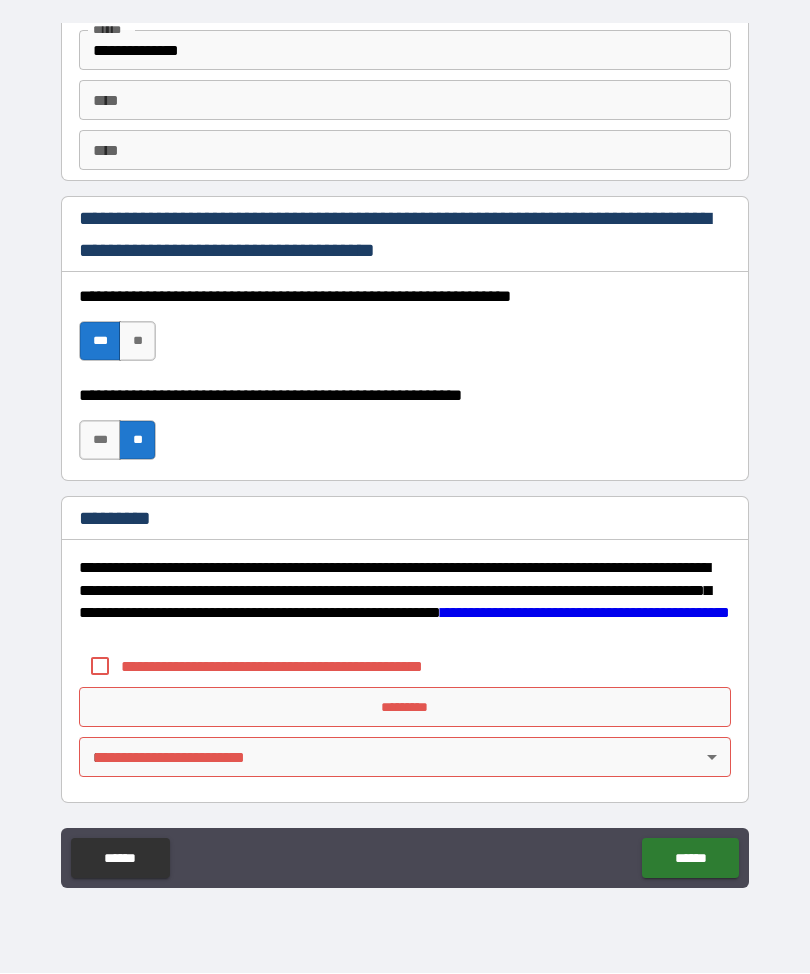 scroll, scrollTop: 2821, scrollLeft: 0, axis: vertical 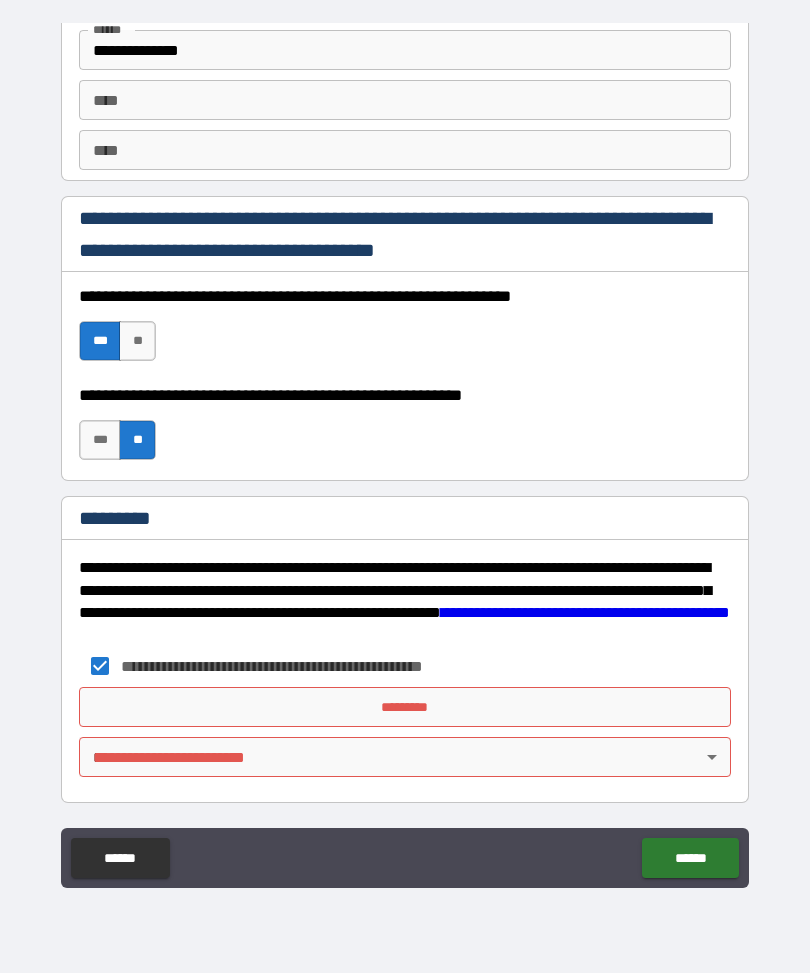click on "*********" at bounding box center [405, 708] 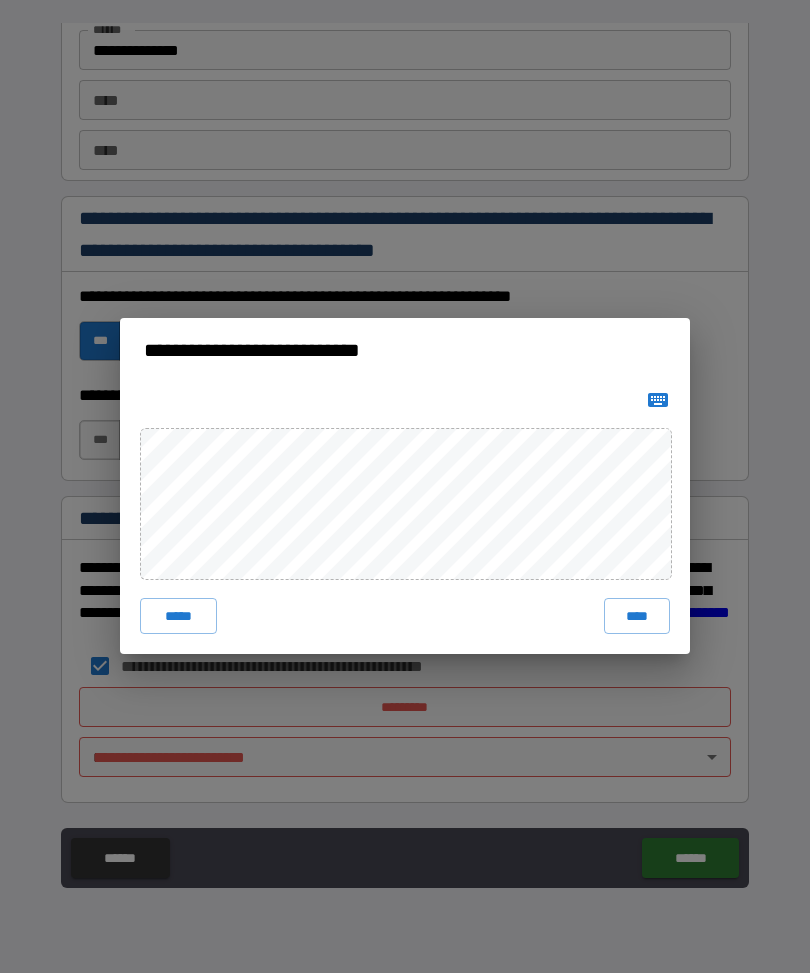 click on "****" at bounding box center (637, 617) 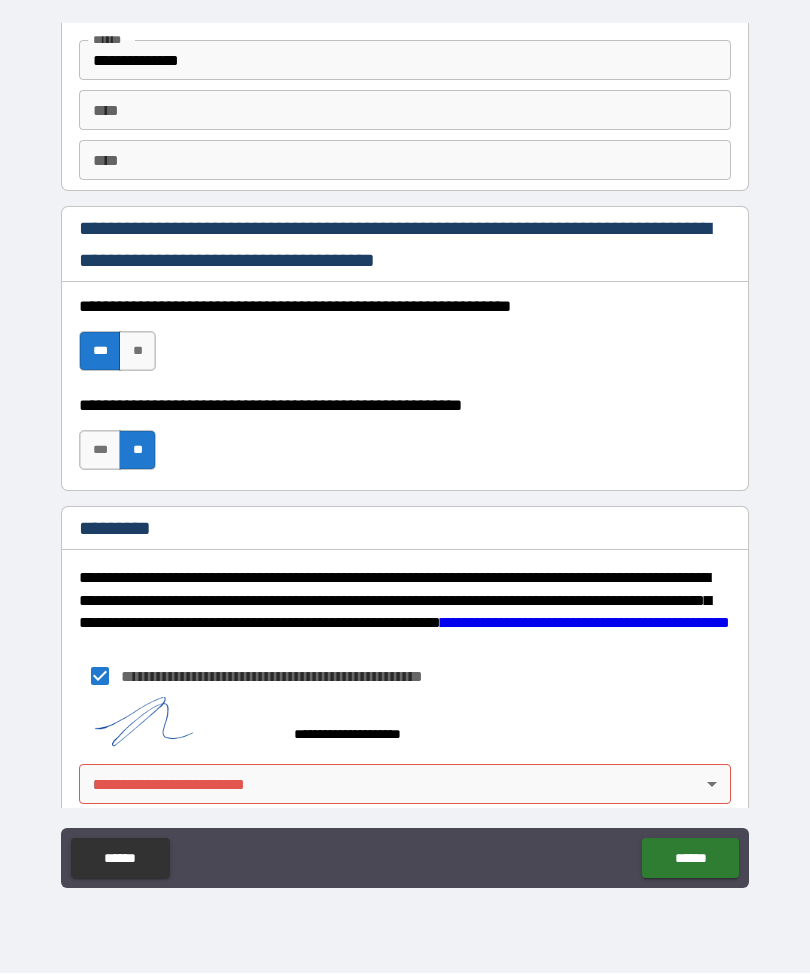 click on "**********" at bounding box center [405, 612] 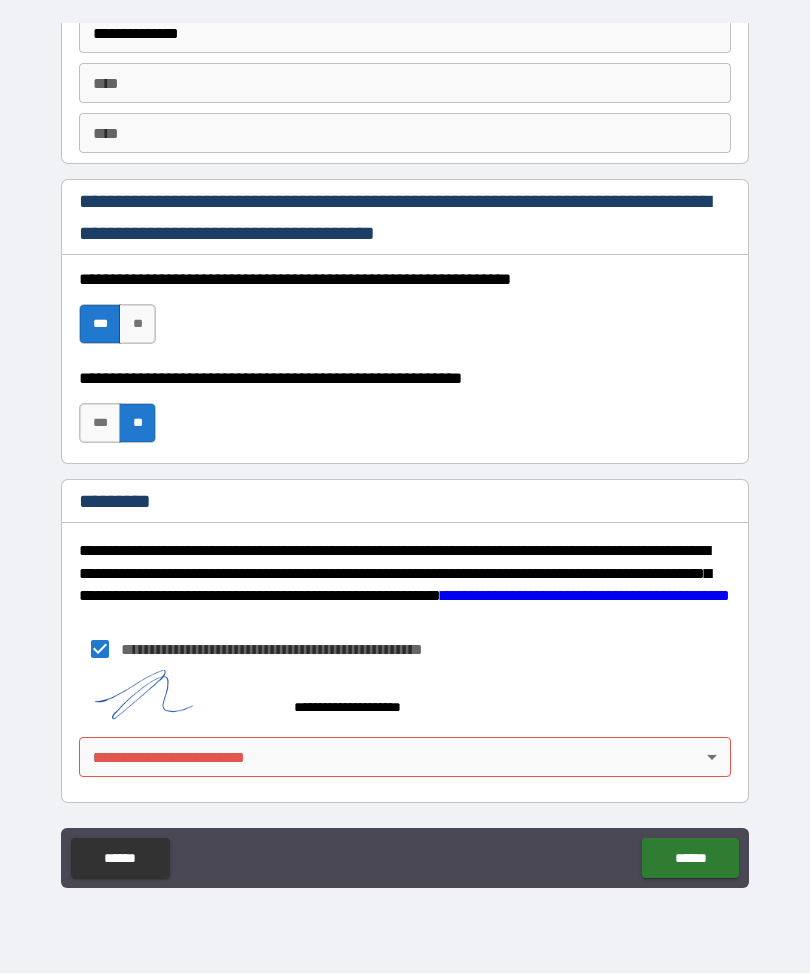 scroll, scrollTop: 2838, scrollLeft: 0, axis: vertical 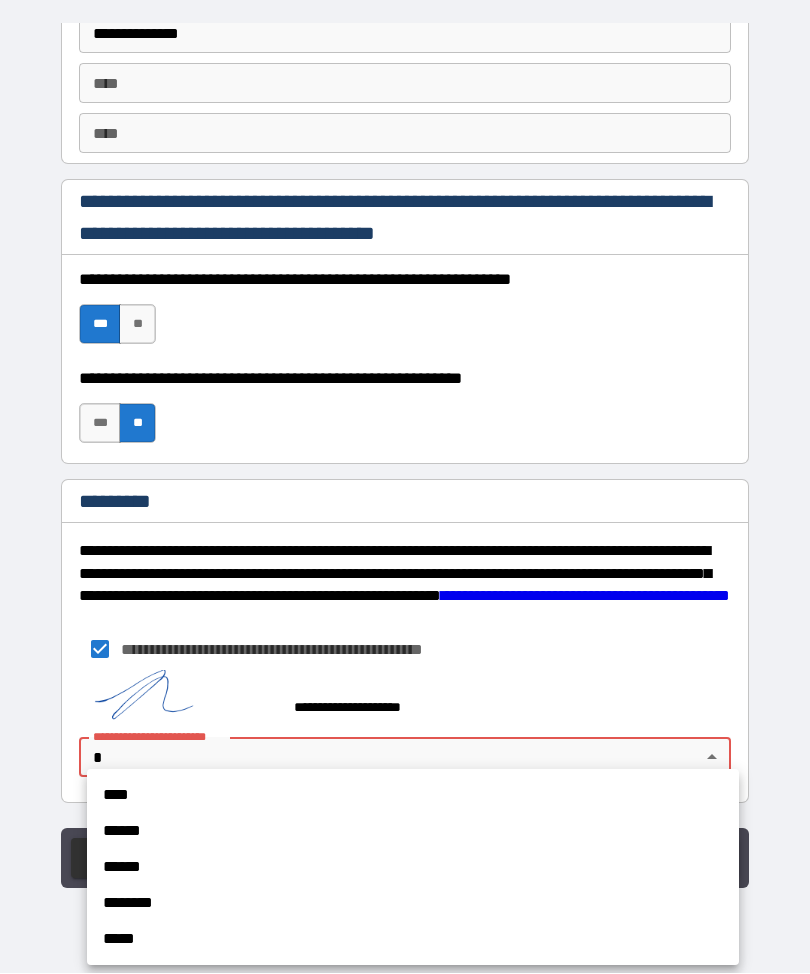 click on "****" at bounding box center [413, 796] 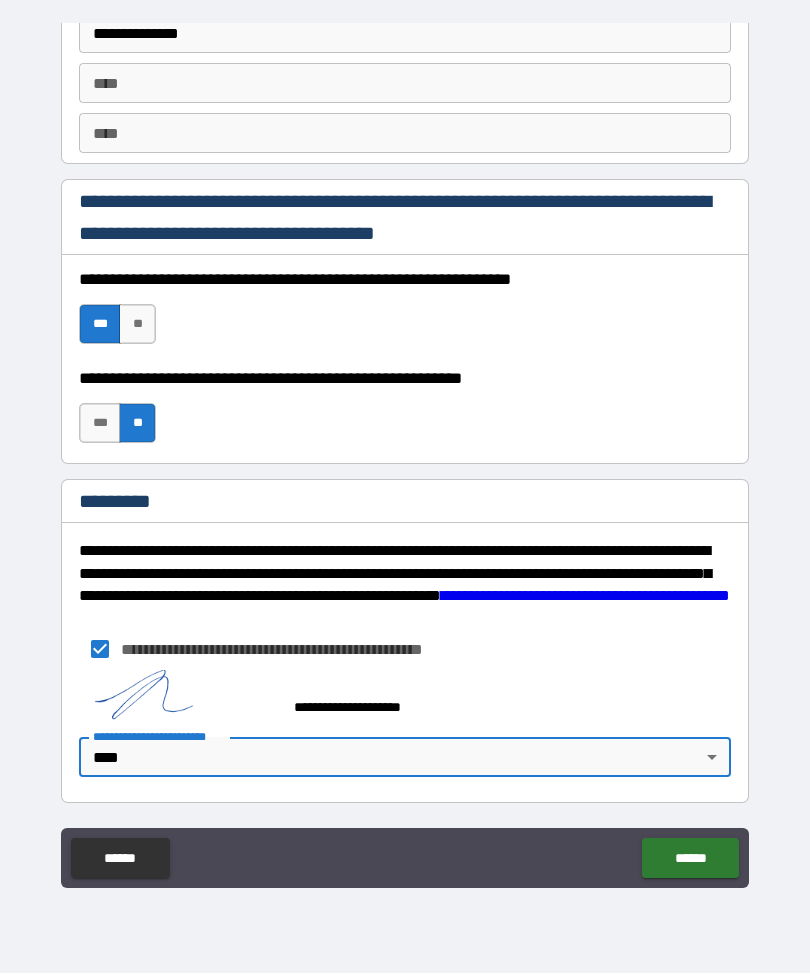 click on "******" at bounding box center [690, 859] 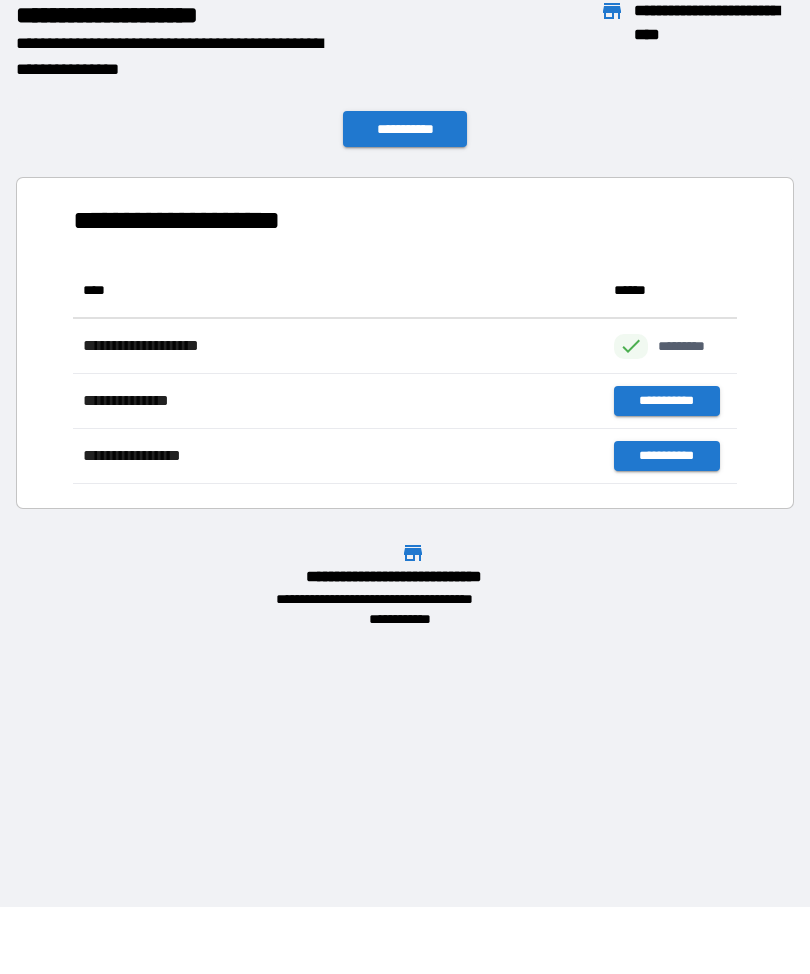 scroll, scrollTop: 1, scrollLeft: 1, axis: both 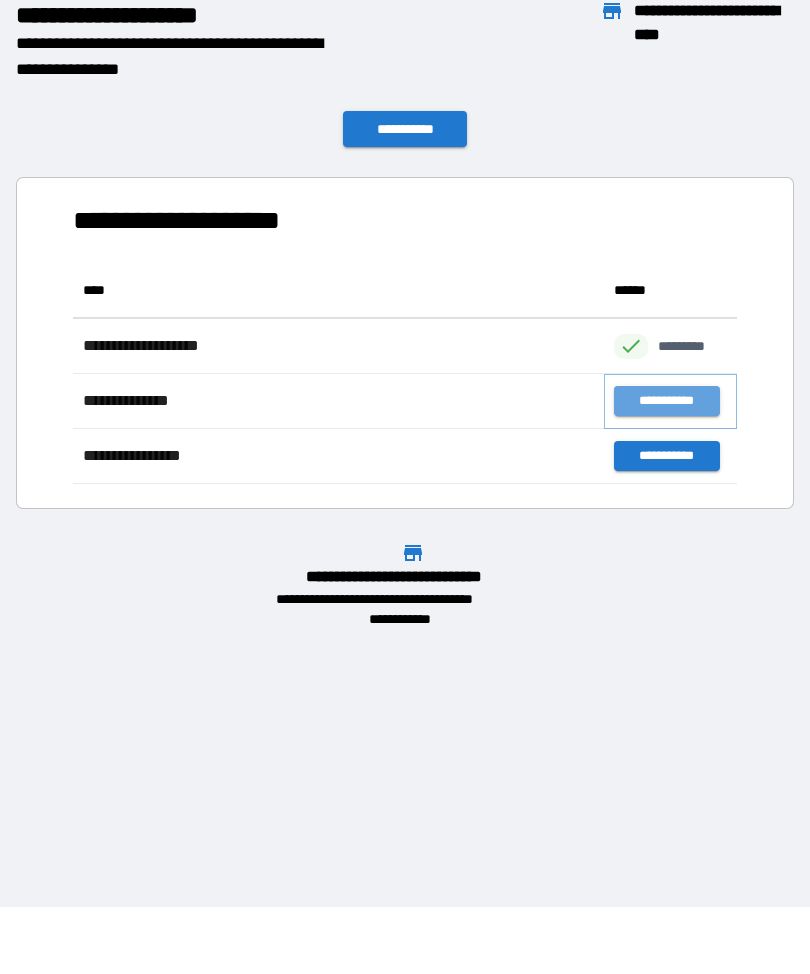 click on "**********" at bounding box center [666, 402] 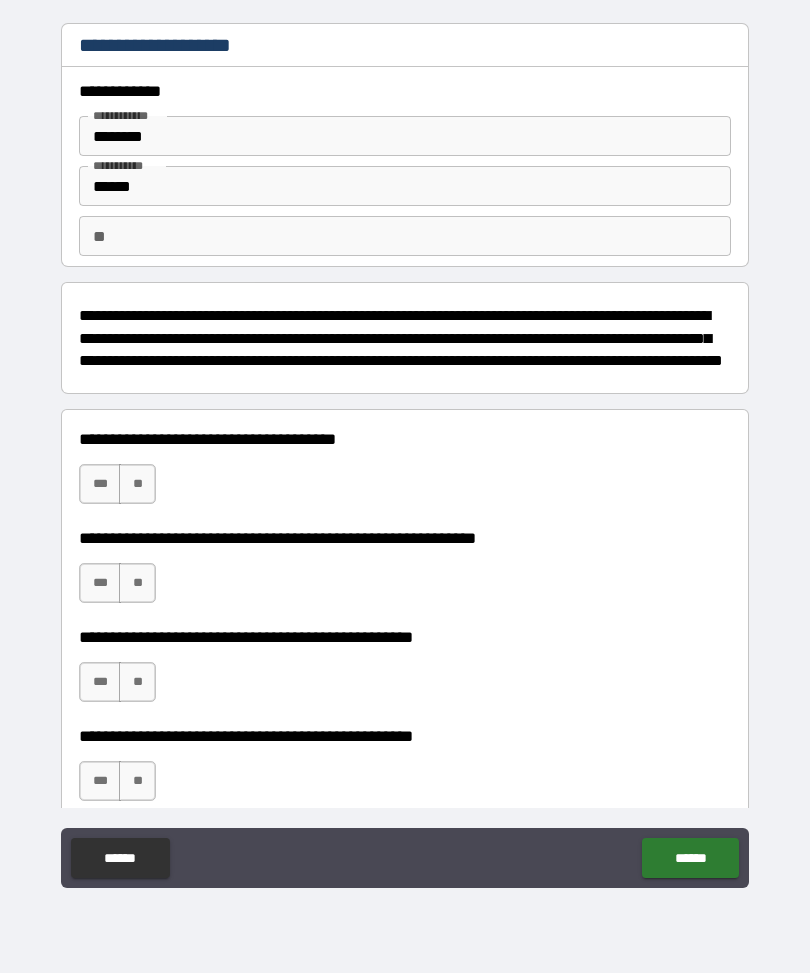 click on "***" at bounding box center (100, 485) 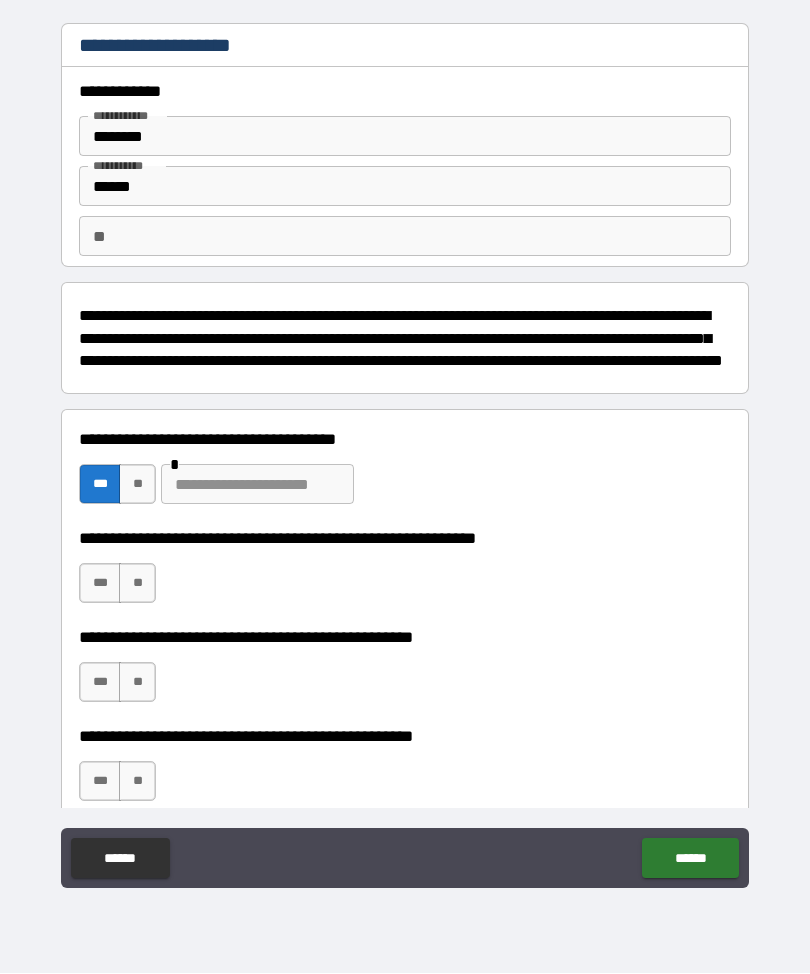 click at bounding box center [257, 485] 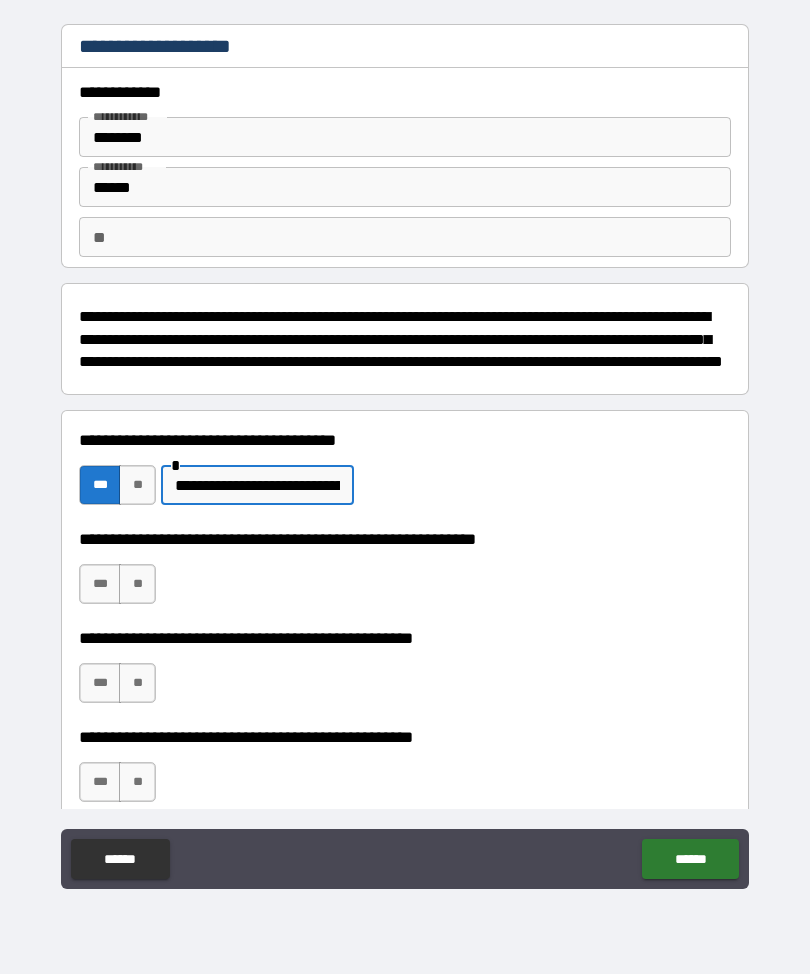 type on "**********" 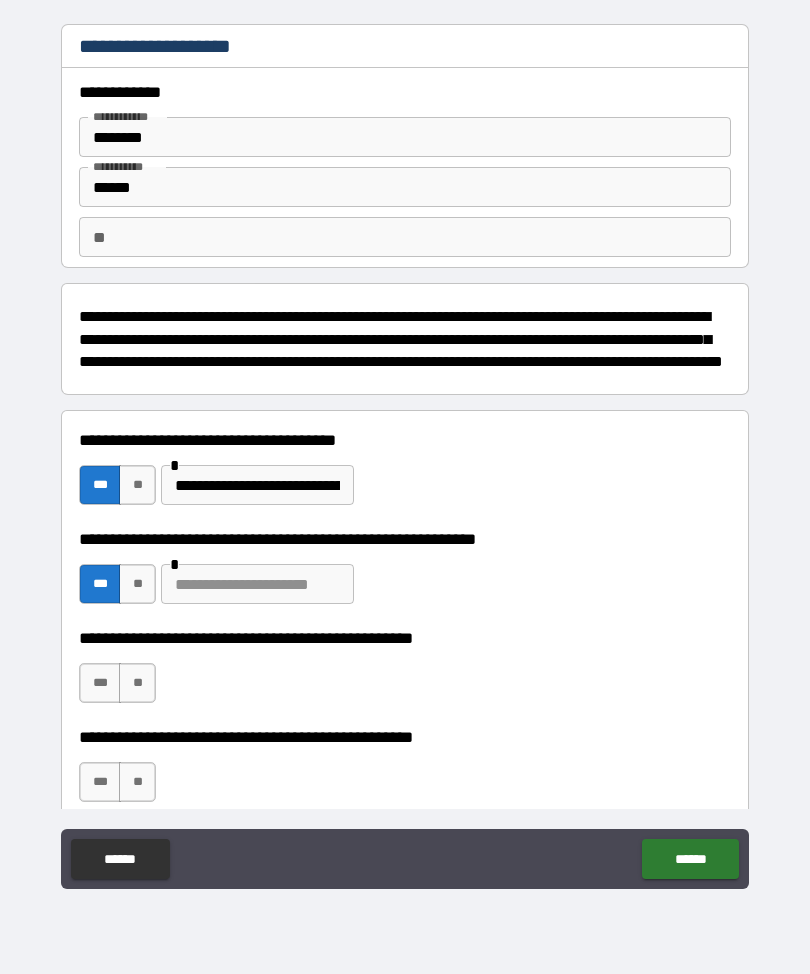 click at bounding box center (257, 584) 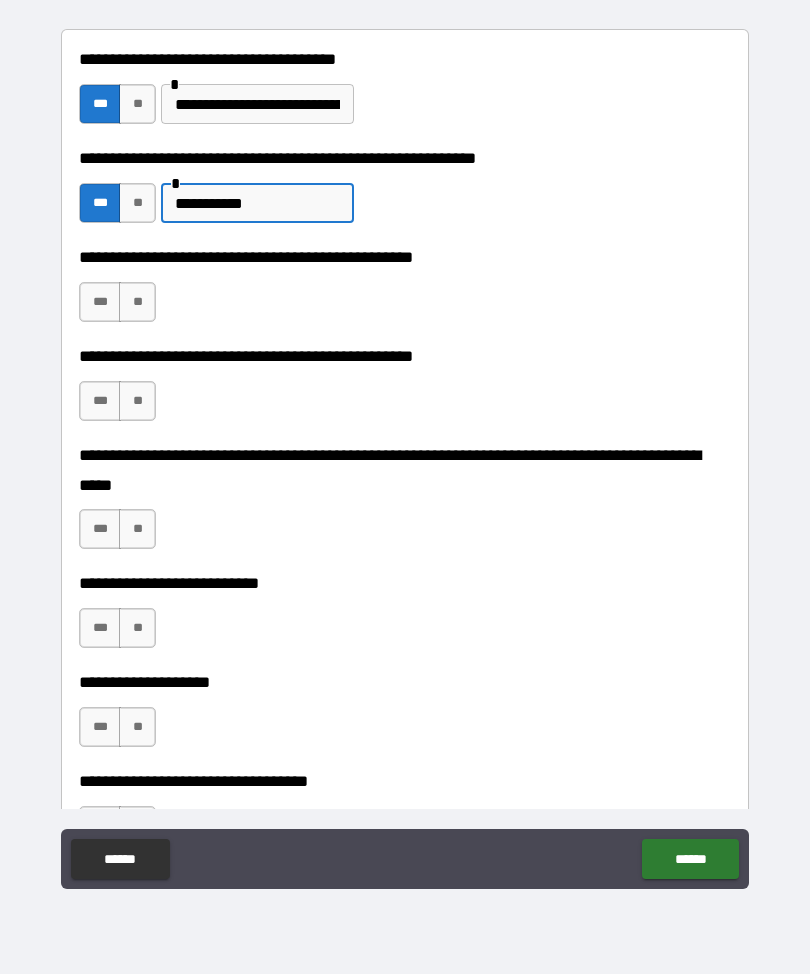 scroll, scrollTop: 384, scrollLeft: 0, axis: vertical 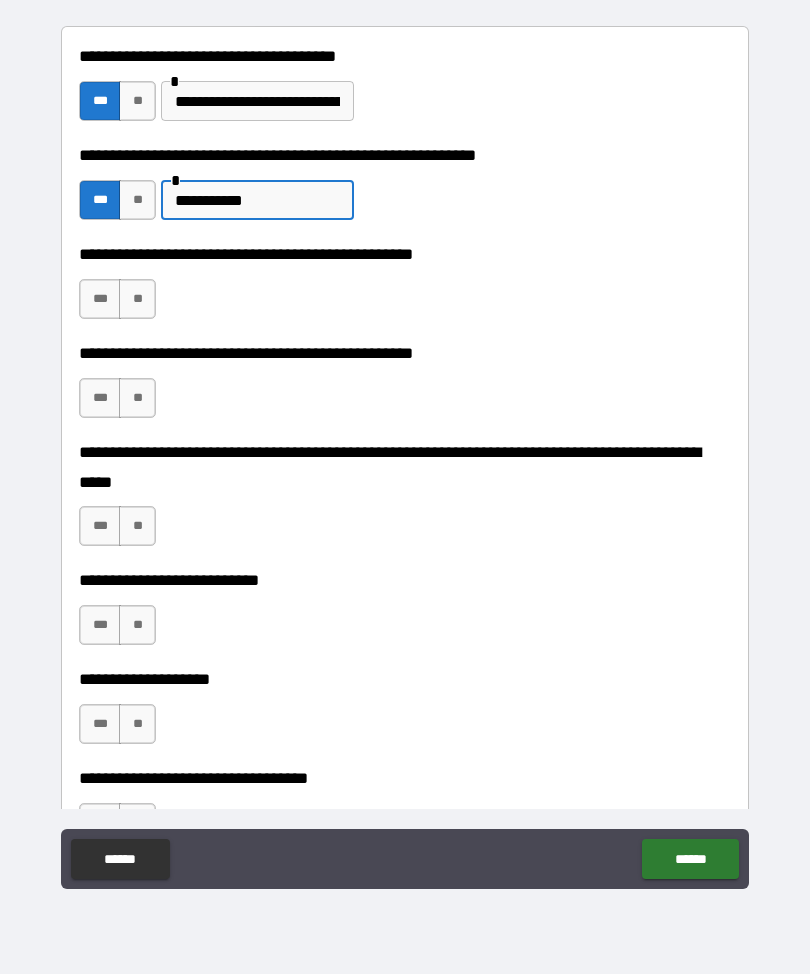 type on "**********" 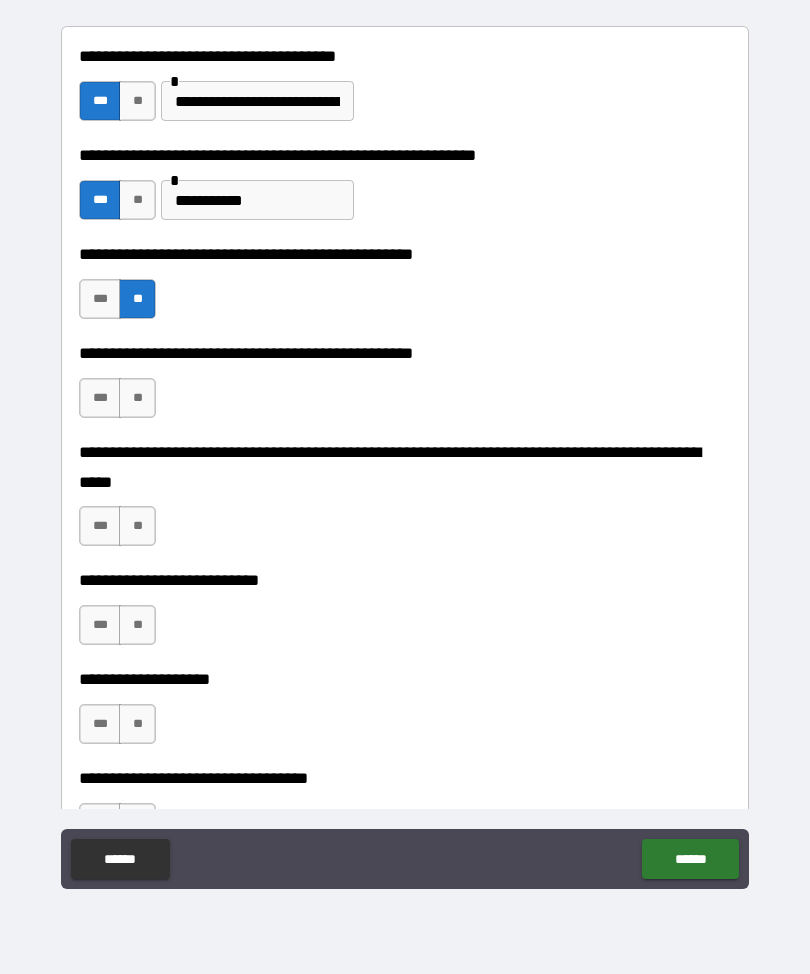 click on "**" at bounding box center (137, 398) 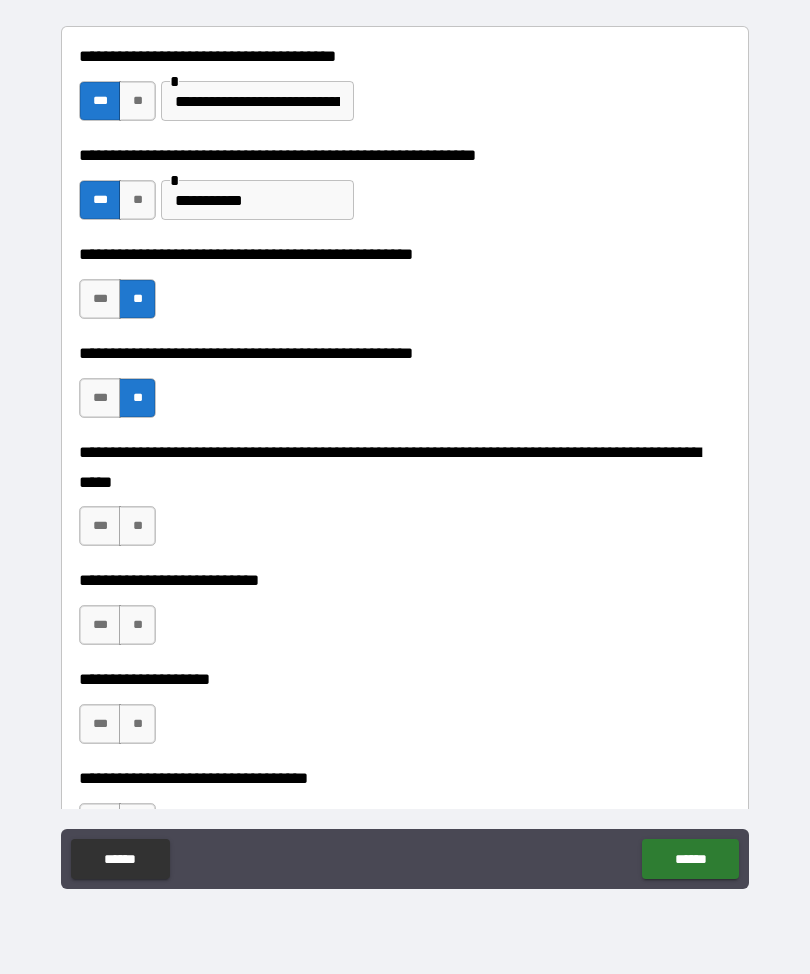 click on "**" at bounding box center [137, 526] 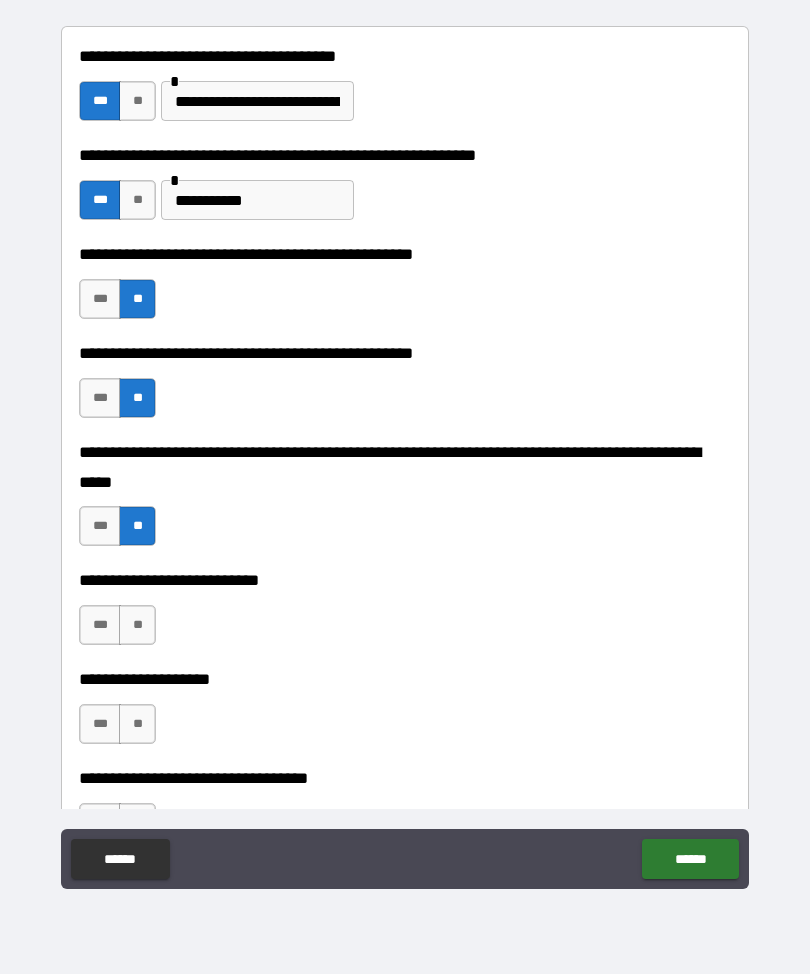 click on "**" at bounding box center [137, 625] 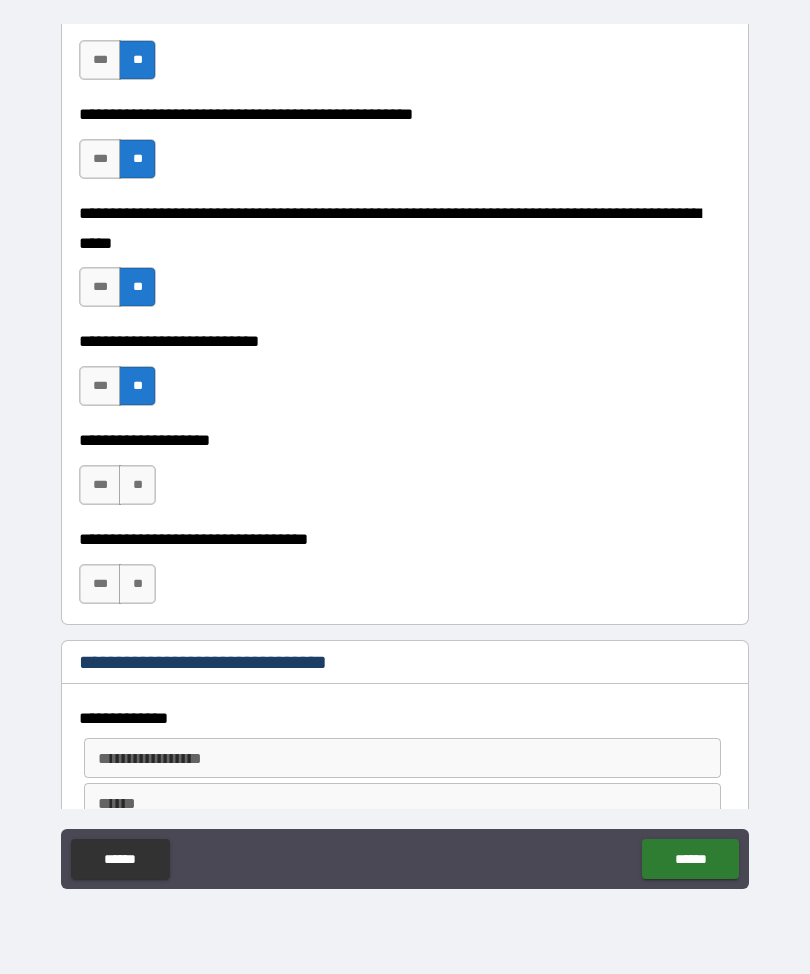 scroll, scrollTop: 626, scrollLeft: 0, axis: vertical 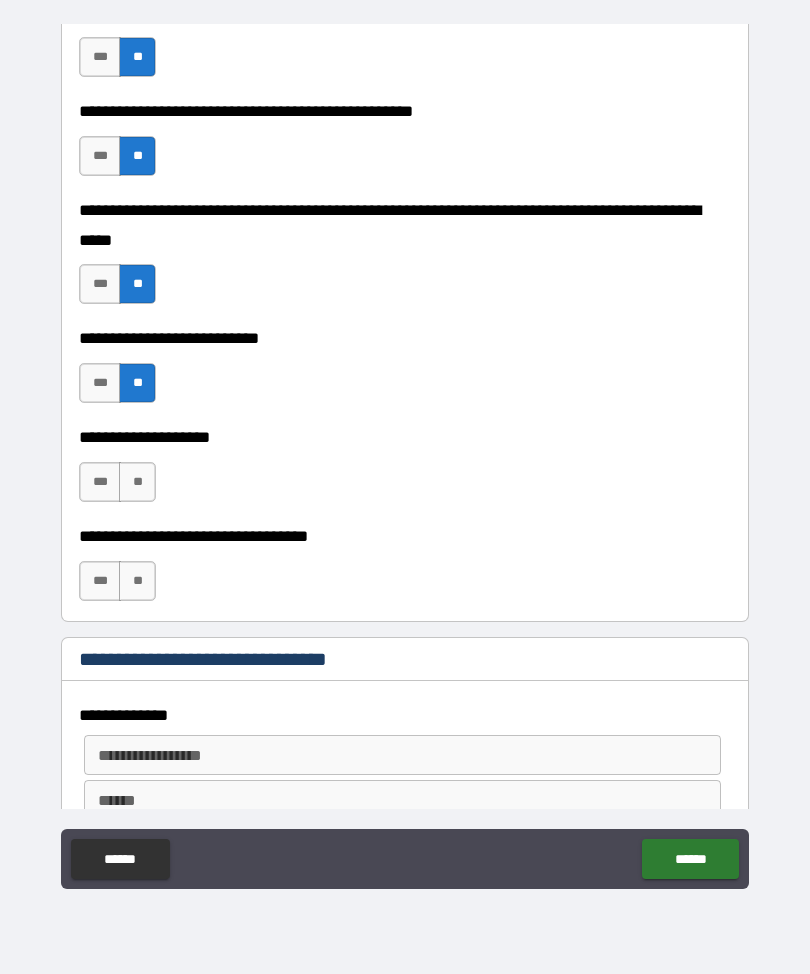 click on "**" at bounding box center (137, 482) 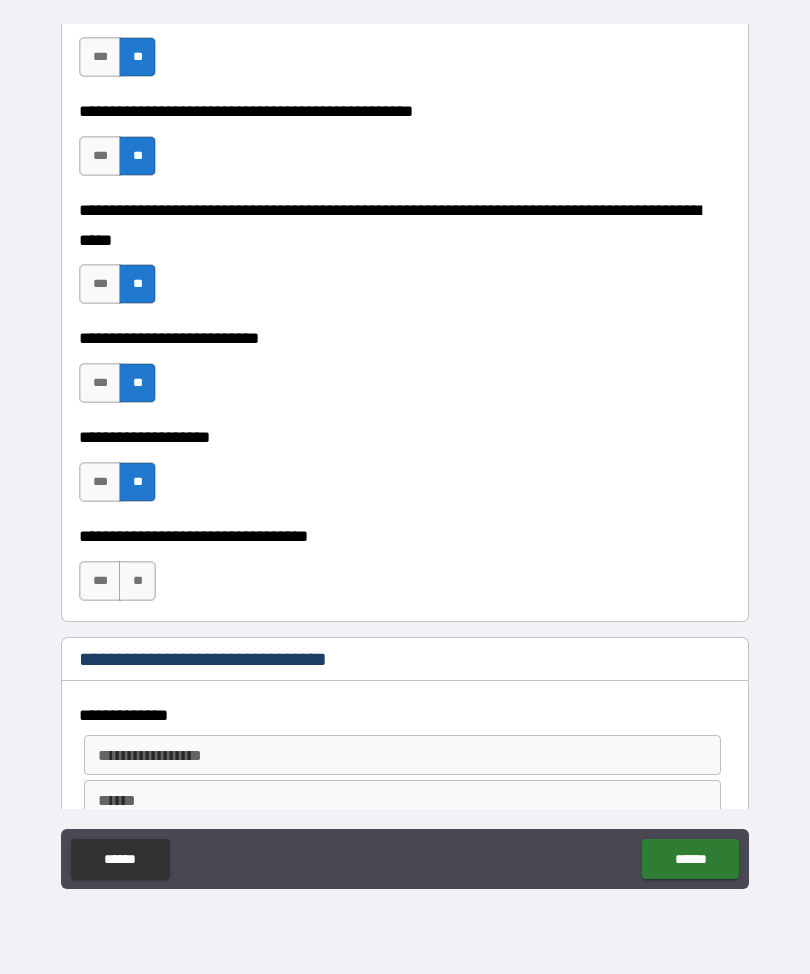 click on "**" at bounding box center [137, 581] 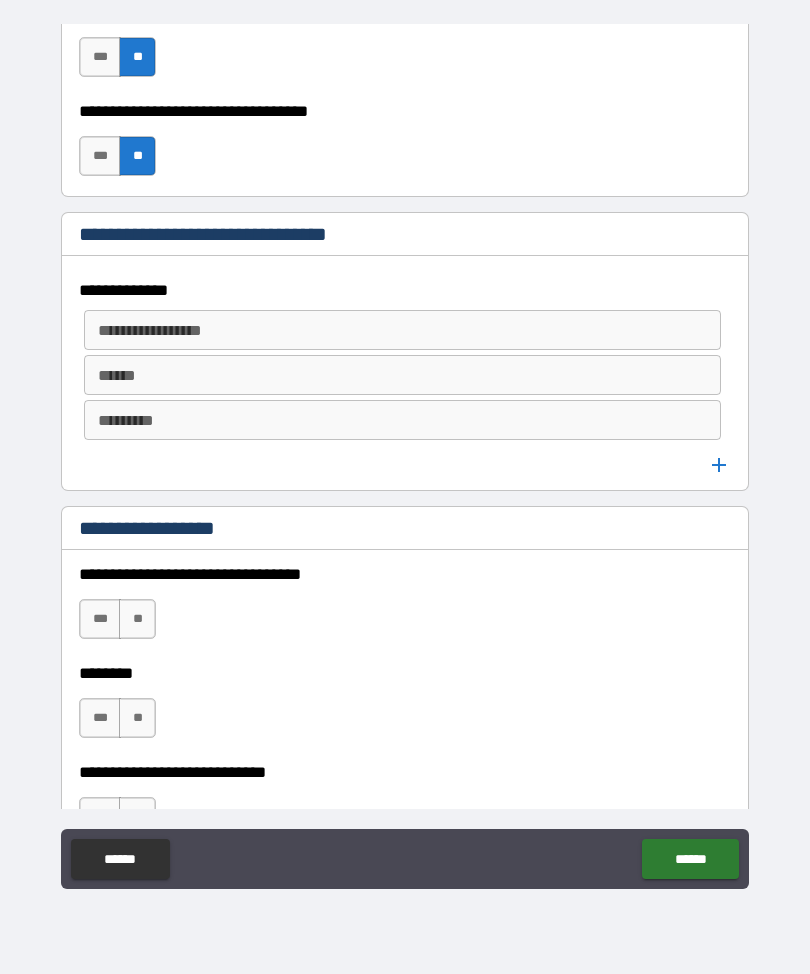 scroll, scrollTop: 1057, scrollLeft: 0, axis: vertical 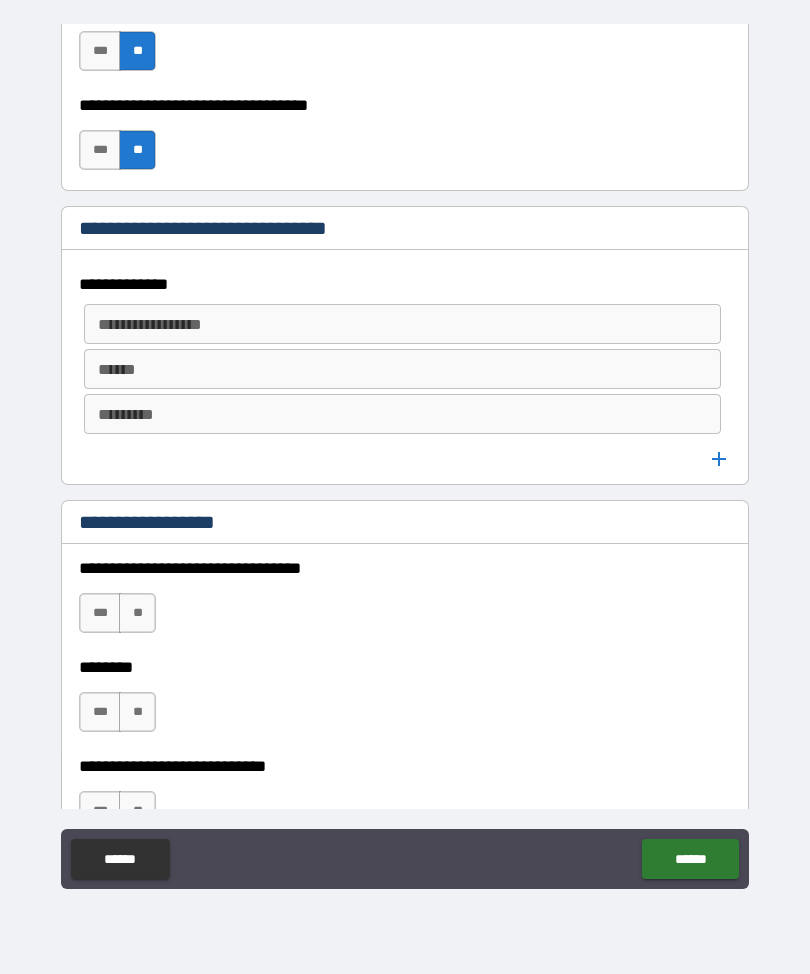 click on "**********" at bounding box center (401, 324) 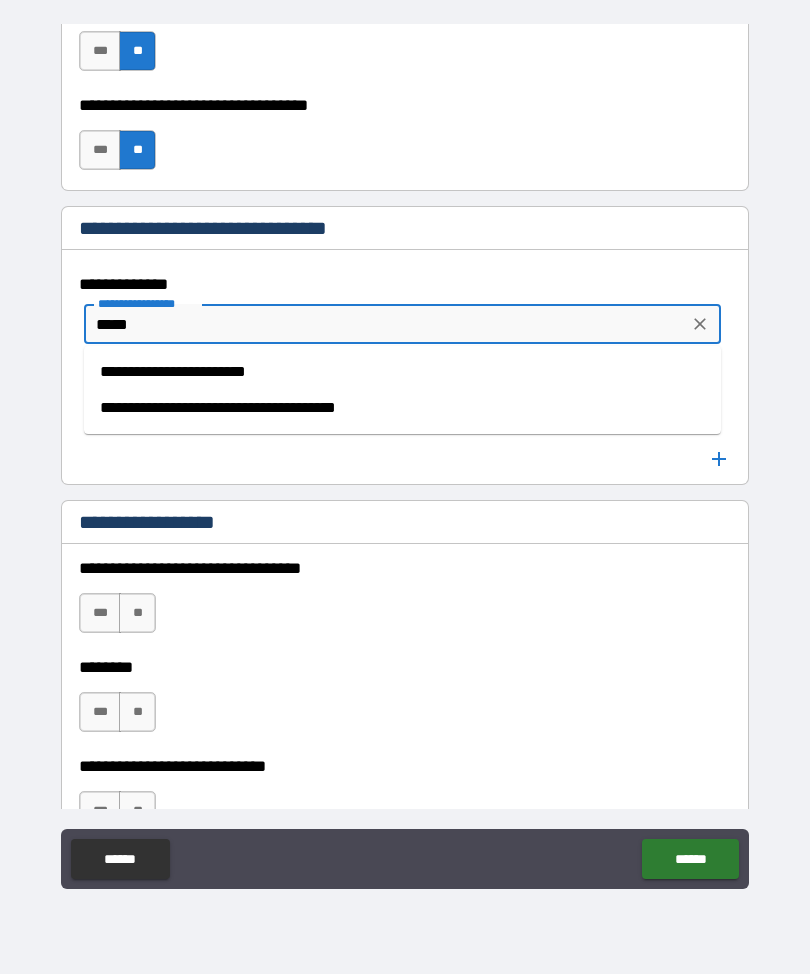 click on "**********" at bounding box center [402, 372] 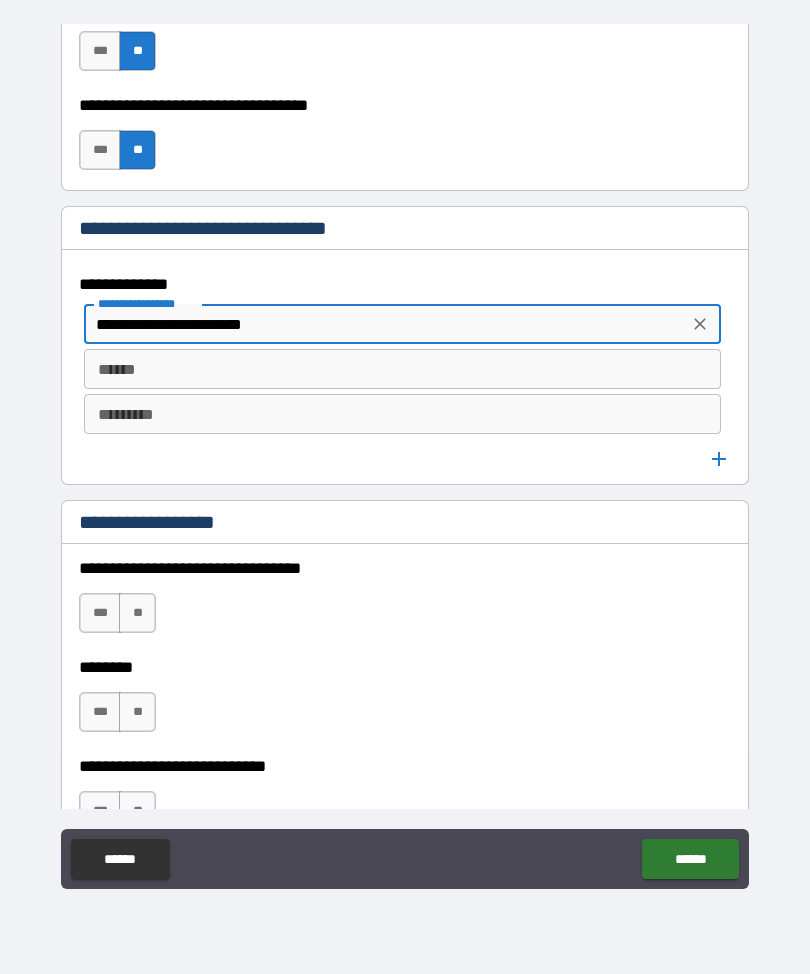 click on "******" at bounding box center [402, 369] 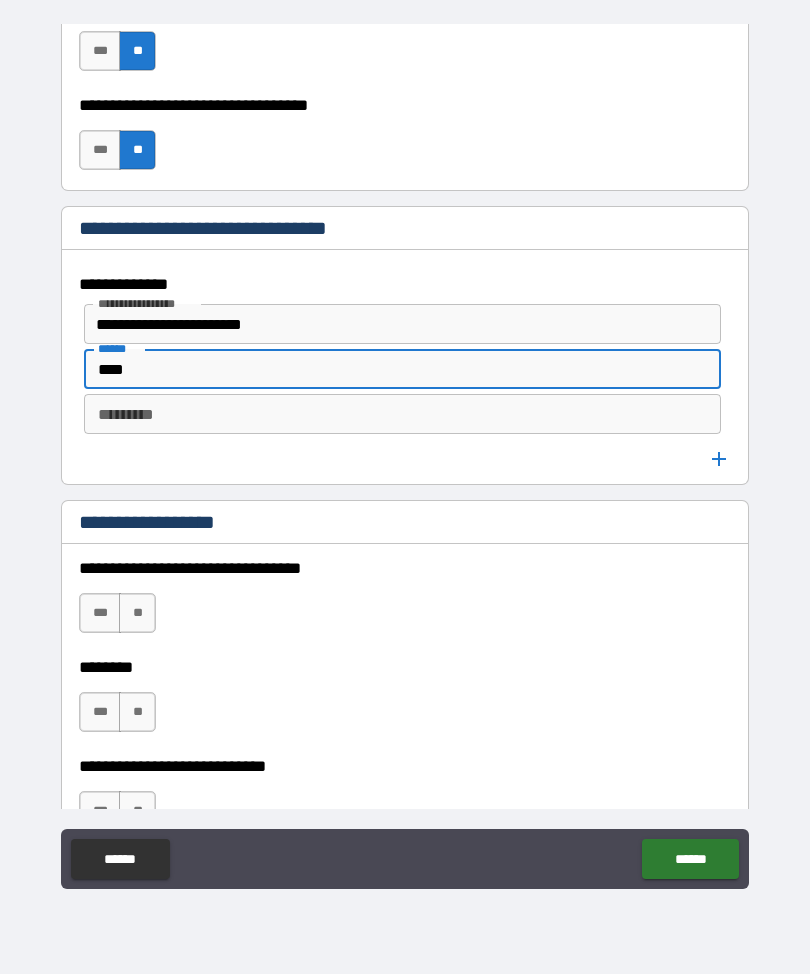 type on "****" 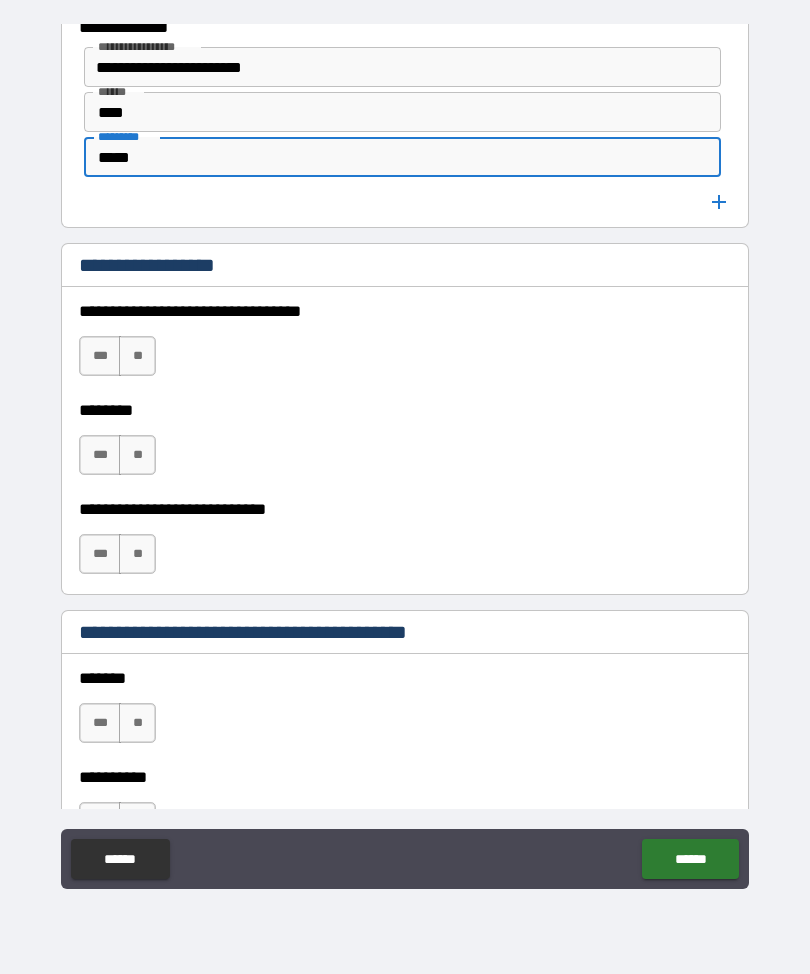 scroll, scrollTop: 1319, scrollLeft: 0, axis: vertical 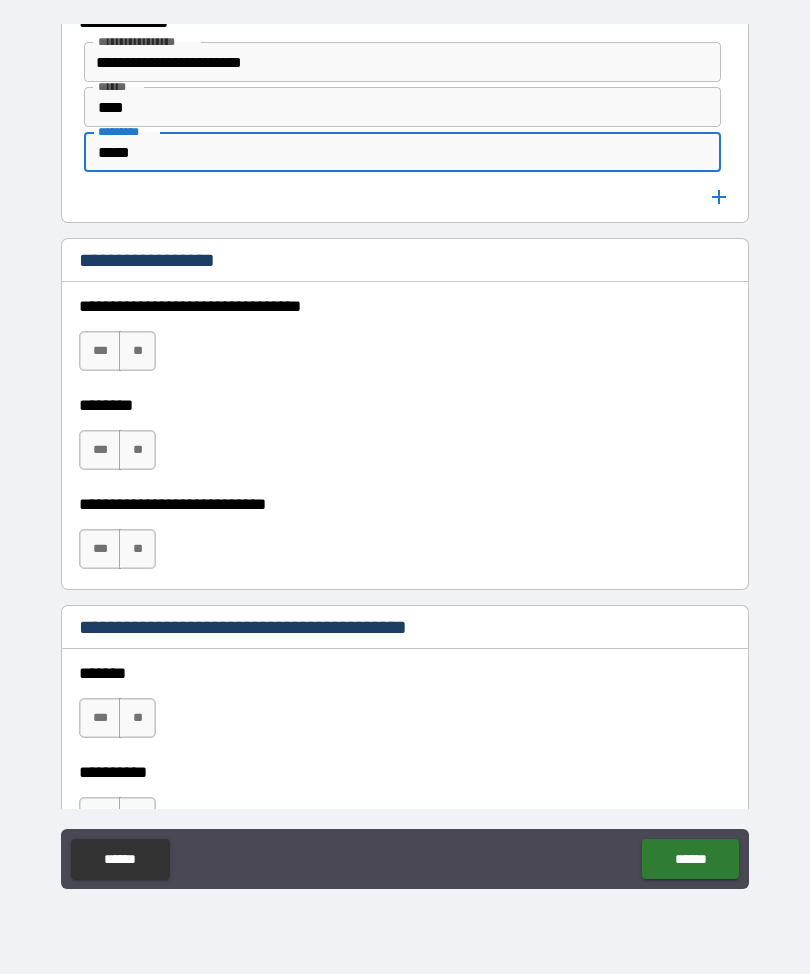 type on "*****" 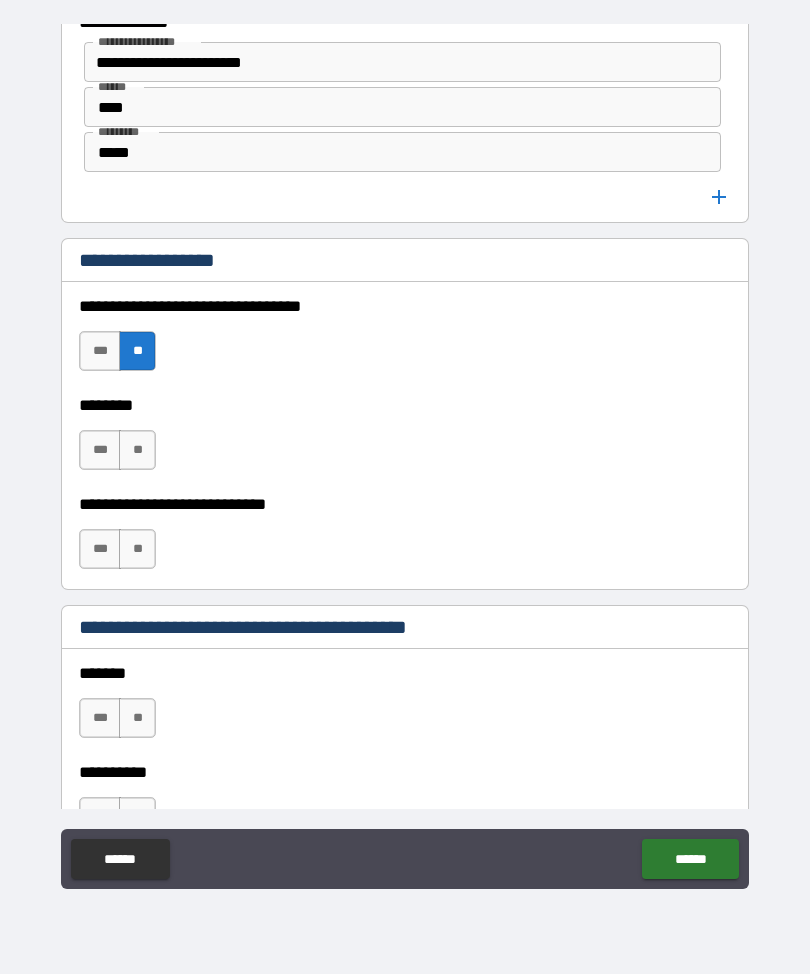 click on "**" at bounding box center [137, 450] 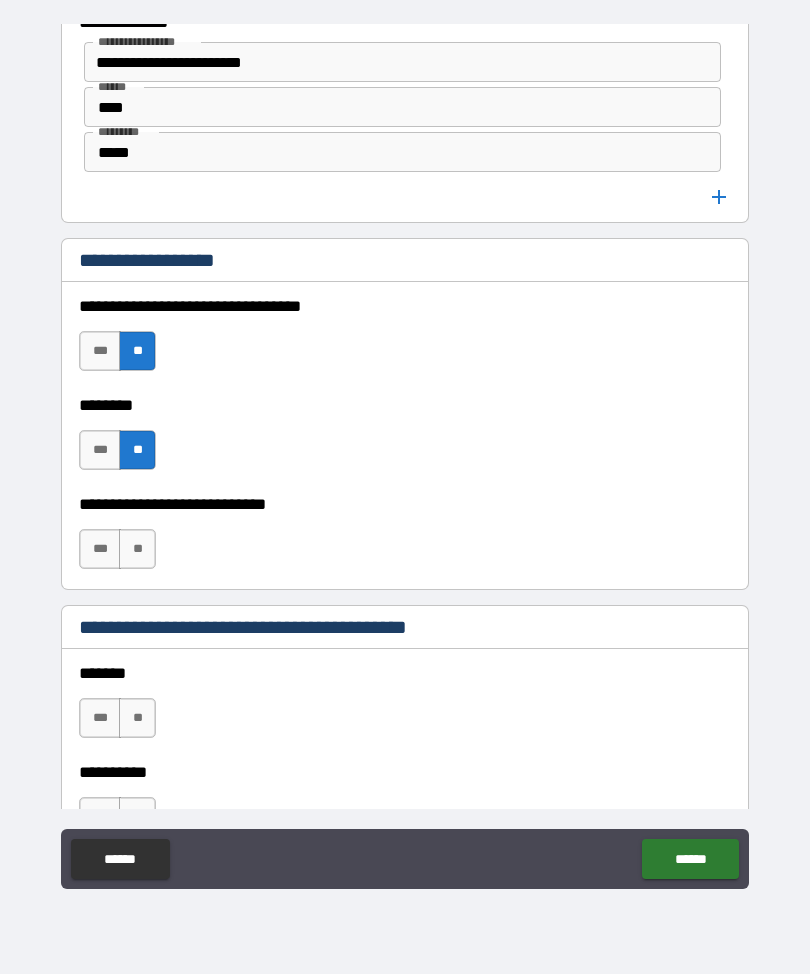 click on "***" at bounding box center (100, 549) 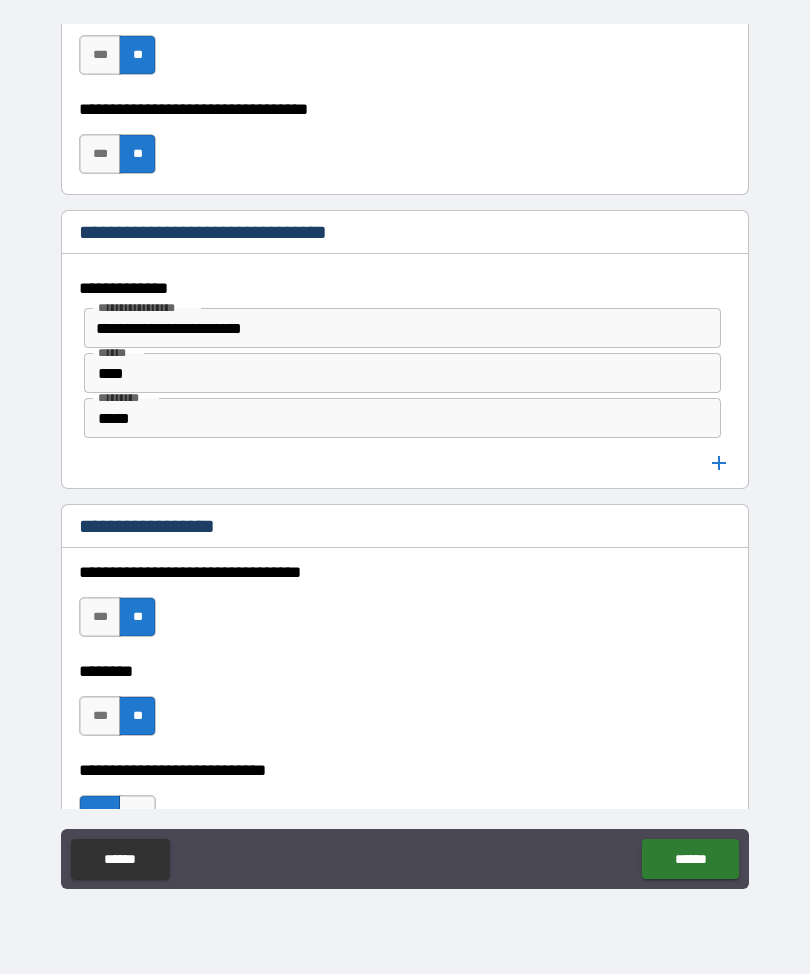 scroll, scrollTop: 1037, scrollLeft: 0, axis: vertical 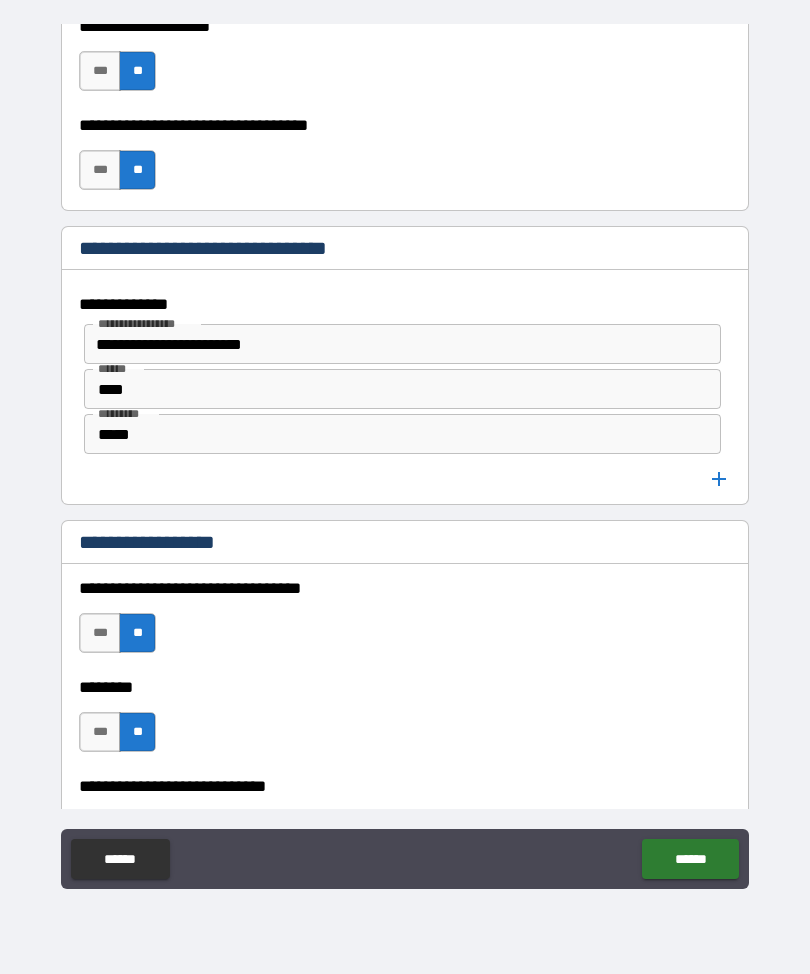 click at bounding box center [719, 479] 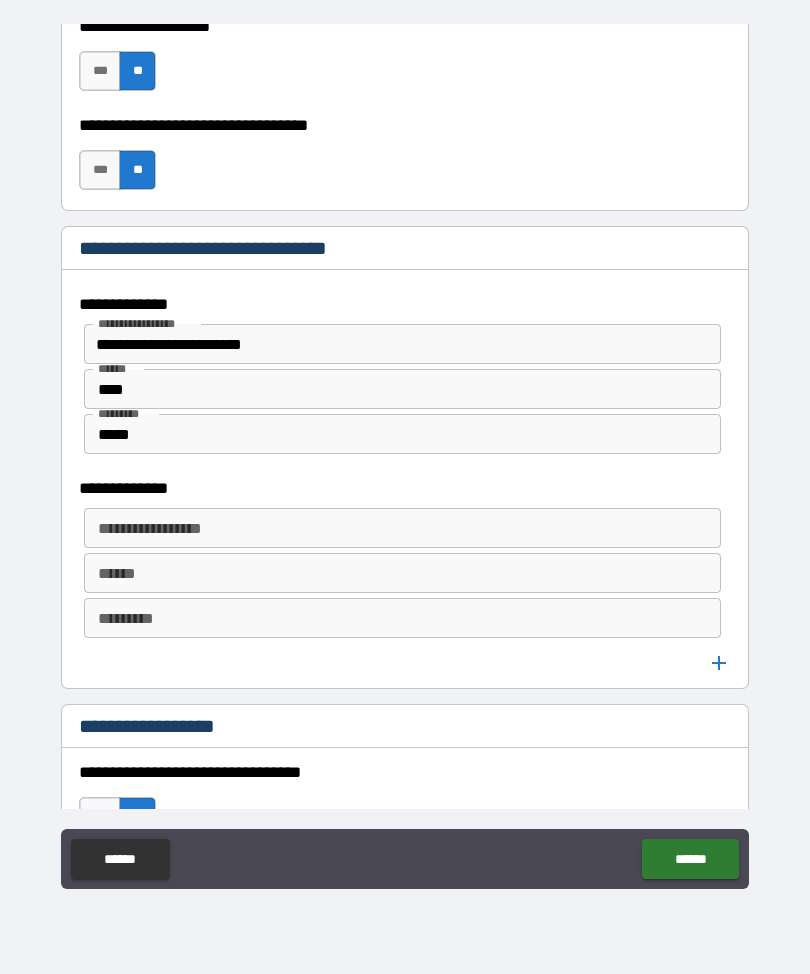 click on "**********" at bounding box center (402, 528) 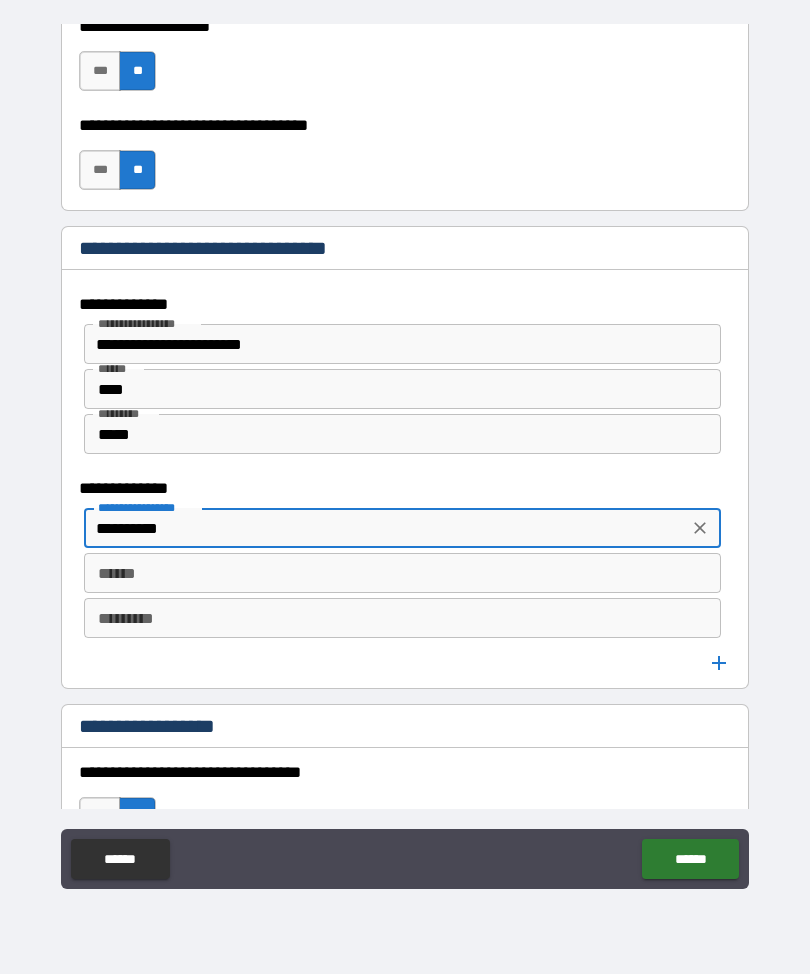 type on "**********" 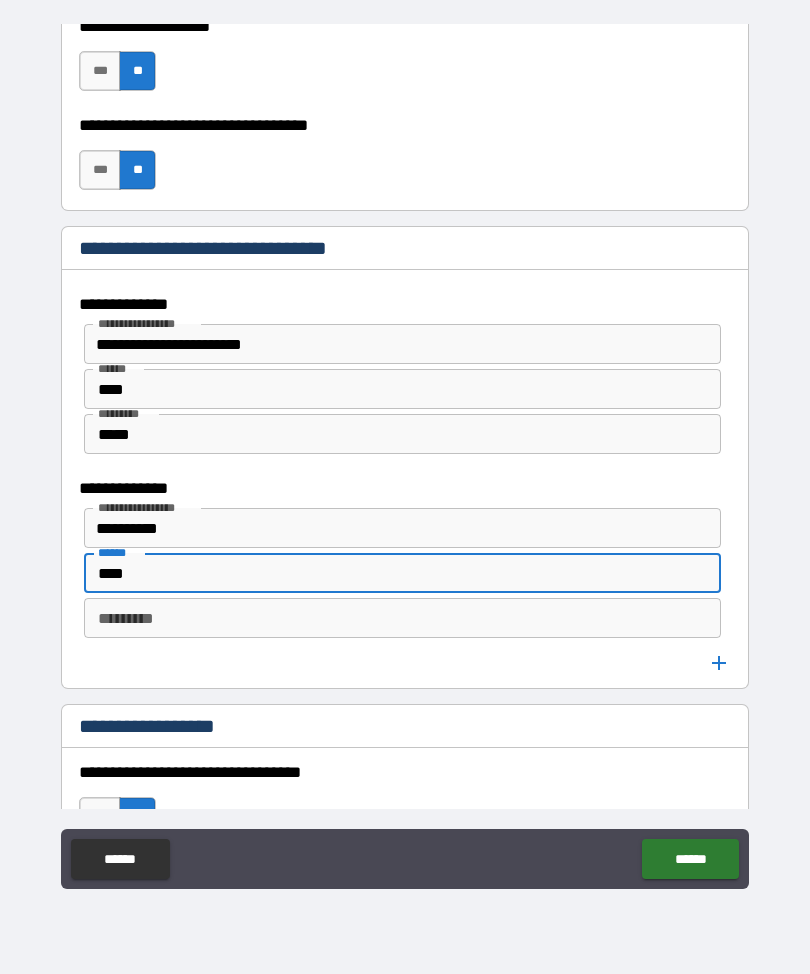 type on "****" 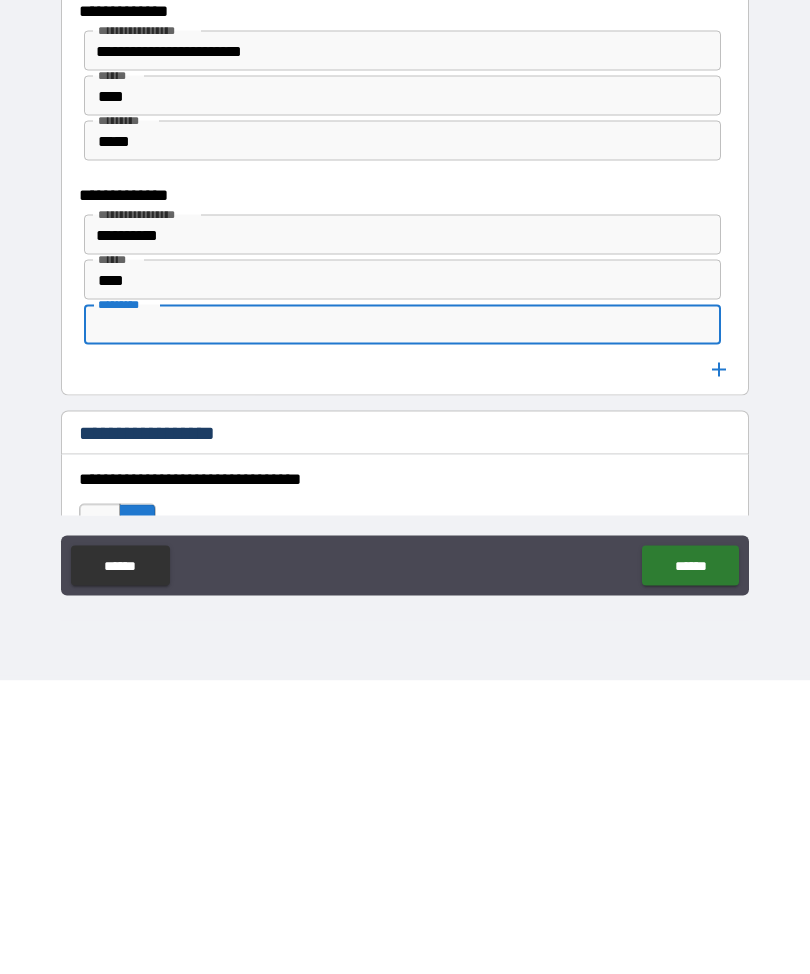 click on "*********" at bounding box center [402, 618] 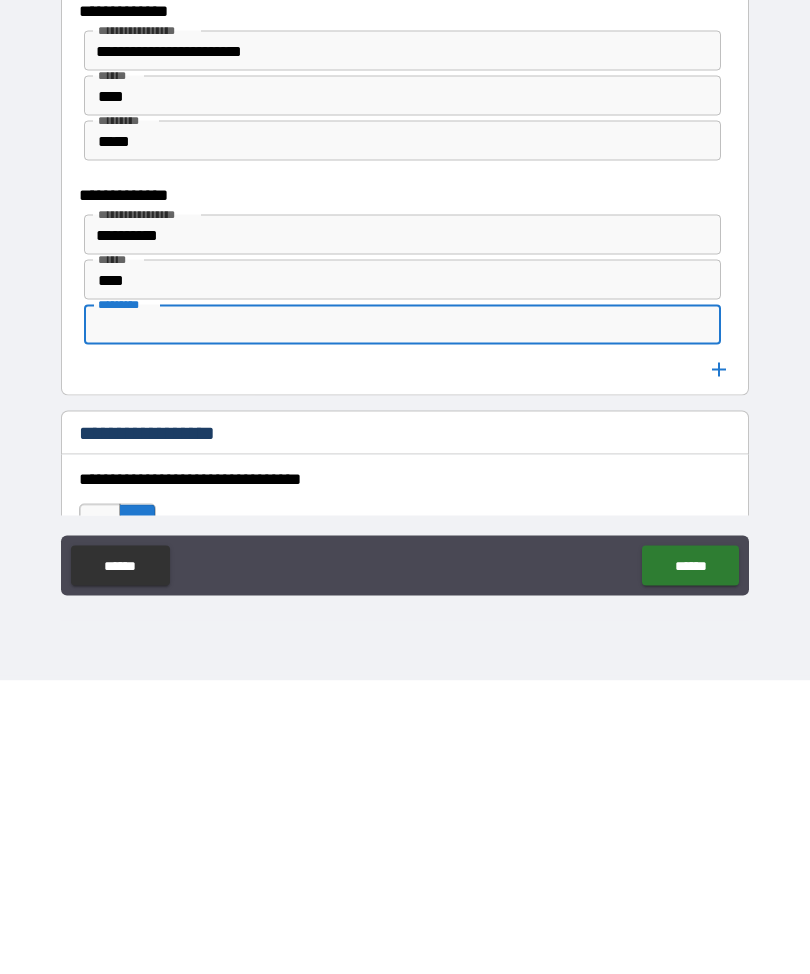 click on "*********" at bounding box center (402, 618) 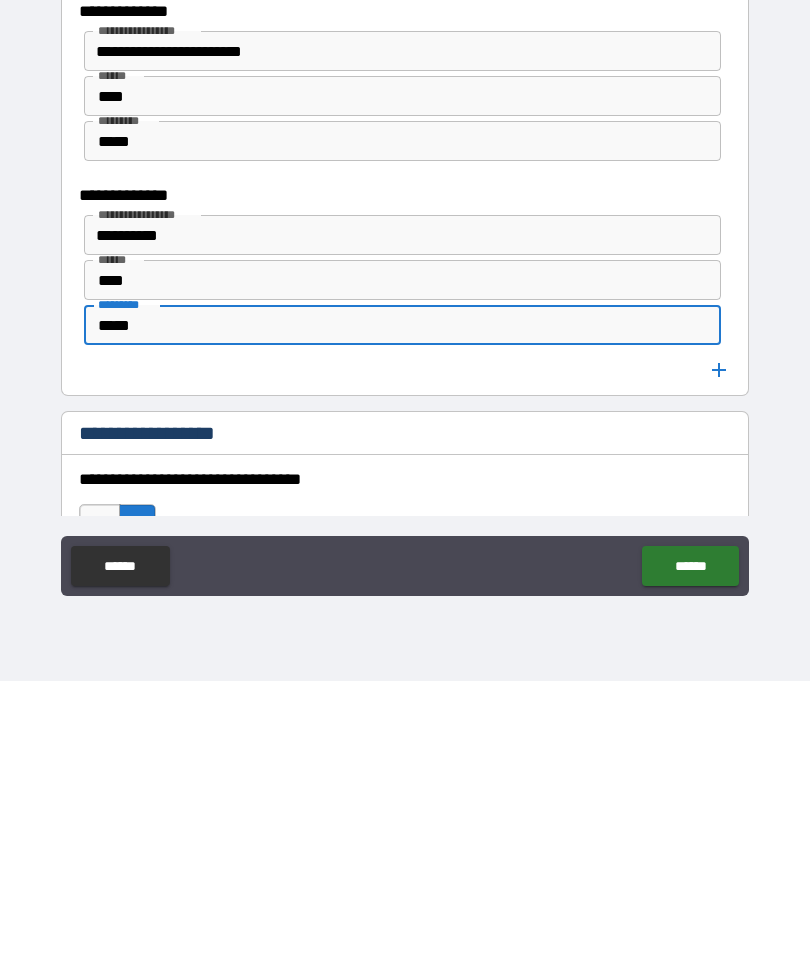 type on "*****" 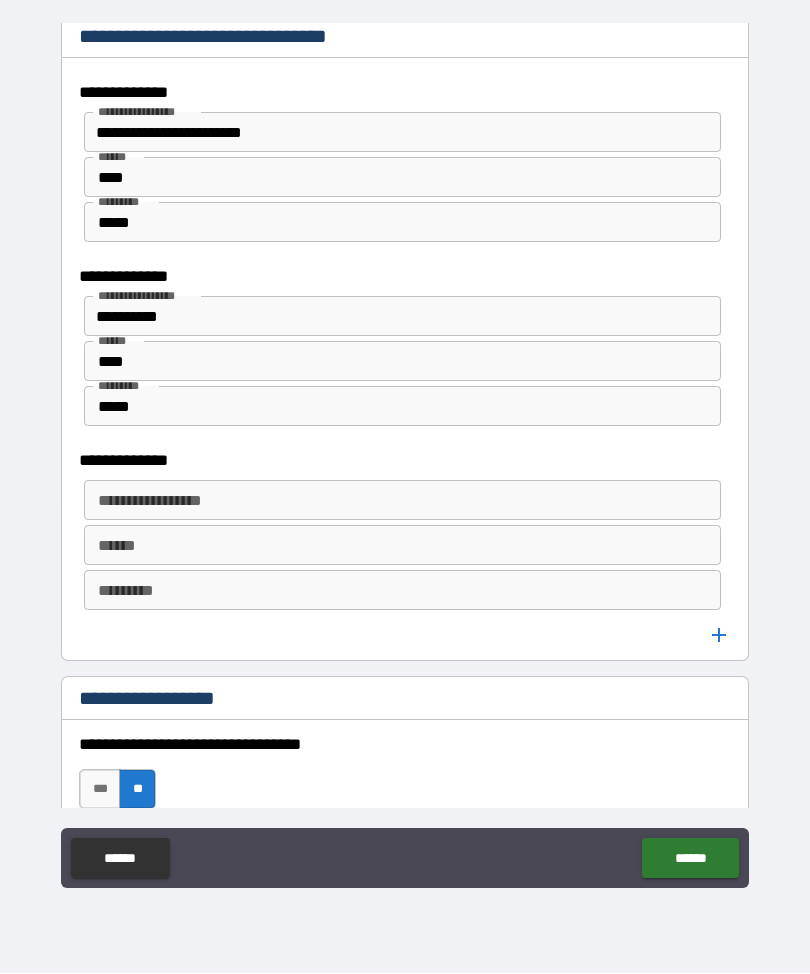 scroll, scrollTop: 1250, scrollLeft: 0, axis: vertical 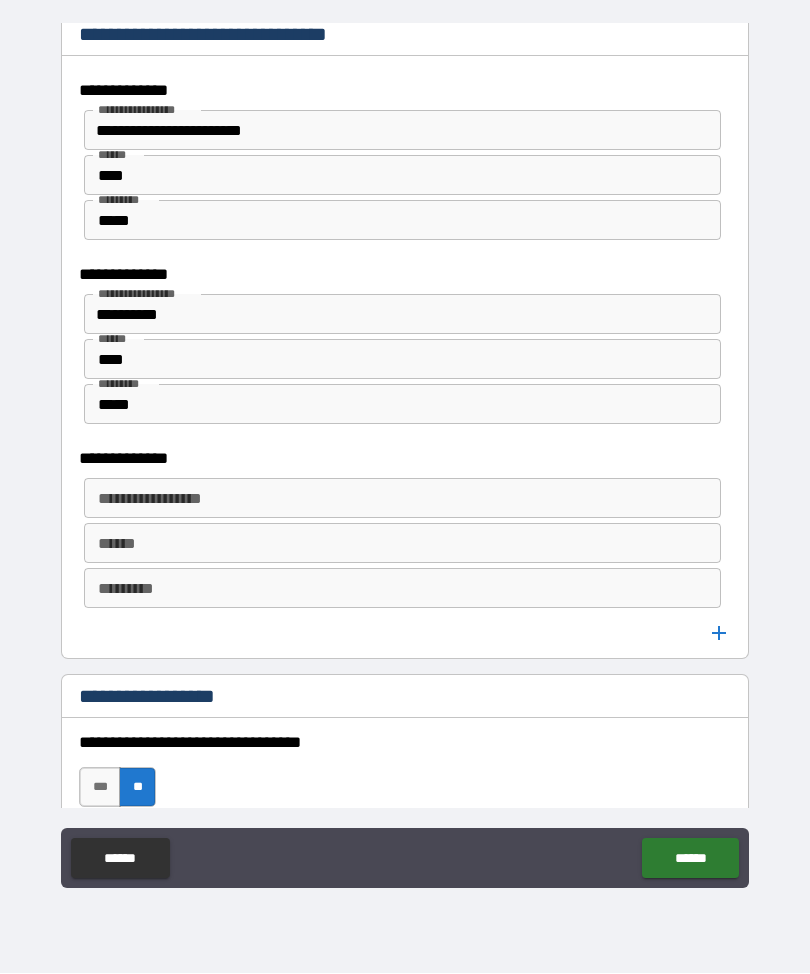 click on "**********" at bounding box center [401, 499] 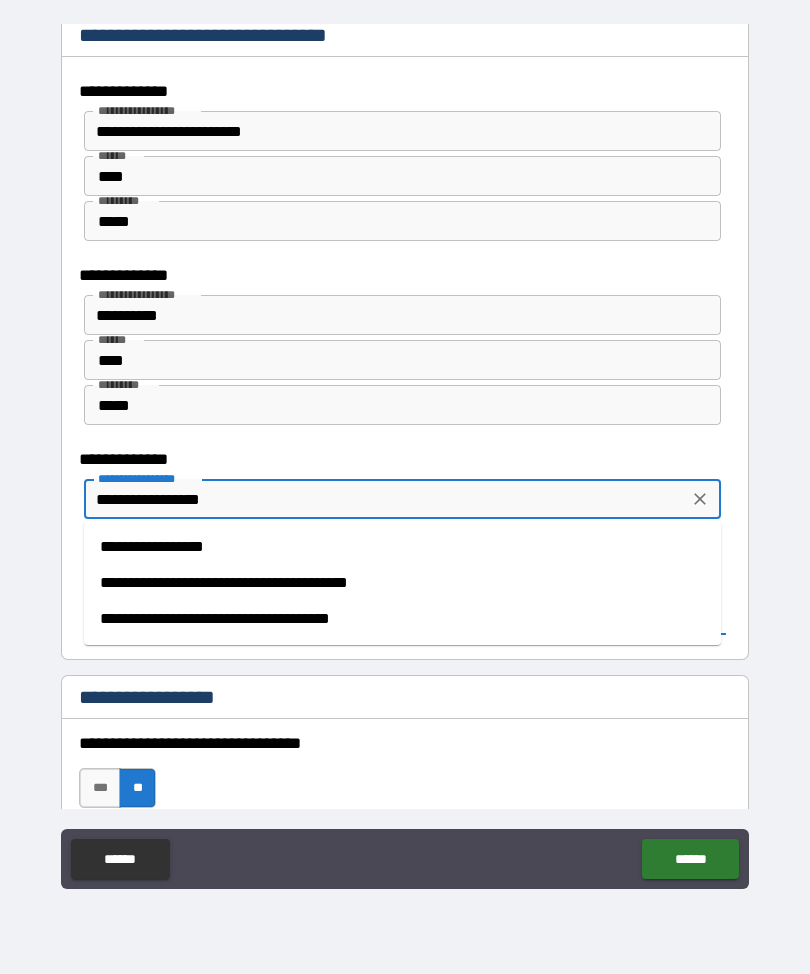 click on "**********" at bounding box center [402, 547] 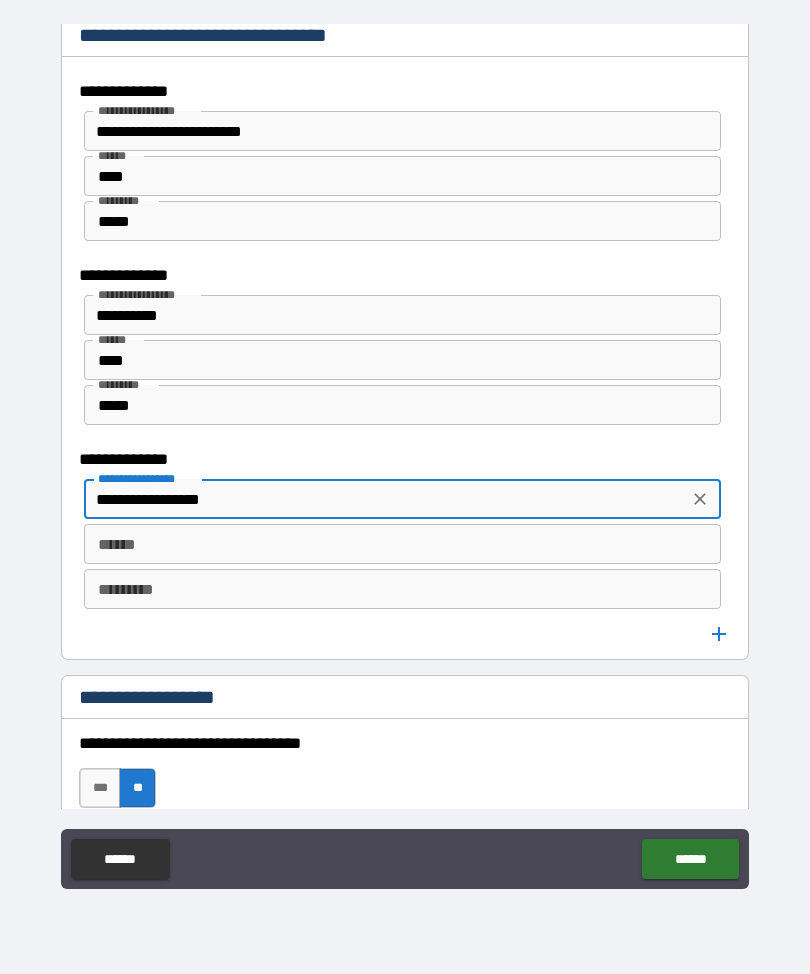 type on "**********" 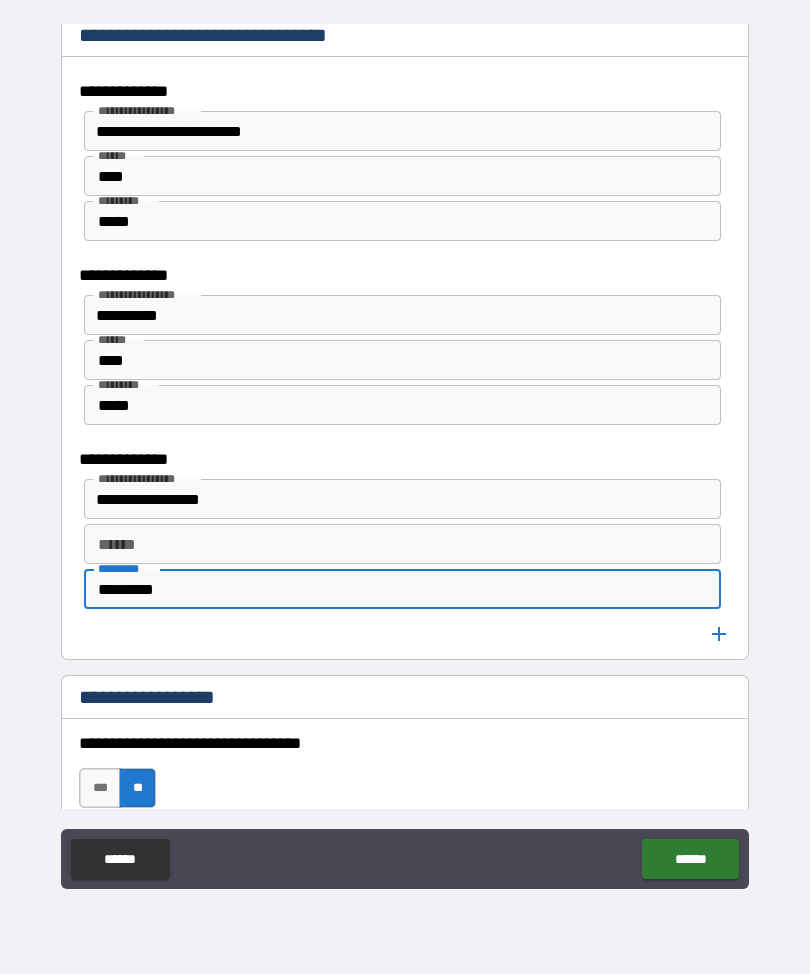 type on "*********" 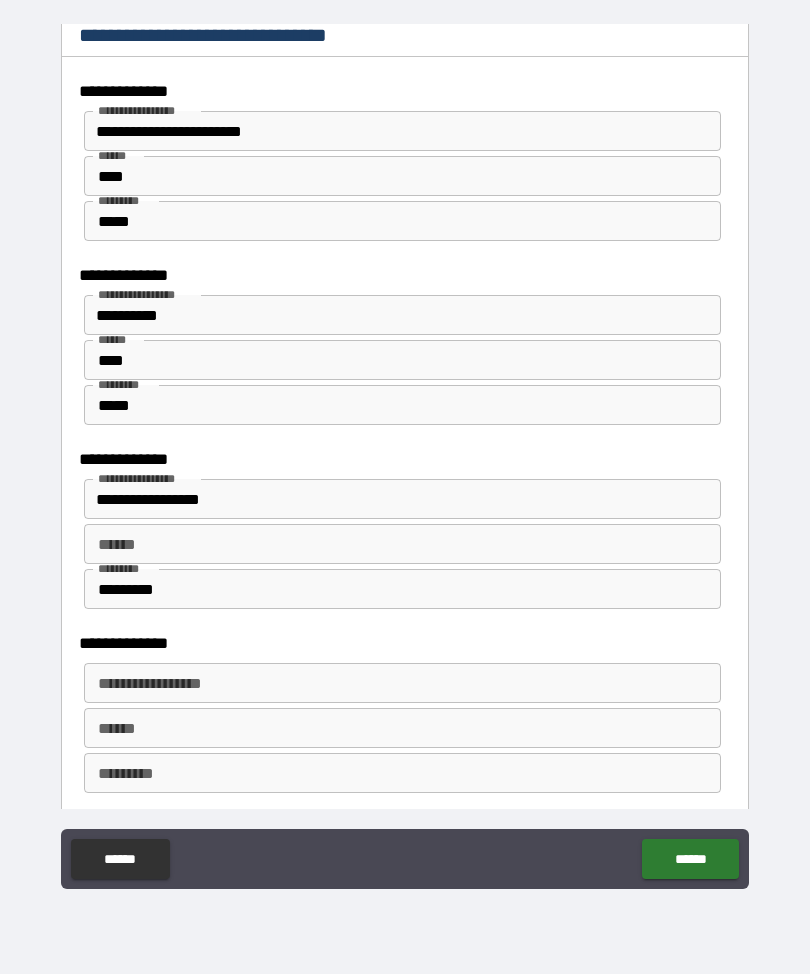click on "**********" at bounding box center (402, 683) 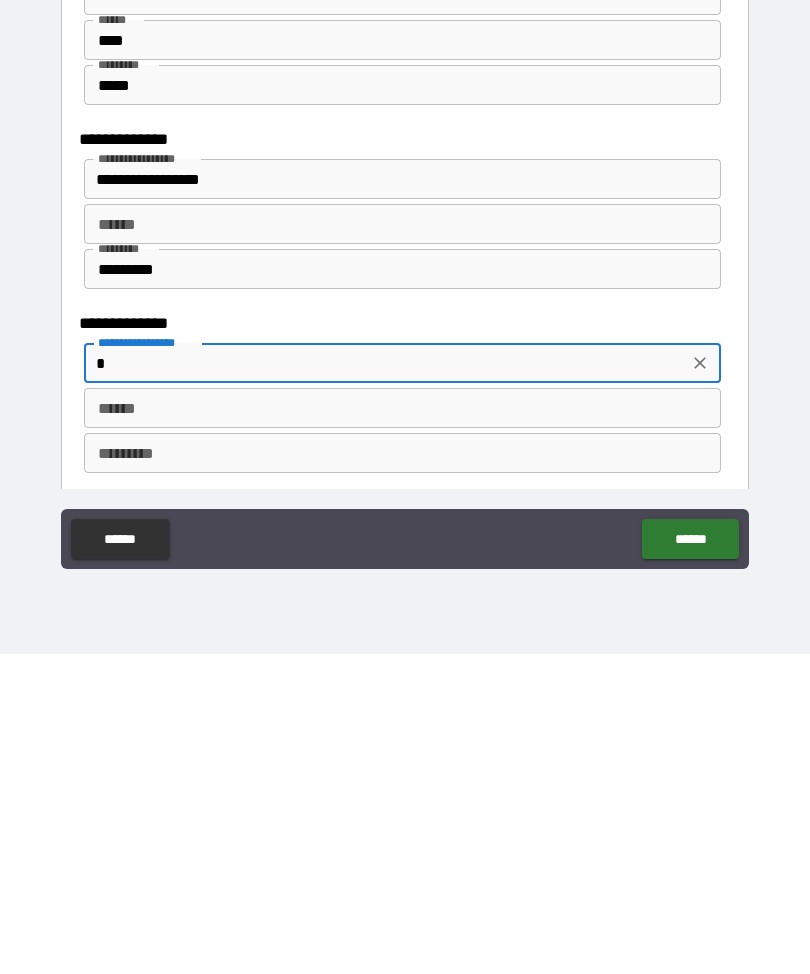 scroll, scrollTop: 66, scrollLeft: 0, axis: vertical 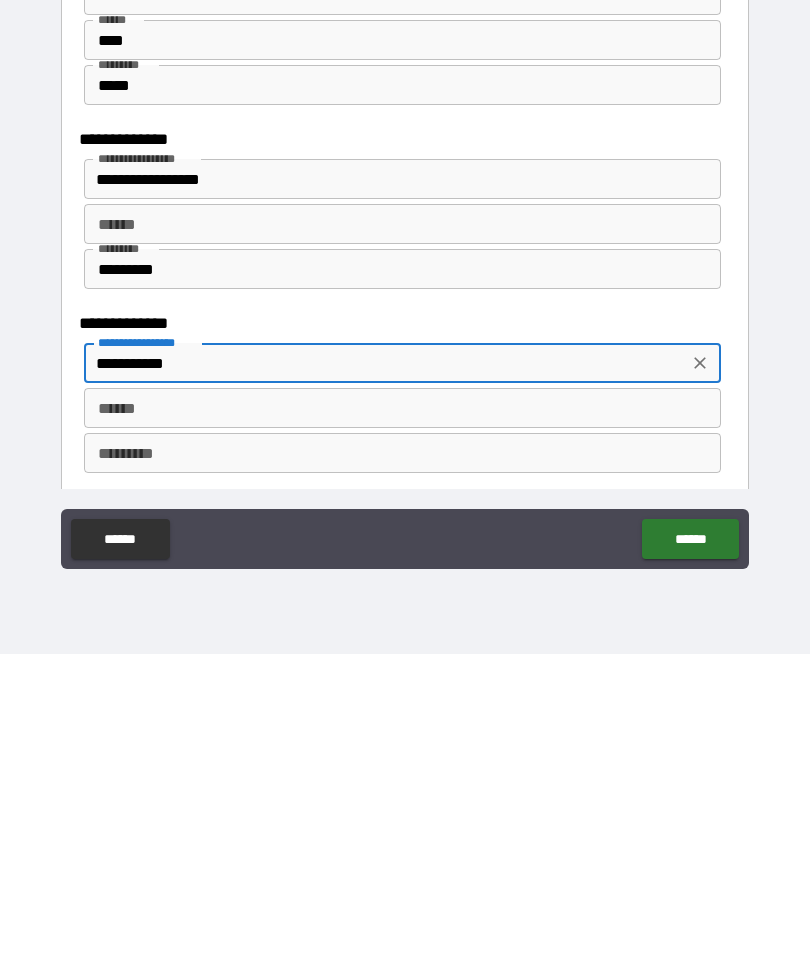 type on "**********" 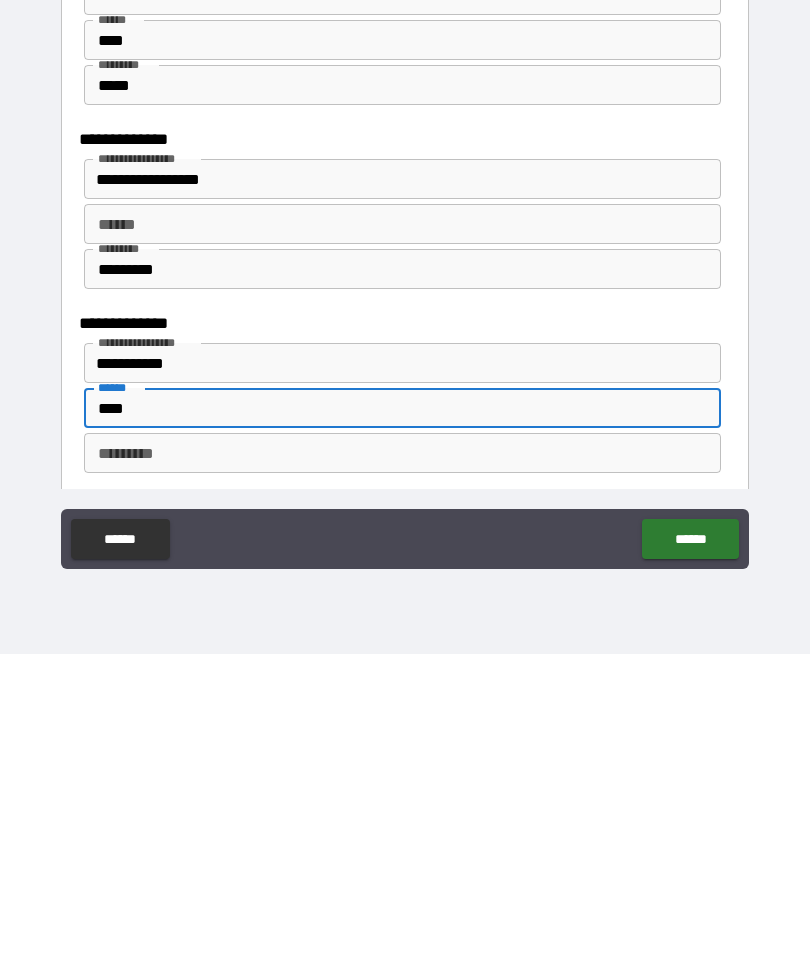 type on "****" 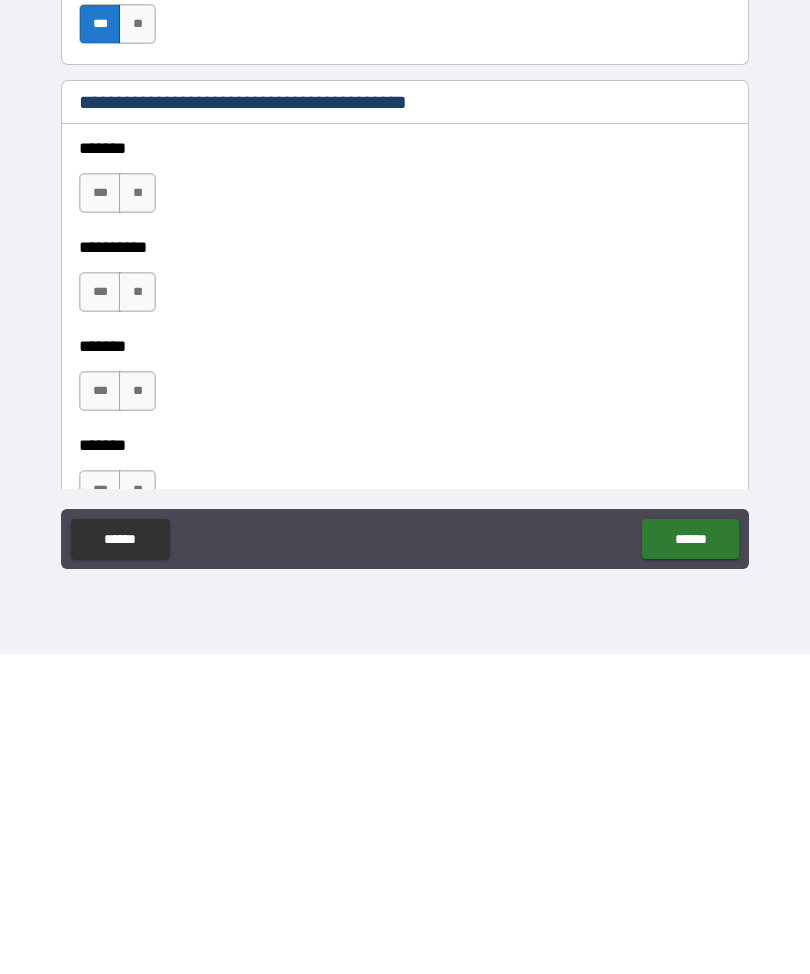 scroll, scrollTop: 2053, scrollLeft: 0, axis: vertical 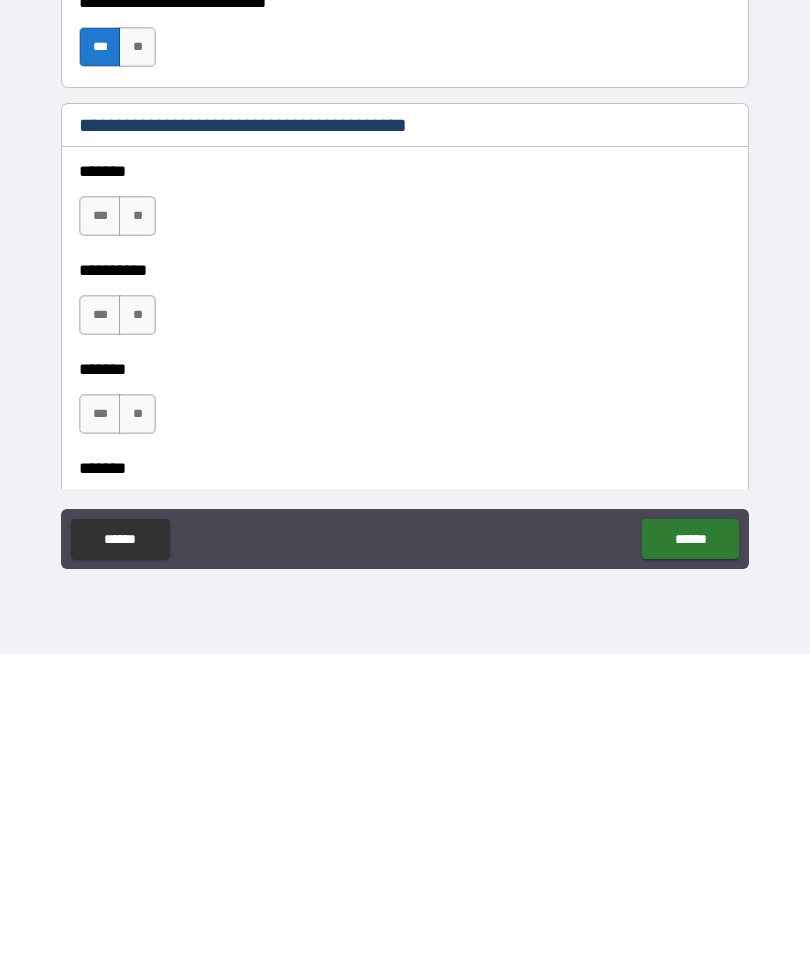 type on "*****" 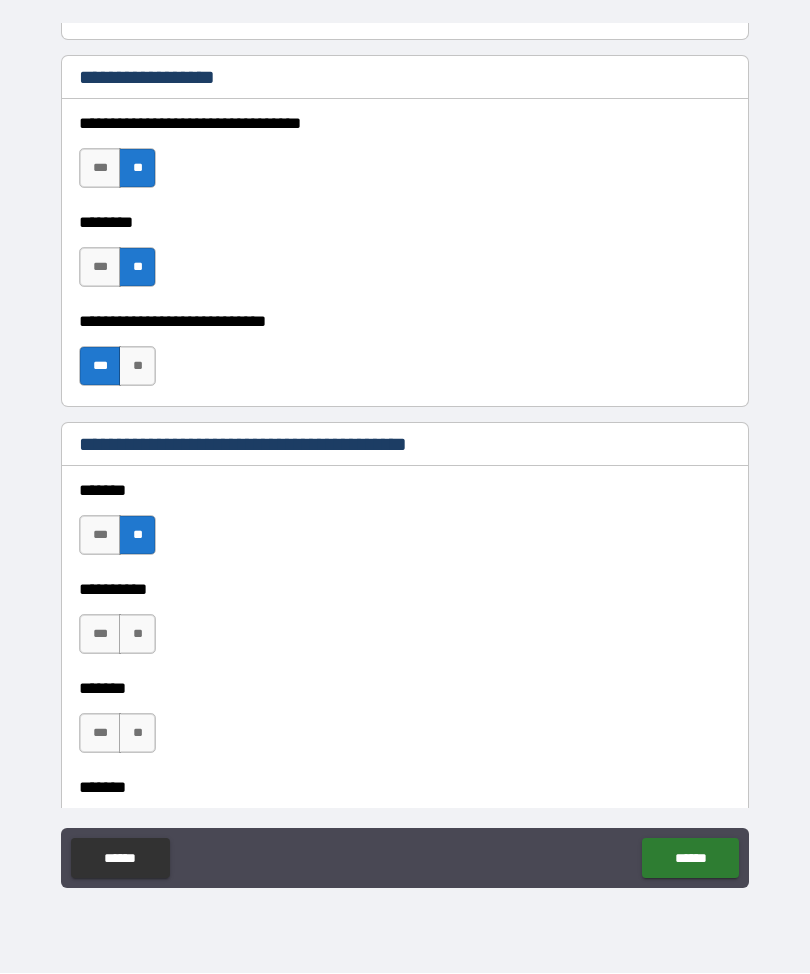 click on "***" at bounding box center [100, 635] 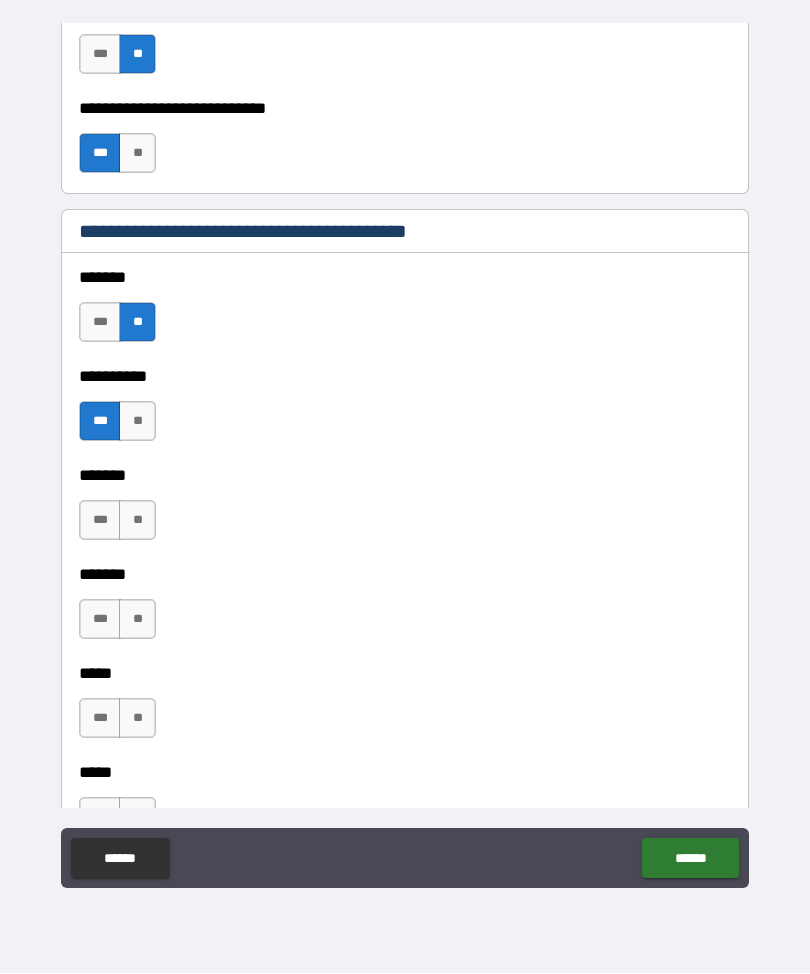scroll, scrollTop: 2283, scrollLeft: 0, axis: vertical 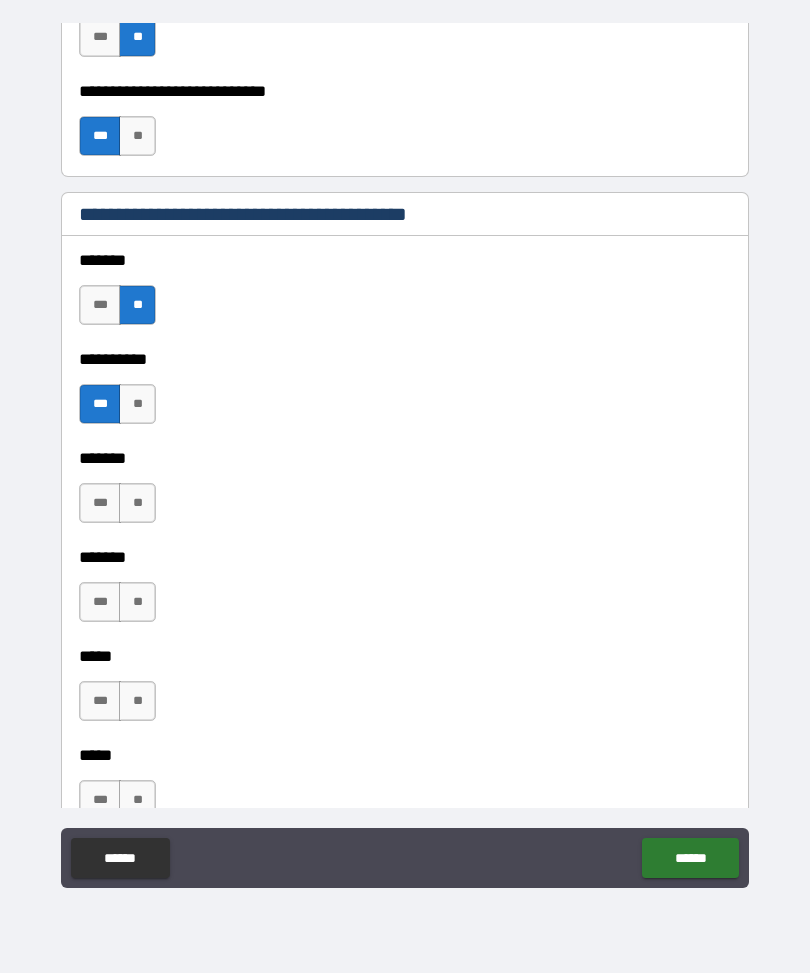click on "**" at bounding box center [137, 504] 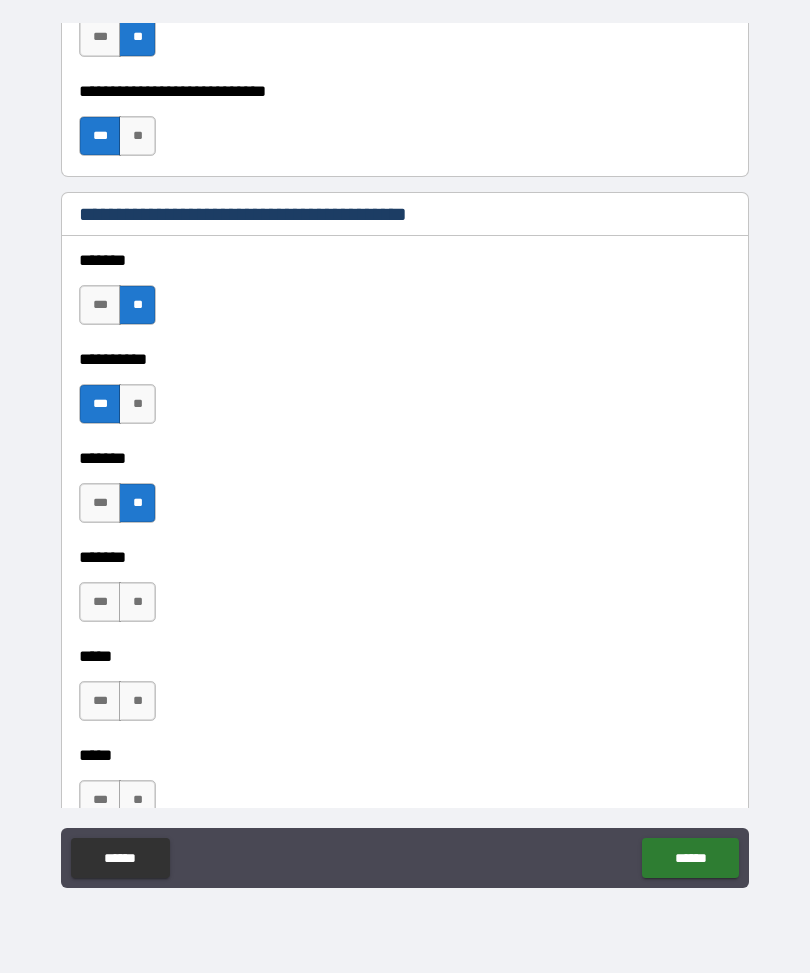 click on "**" at bounding box center (137, 603) 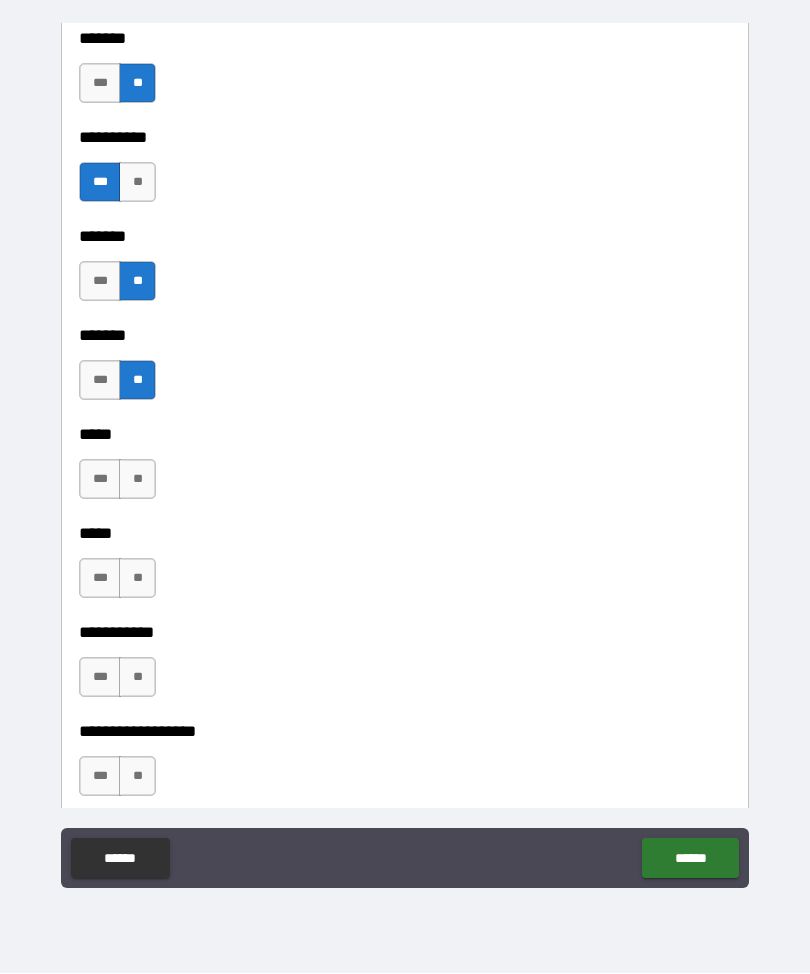 scroll, scrollTop: 2531, scrollLeft: 0, axis: vertical 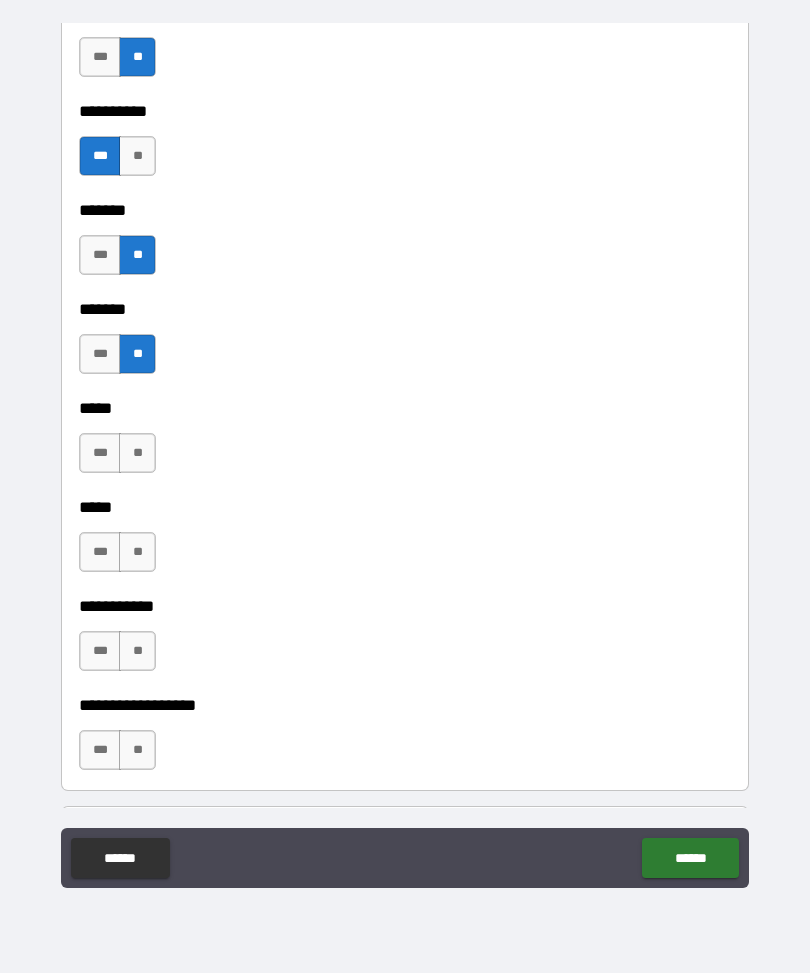 click on "**" at bounding box center (137, 454) 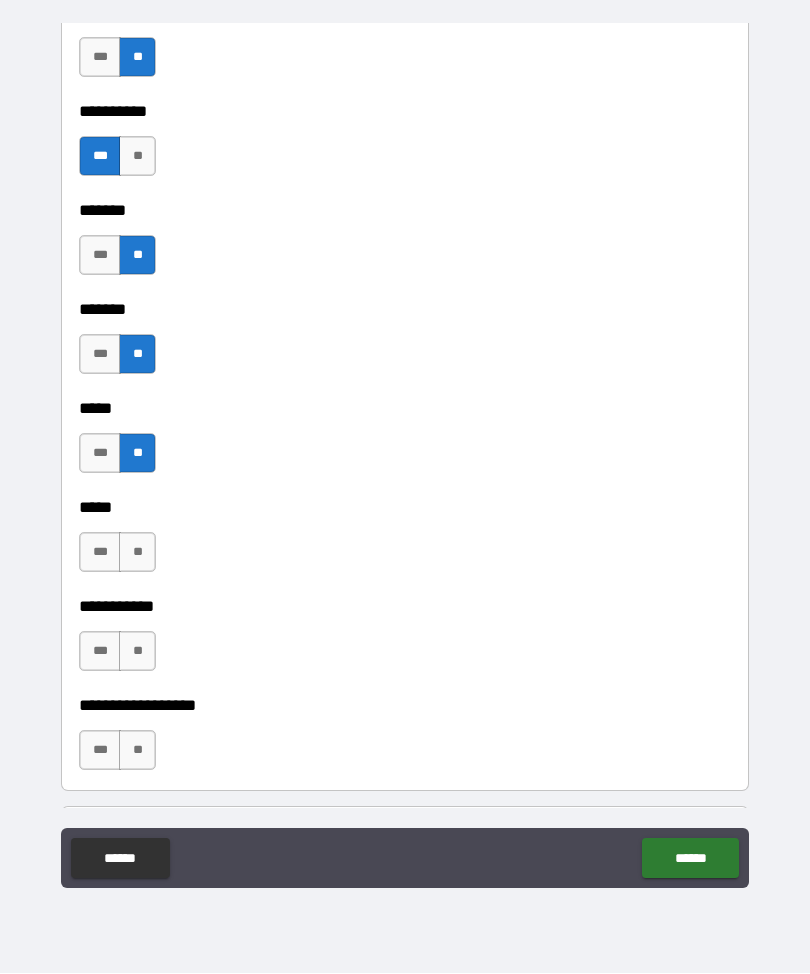 click on "**" at bounding box center [137, 553] 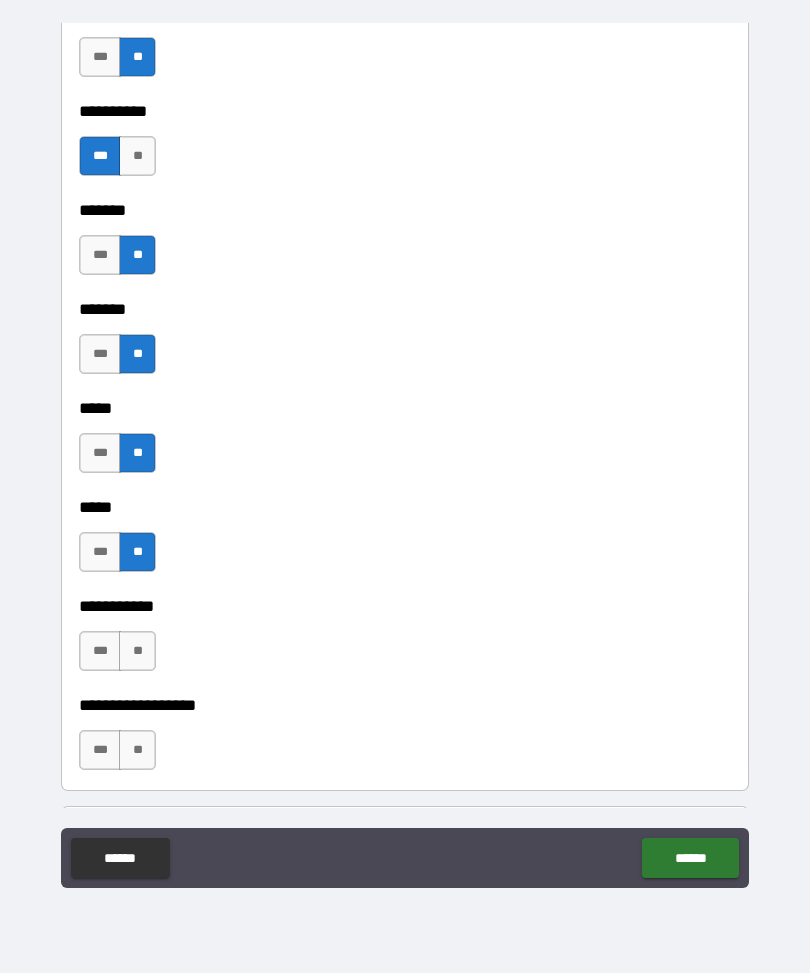 click on "**" at bounding box center [137, 652] 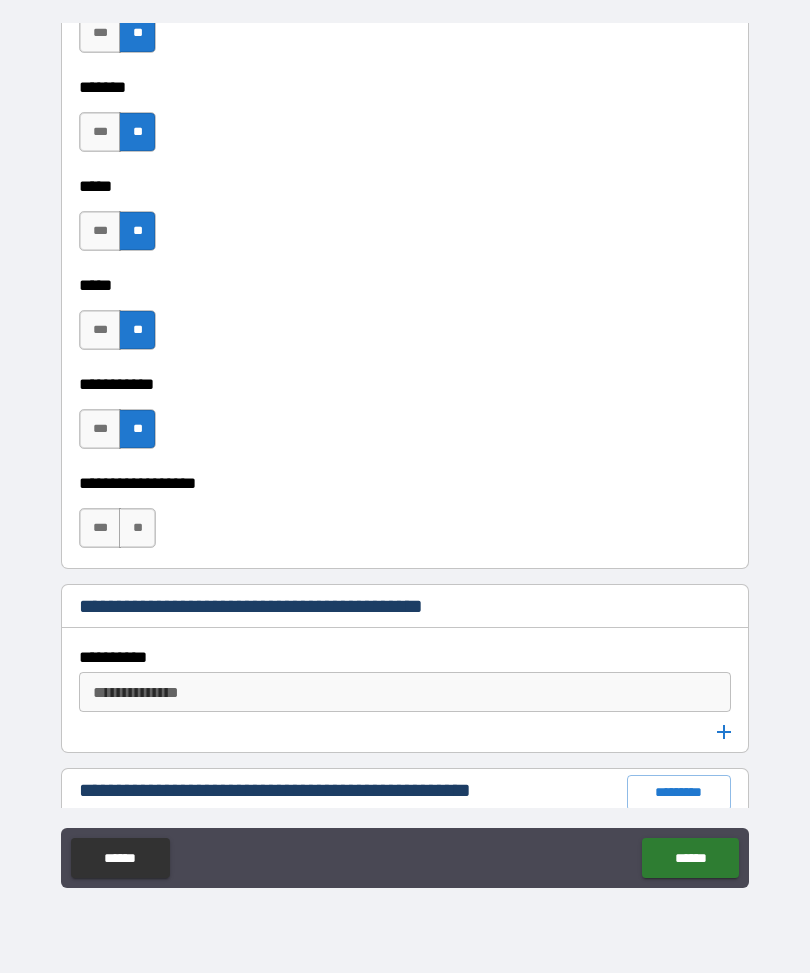 scroll, scrollTop: 2757, scrollLeft: 0, axis: vertical 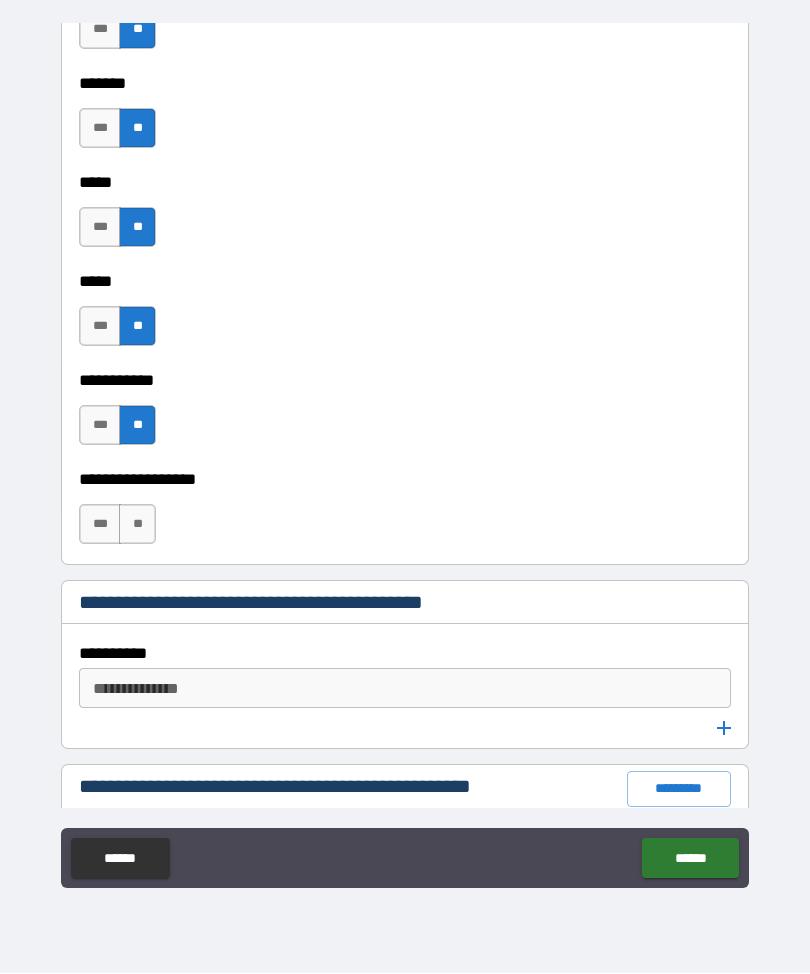 click on "**" at bounding box center [137, 525] 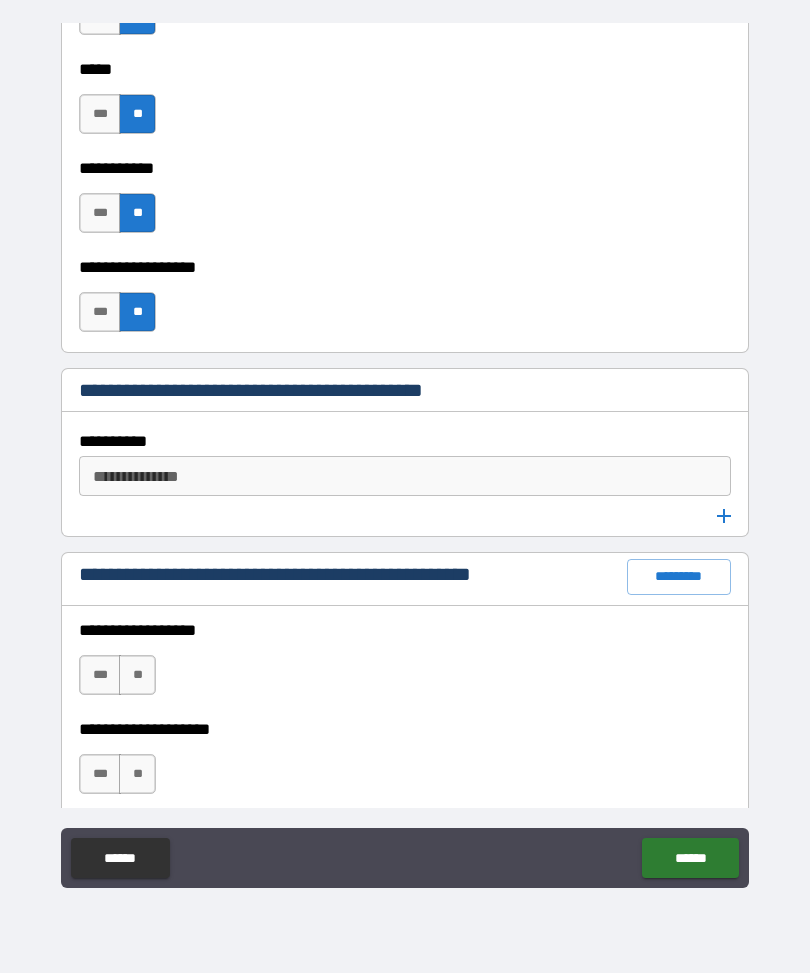 scroll, scrollTop: 2973, scrollLeft: 0, axis: vertical 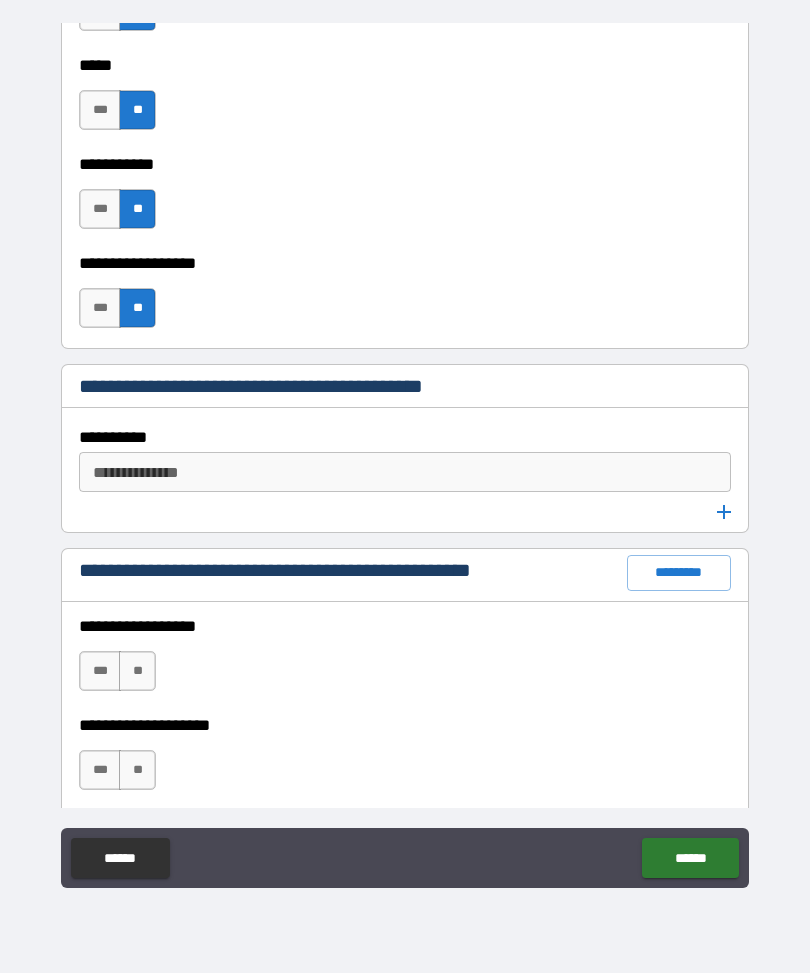 click on "**********" at bounding box center (403, 473) 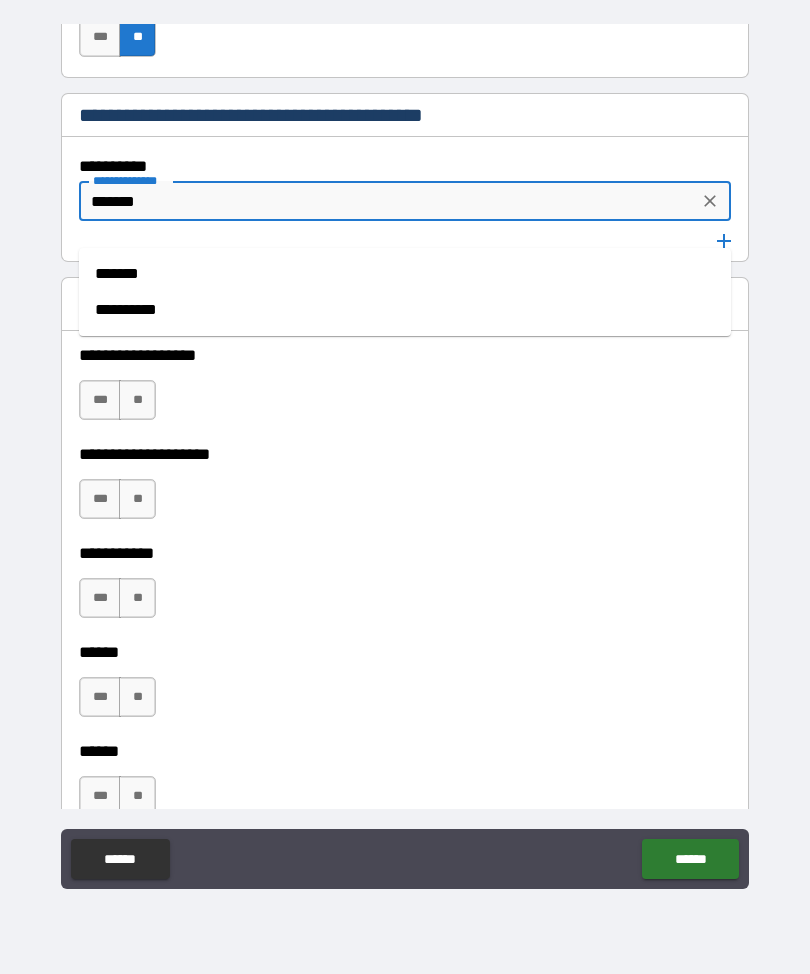 scroll, scrollTop: 3253, scrollLeft: 0, axis: vertical 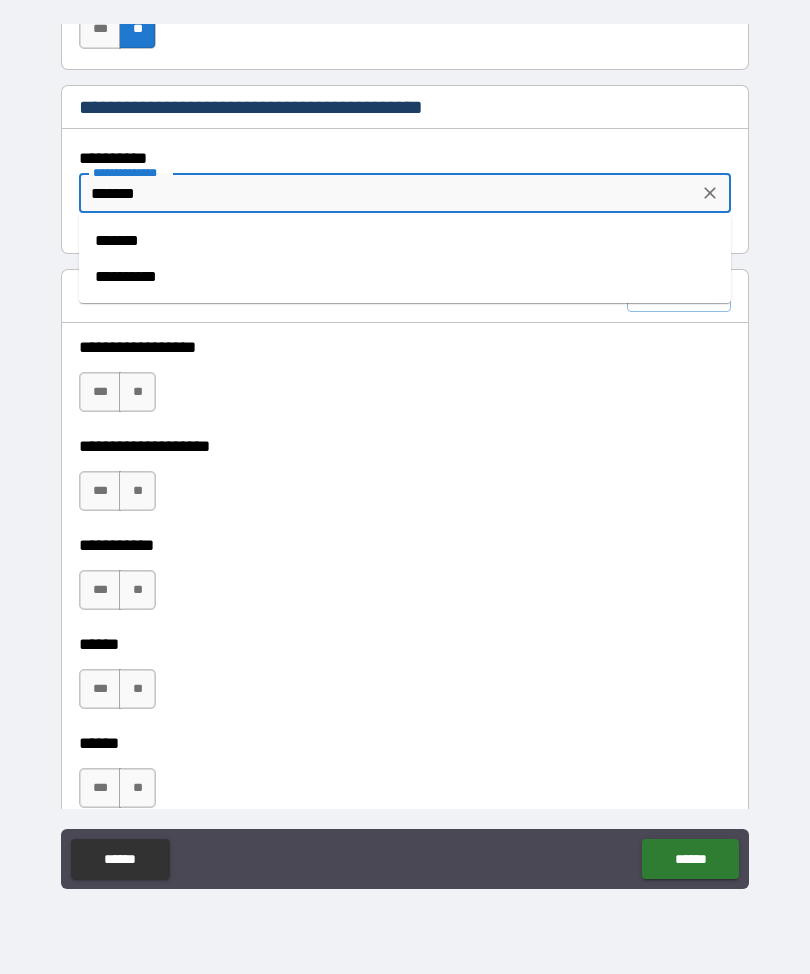 type on "*******" 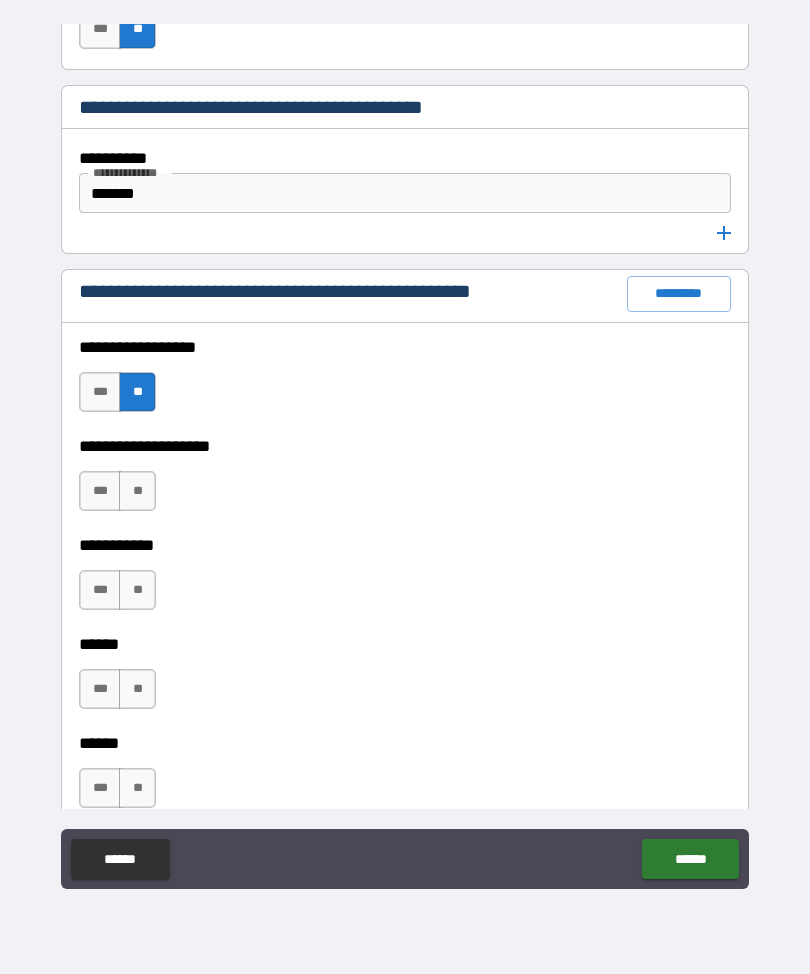 click on "**" at bounding box center [137, 491] 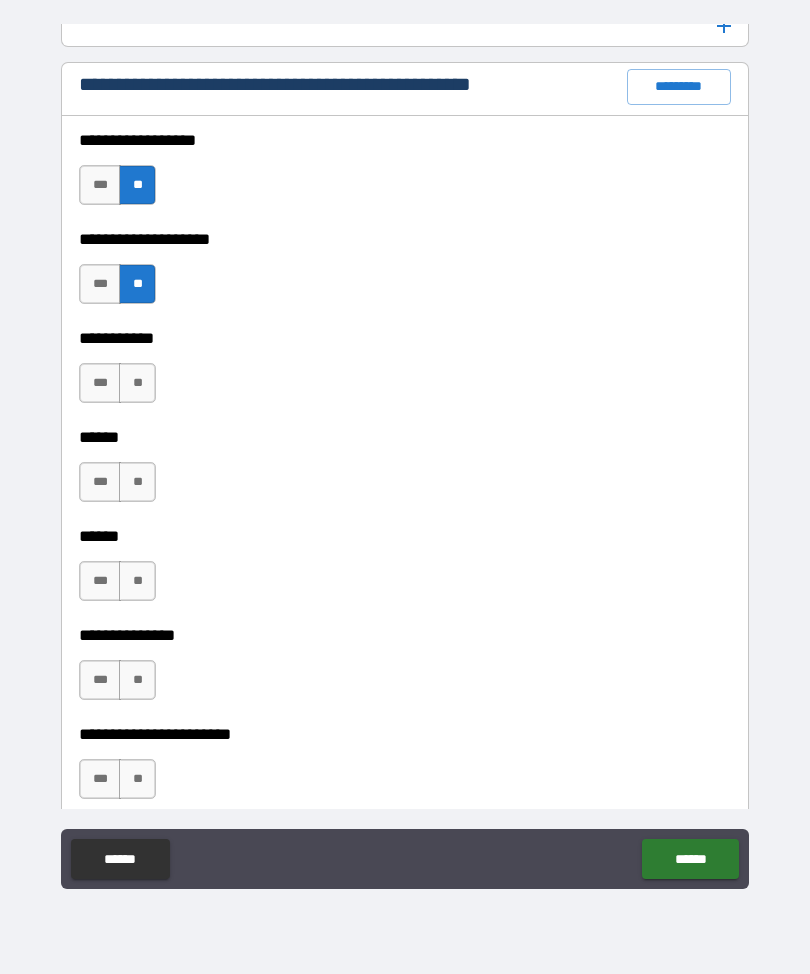 scroll, scrollTop: 3463, scrollLeft: 0, axis: vertical 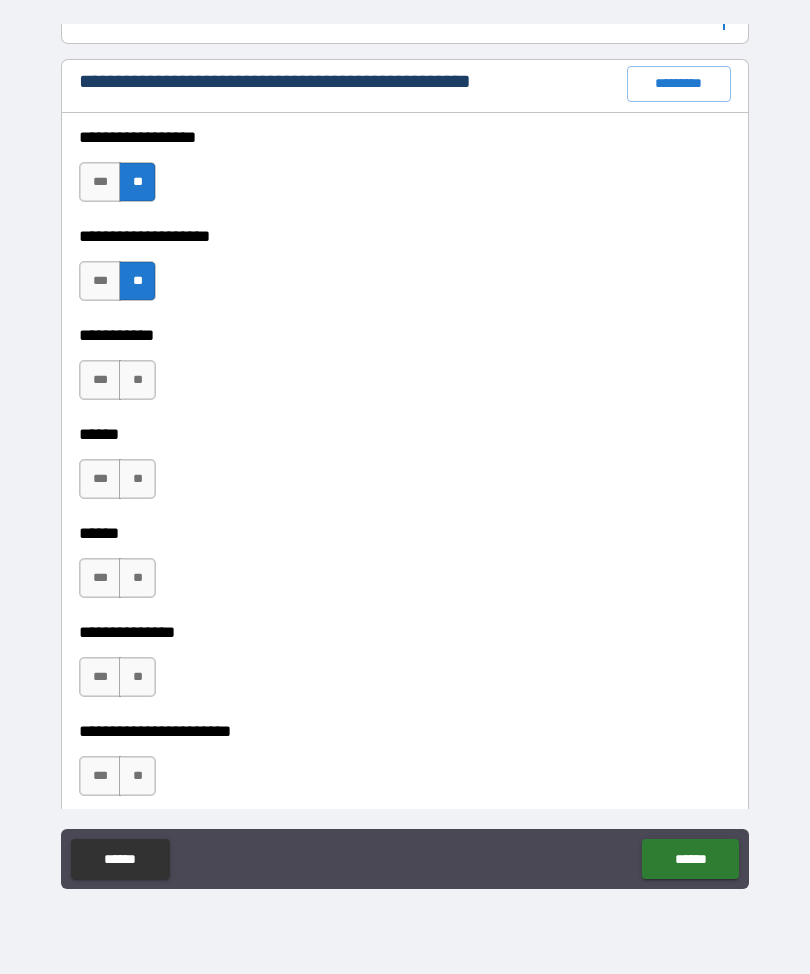 click on "**" at bounding box center (137, 380) 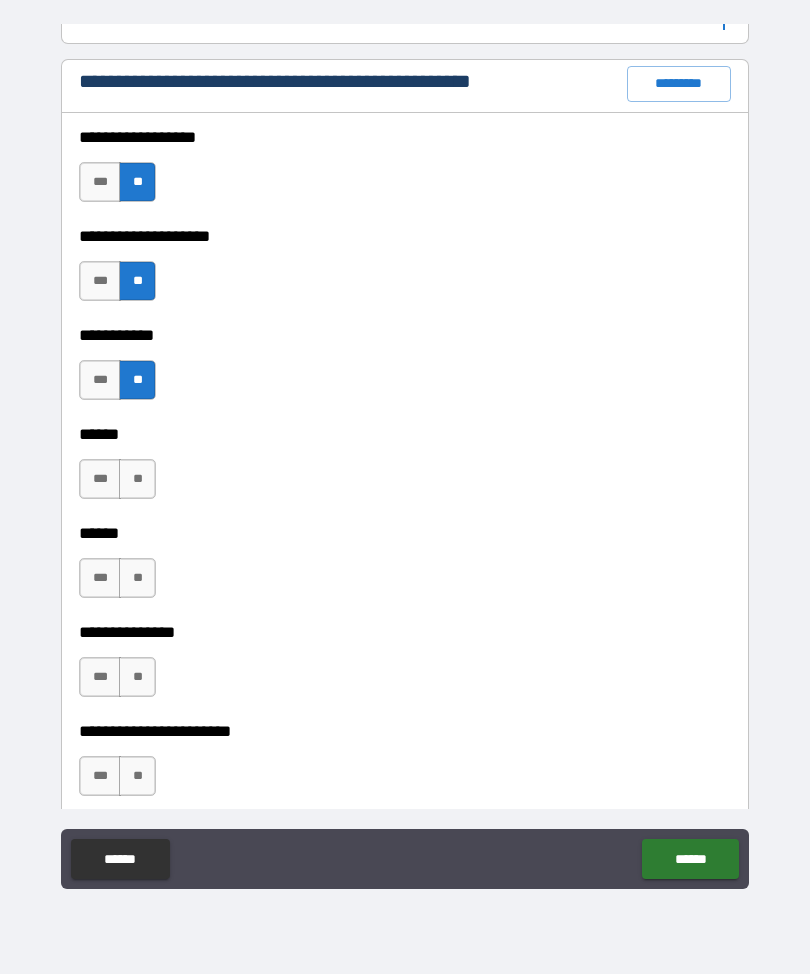 click on "**" at bounding box center (137, 479) 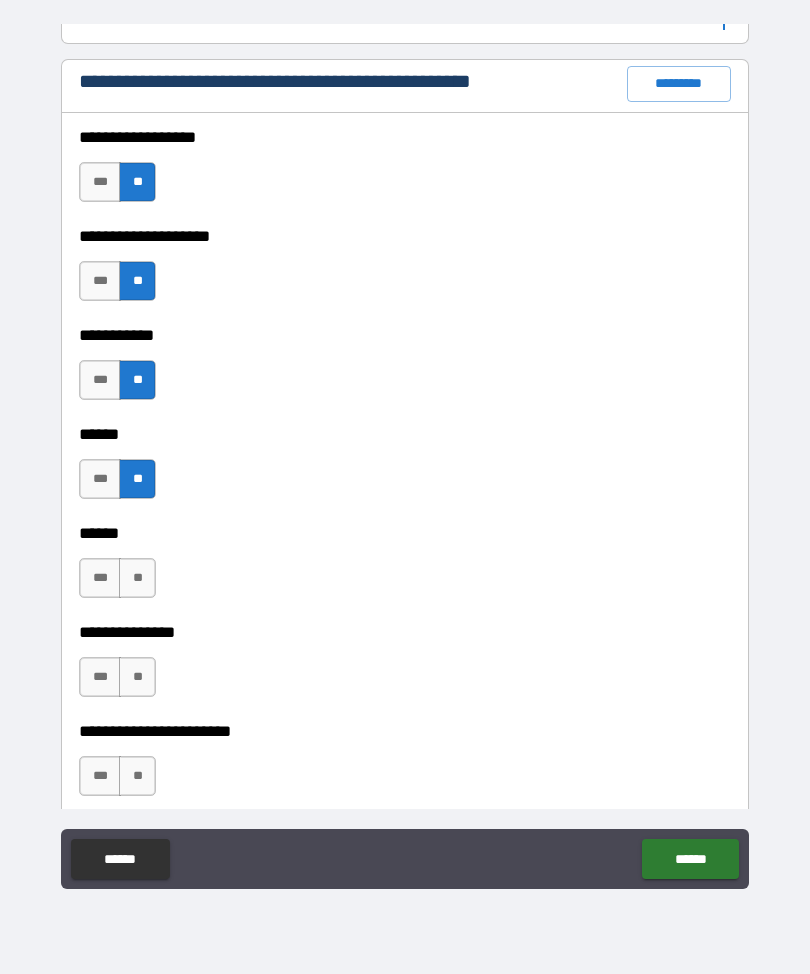 click on "**" at bounding box center [137, 578] 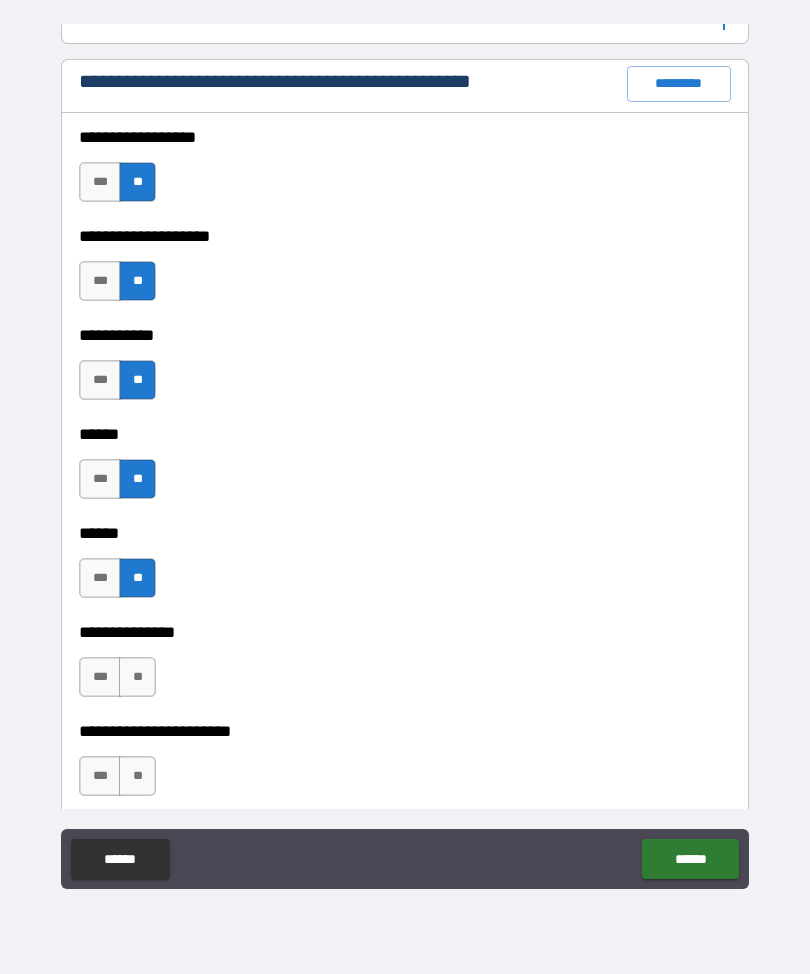 click on "**********" at bounding box center [405, 618] 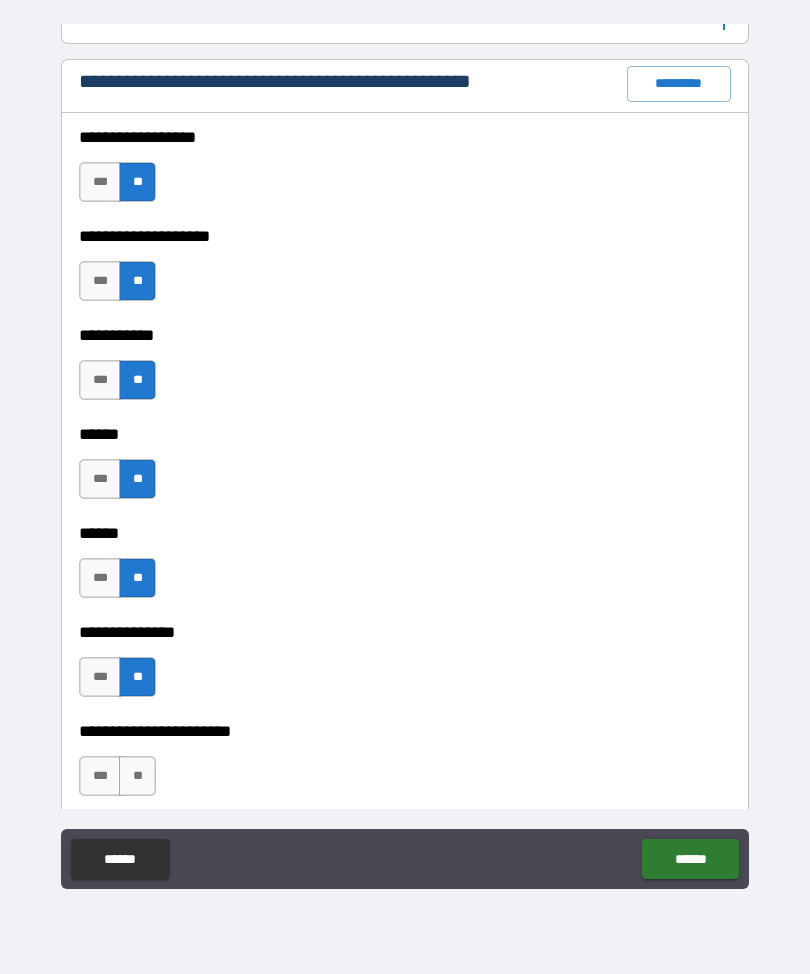 click on "**" at bounding box center (137, 776) 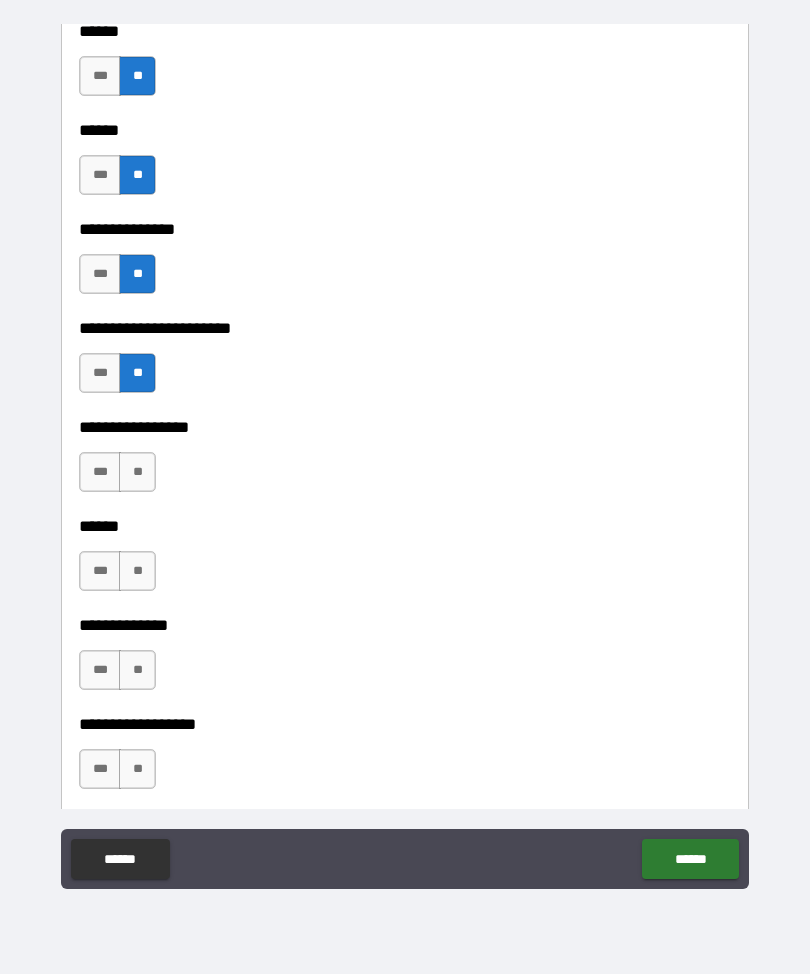 scroll, scrollTop: 3867, scrollLeft: 0, axis: vertical 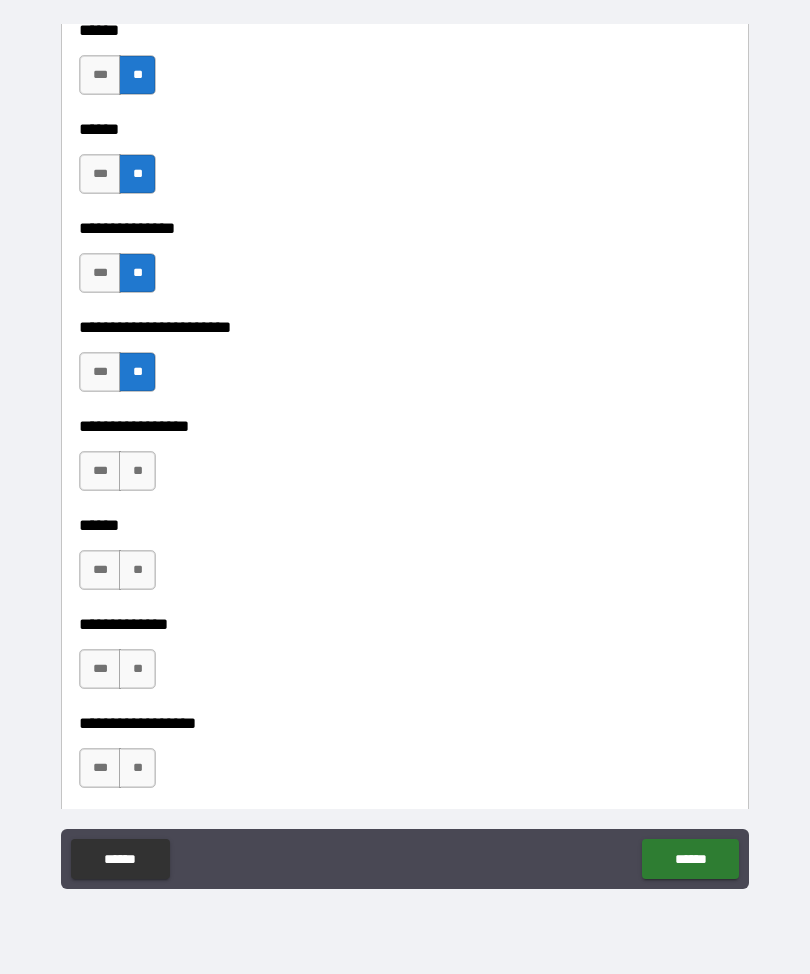 click on "**" at bounding box center [137, 471] 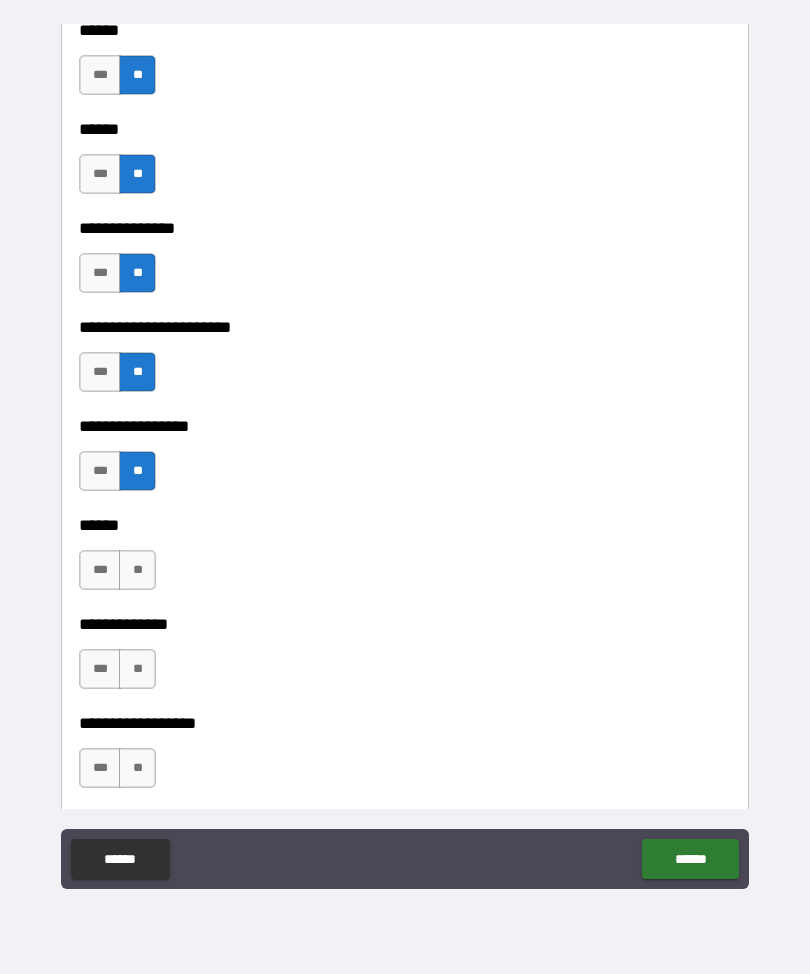 click on "***" at bounding box center [100, 570] 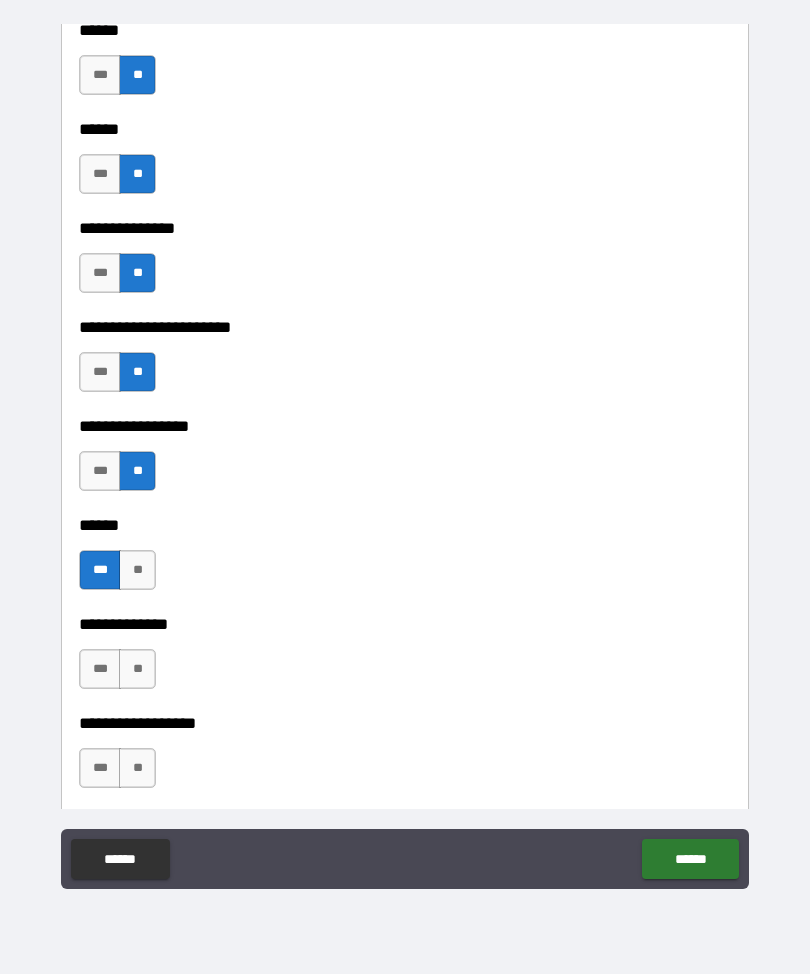 click on "**" at bounding box center [137, 669] 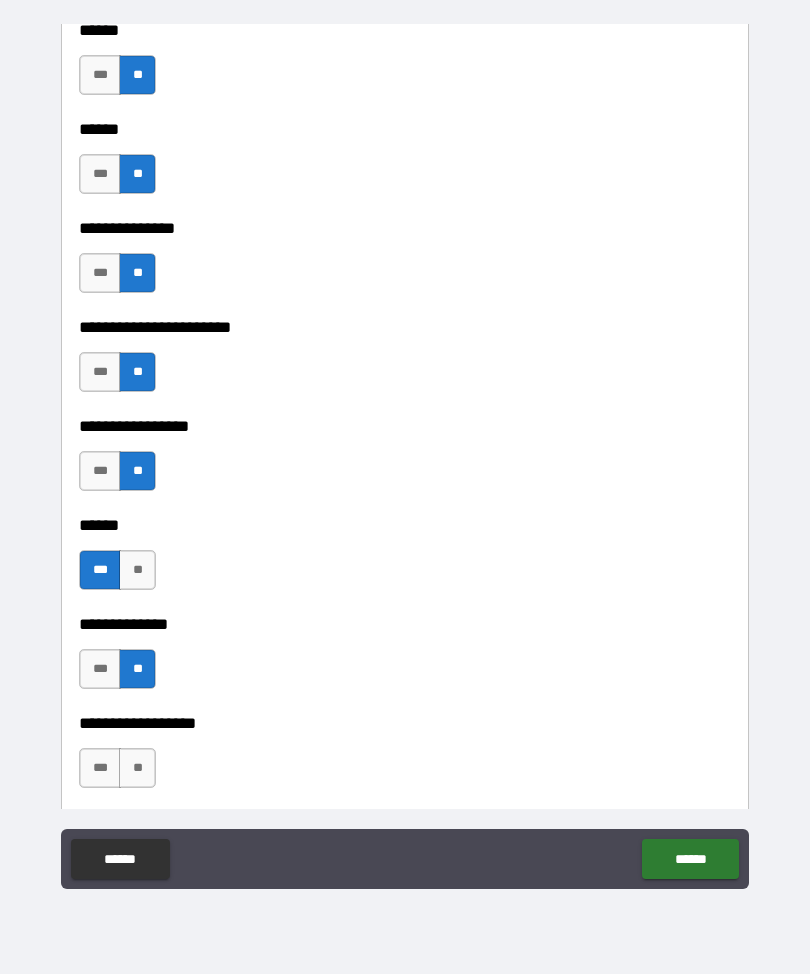 click on "**" at bounding box center (137, 768) 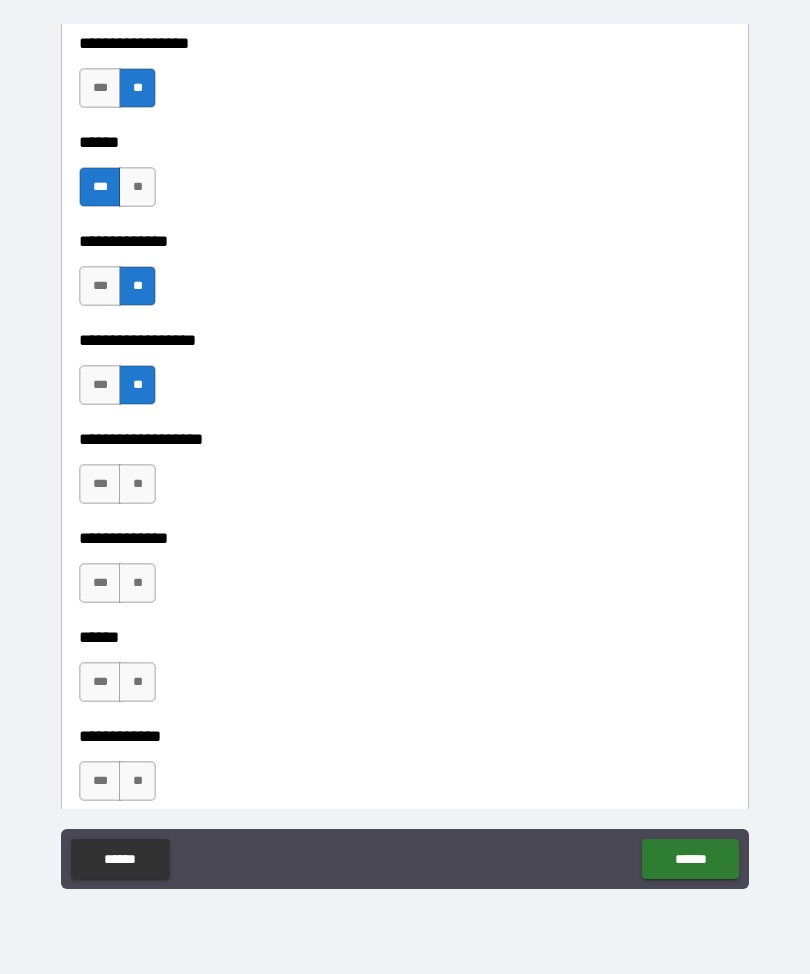 scroll, scrollTop: 4268, scrollLeft: 0, axis: vertical 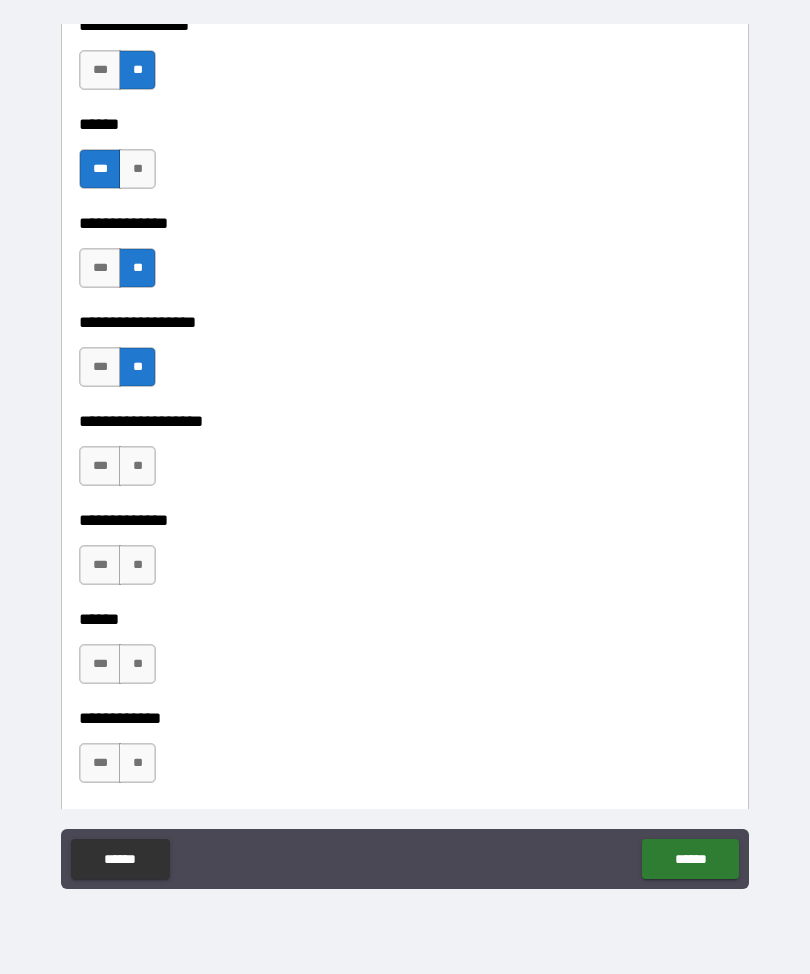 click on "***" at bounding box center [100, 466] 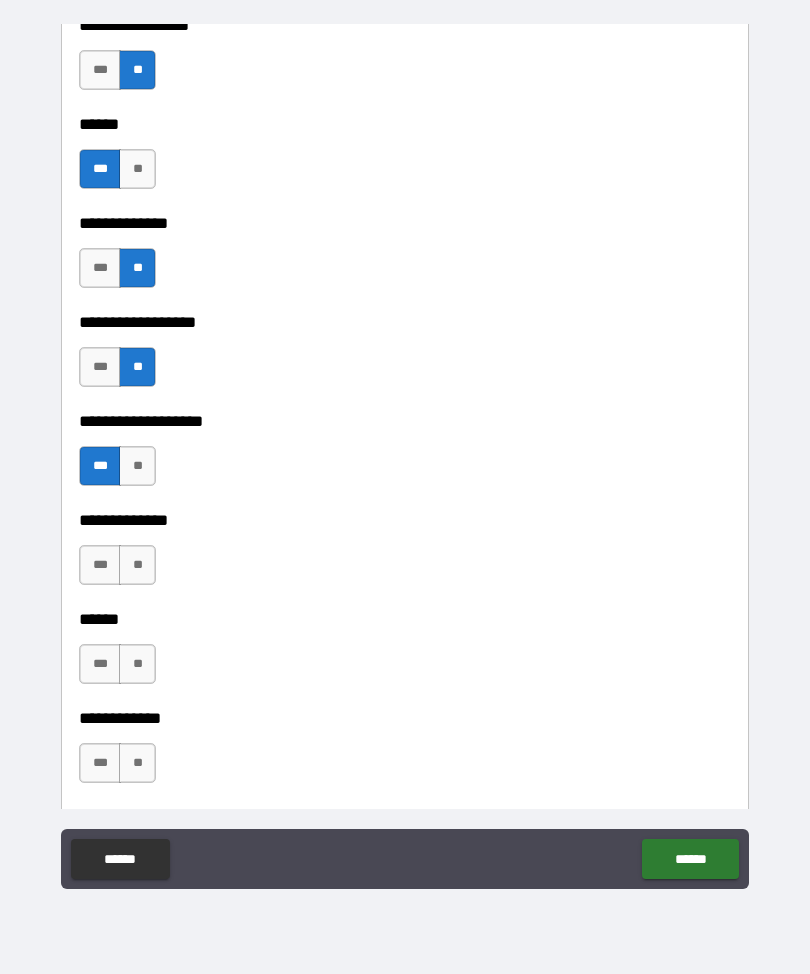 click on "***" at bounding box center (100, 565) 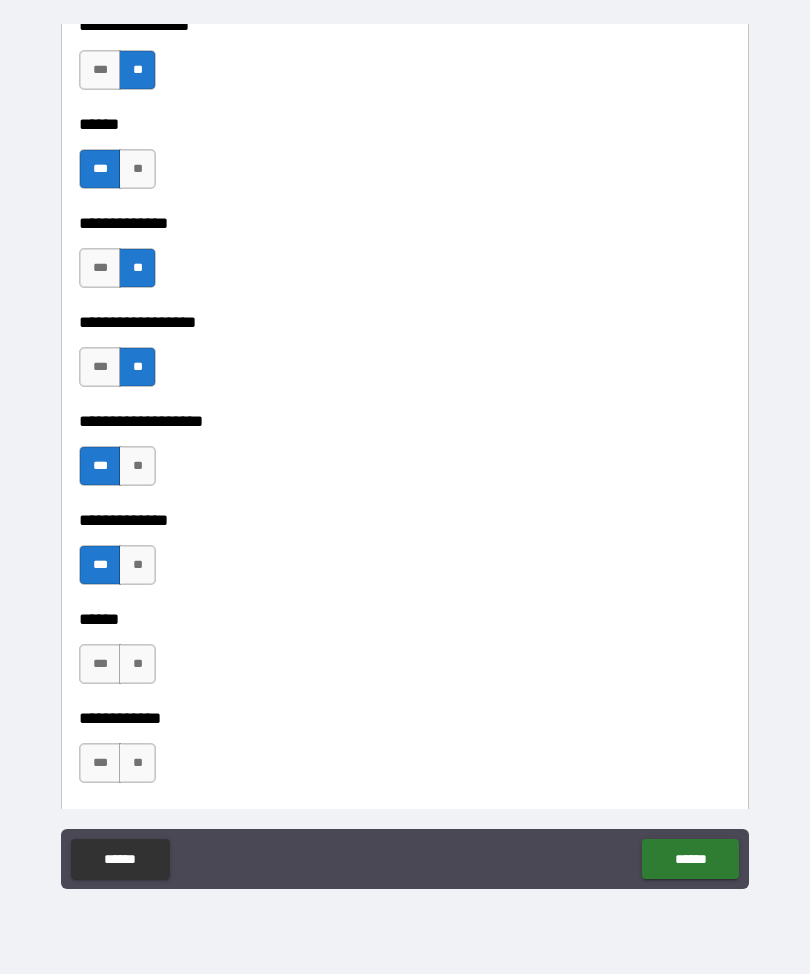 click on "**" at bounding box center (137, 664) 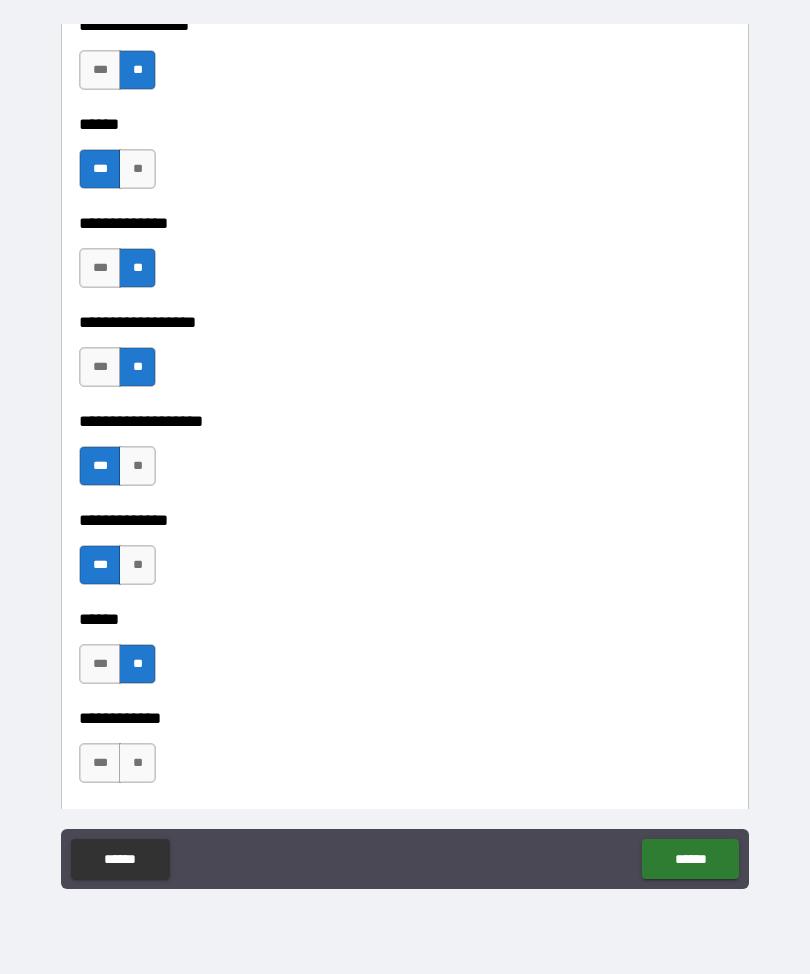 click on "**" at bounding box center [137, 763] 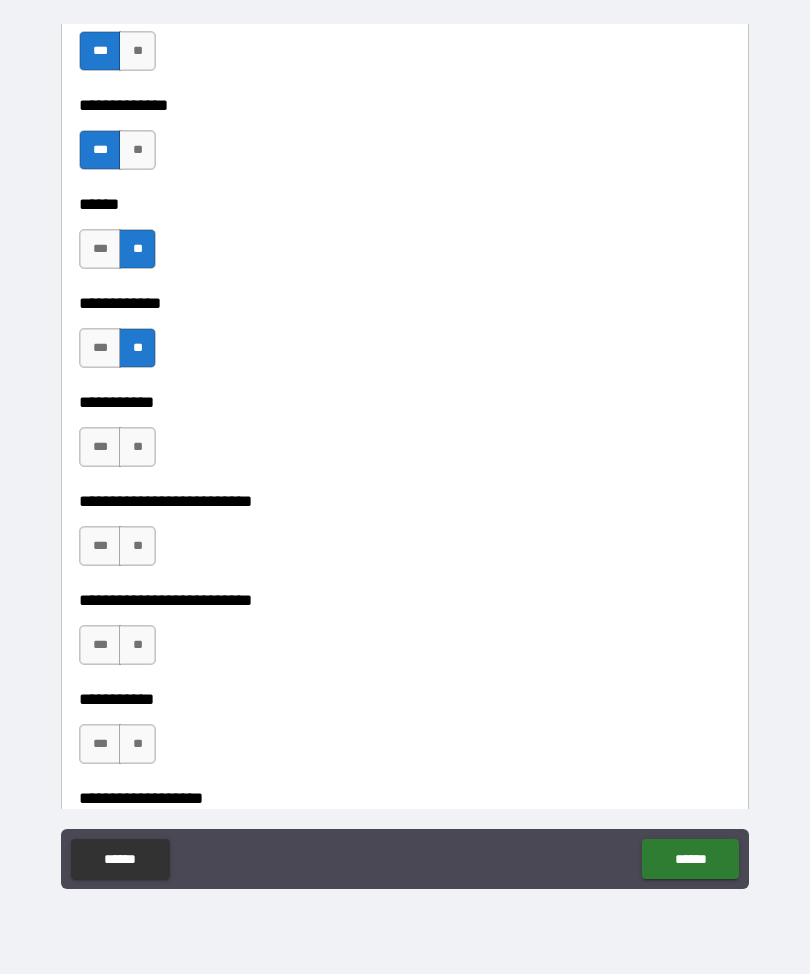 scroll, scrollTop: 4687, scrollLeft: 0, axis: vertical 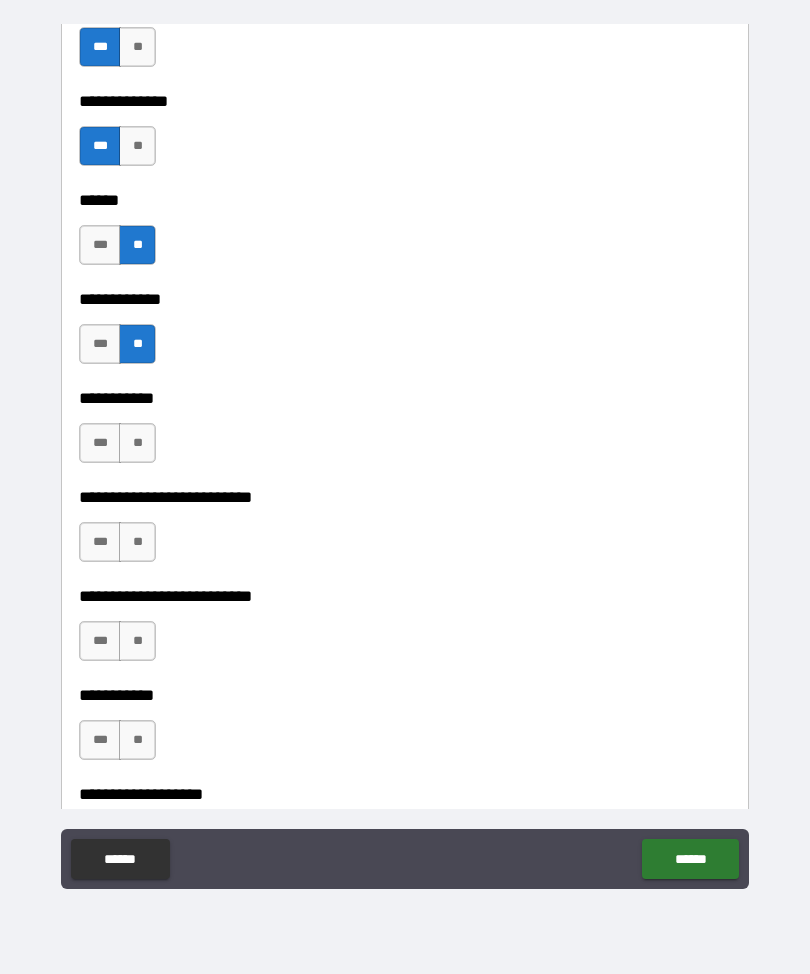 click on "***" at bounding box center [100, 443] 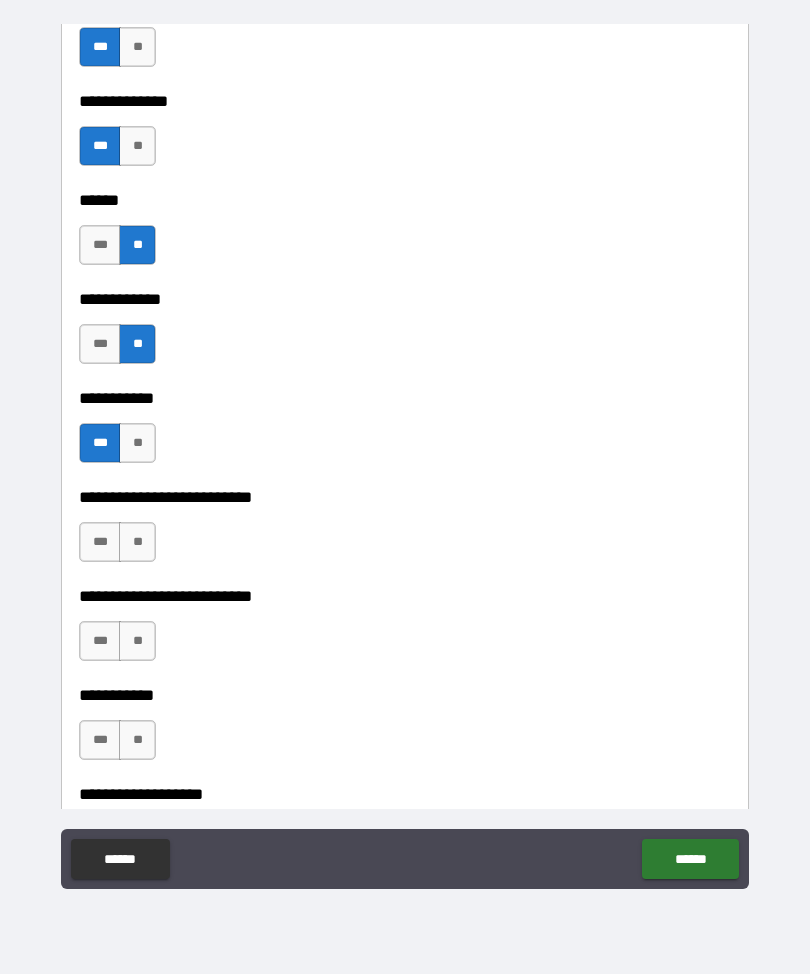 click on "**" at bounding box center [137, 542] 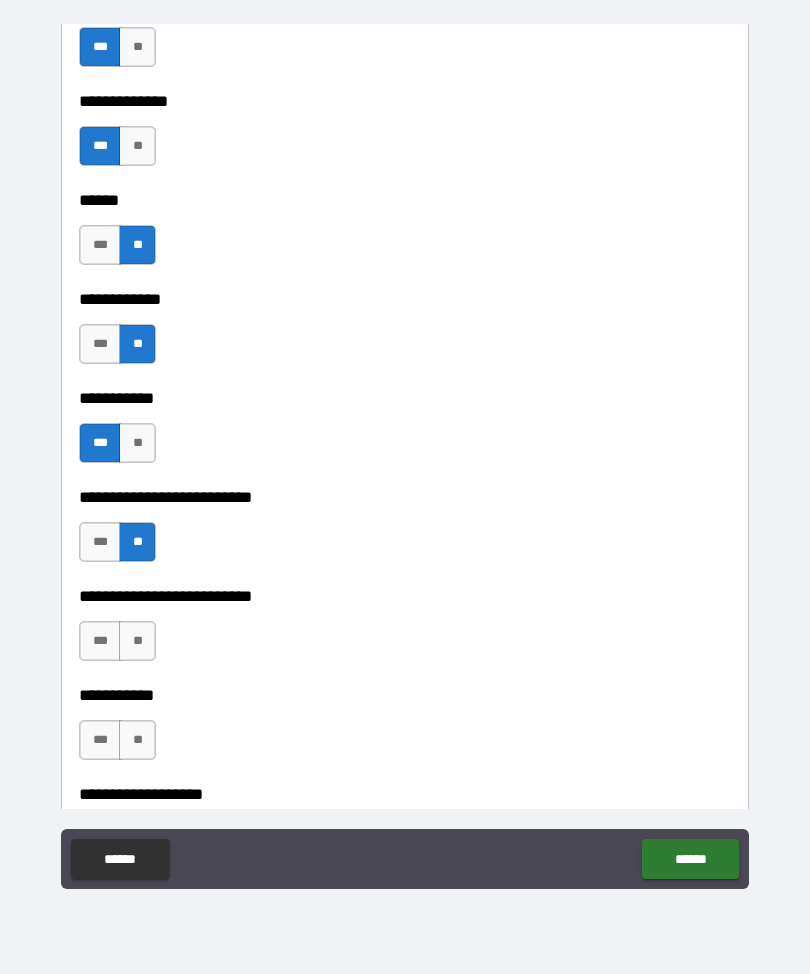 click on "**" at bounding box center [137, 641] 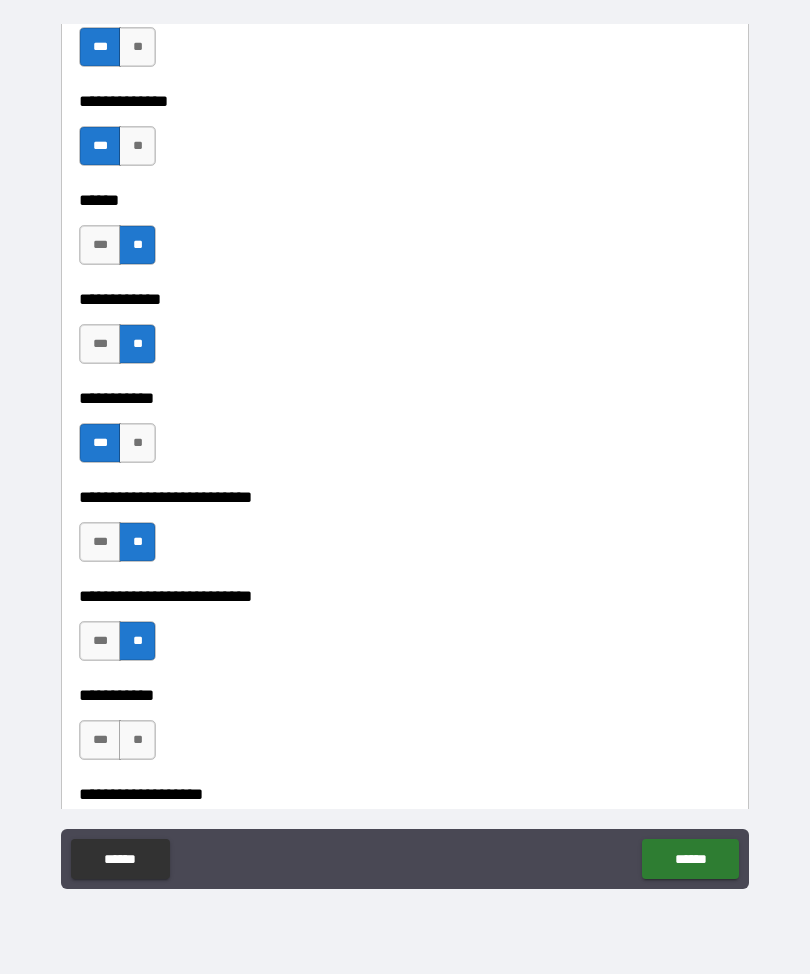 click on "**" at bounding box center [137, 740] 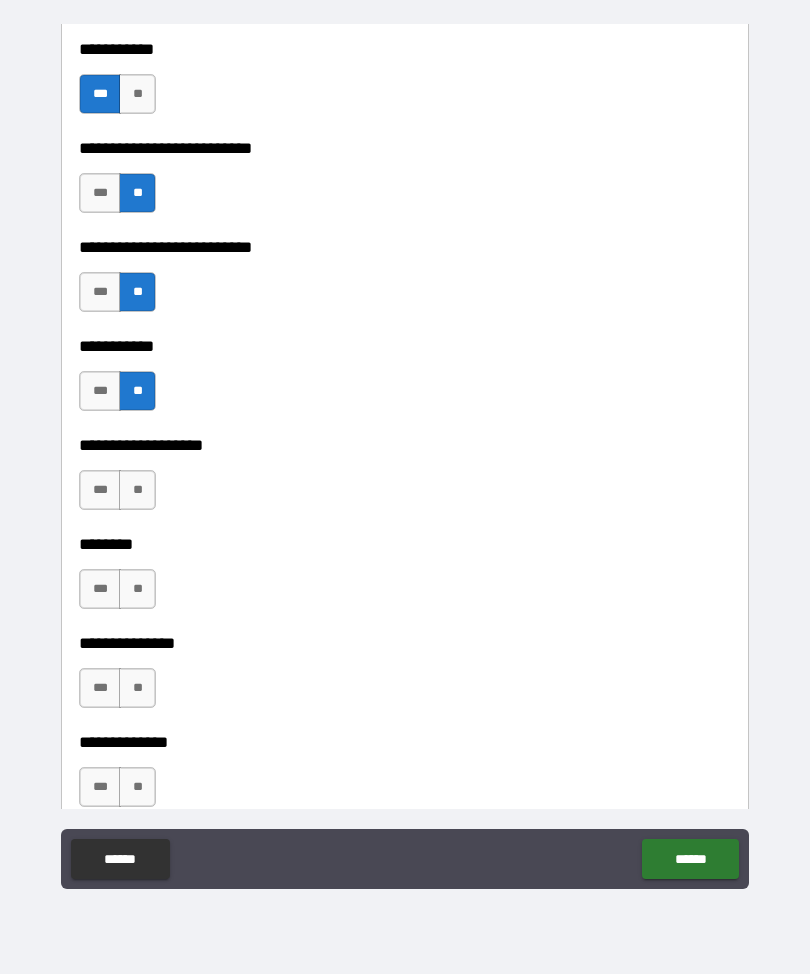 scroll, scrollTop: 5061, scrollLeft: 0, axis: vertical 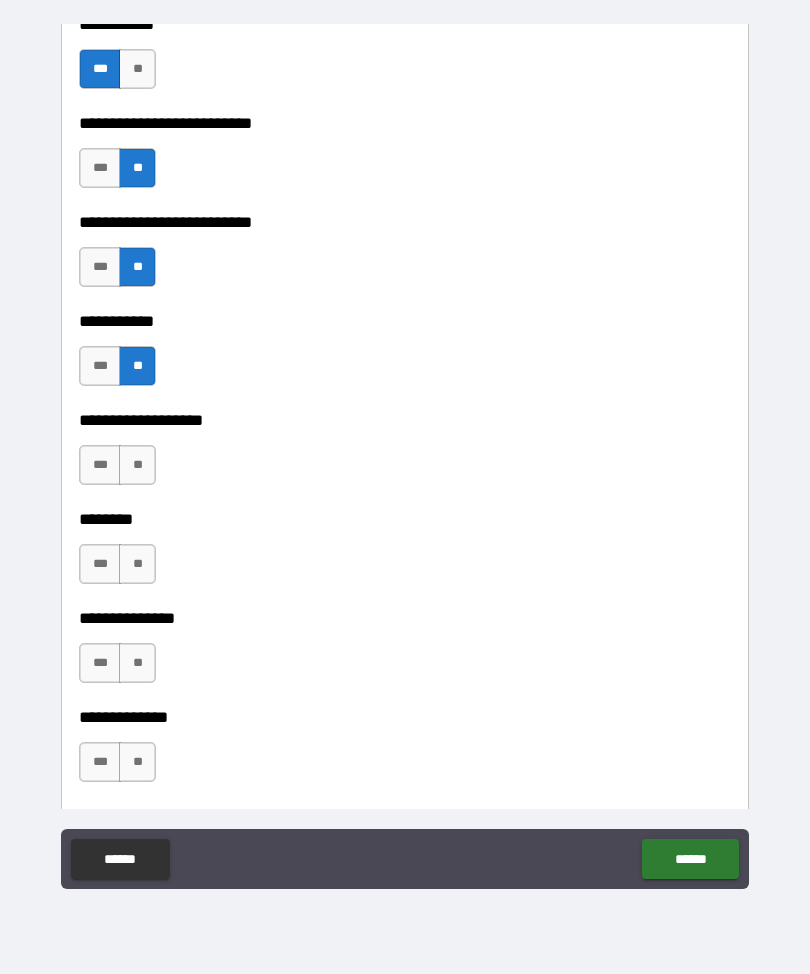 click on "**" at bounding box center (137, 465) 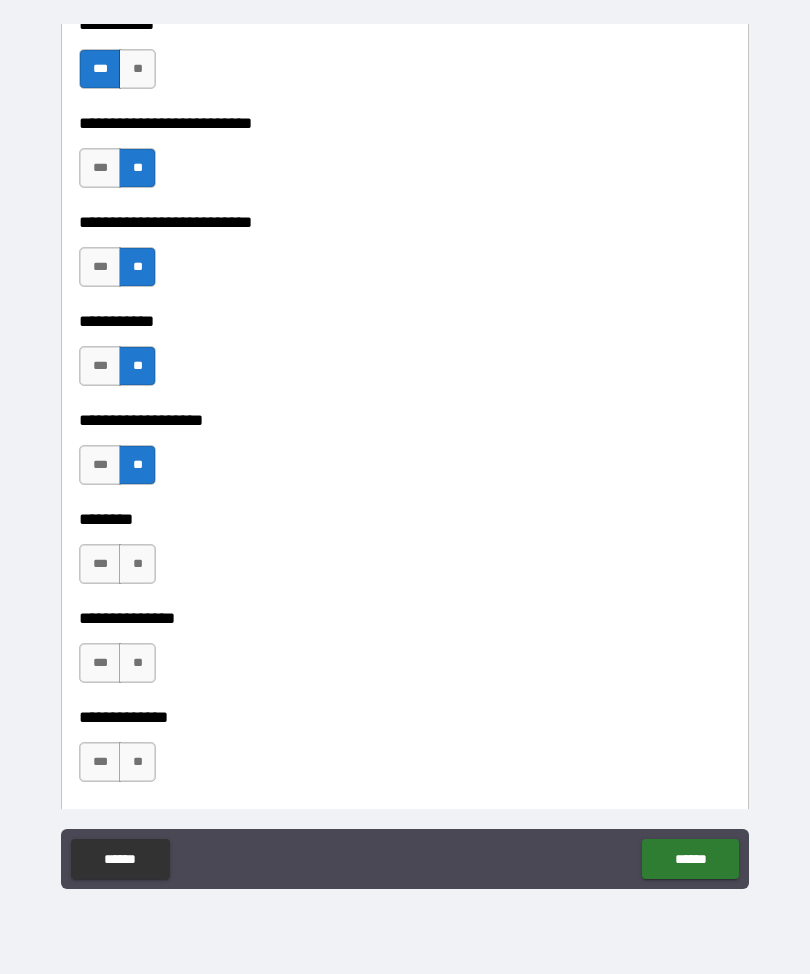 click on "**" at bounding box center (137, 564) 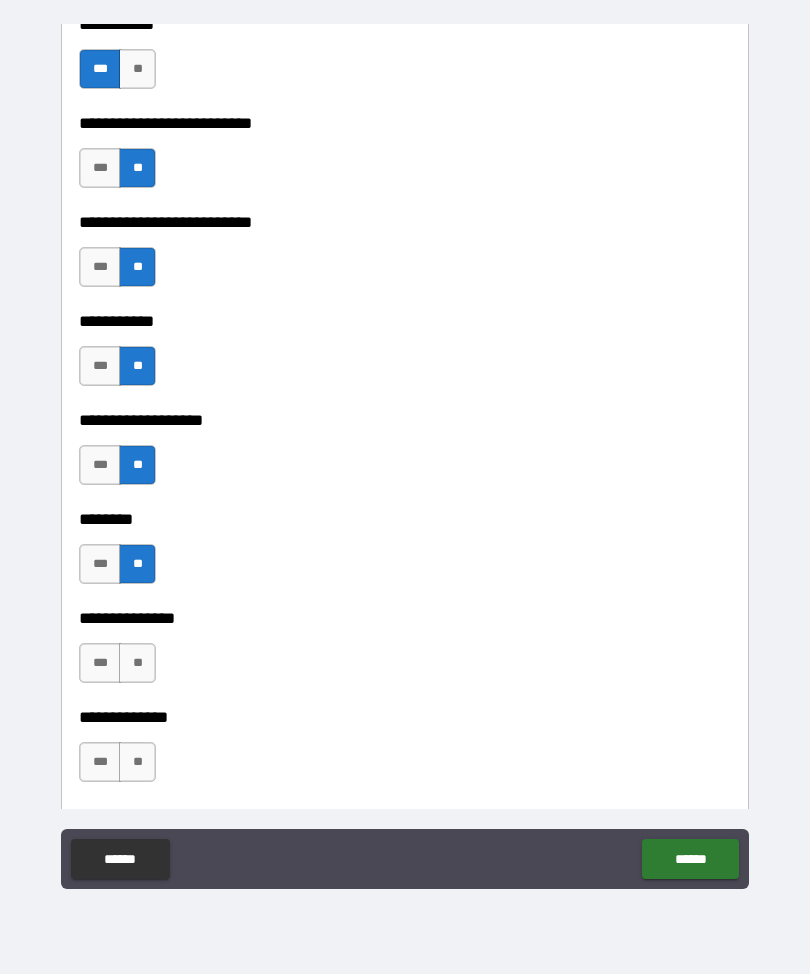 click on "**" at bounding box center [137, 663] 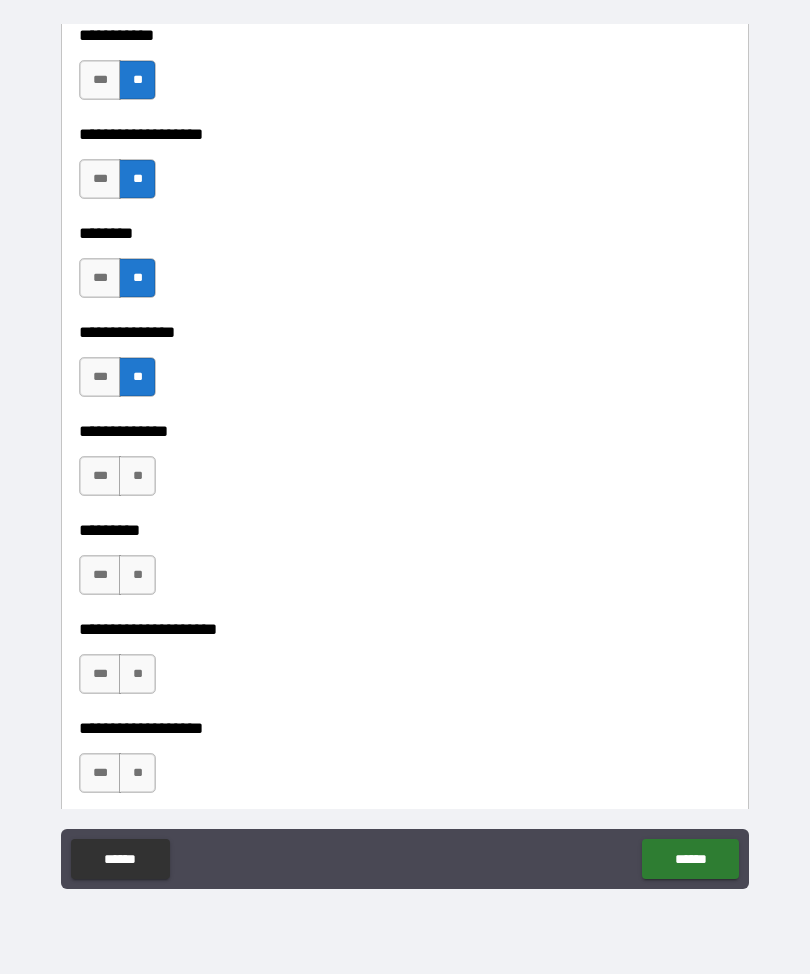 scroll, scrollTop: 5352, scrollLeft: 0, axis: vertical 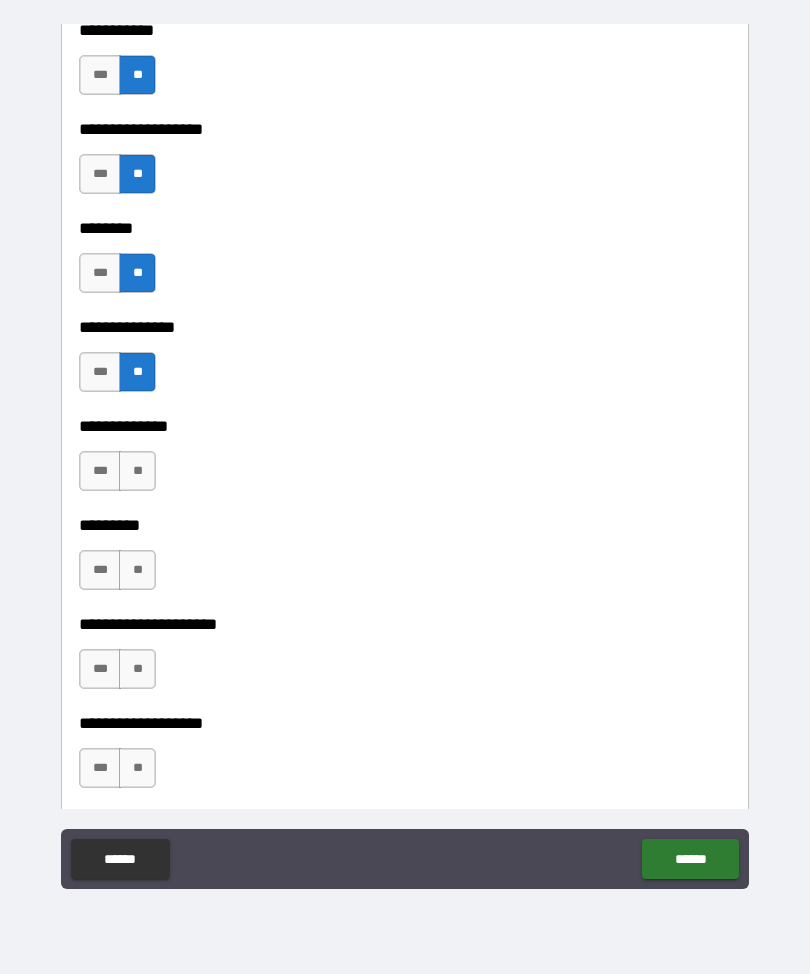 click on "***" at bounding box center [100, 471] 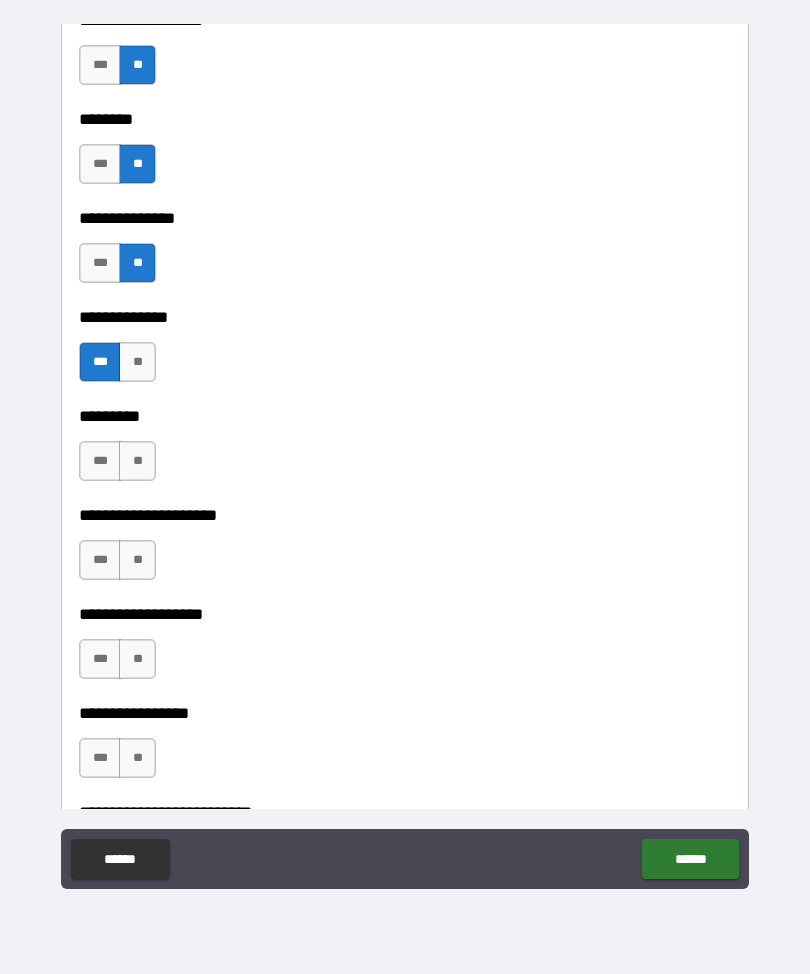 scroll, scrollTop: 5495, scrollLeft: 0, axis: vertical 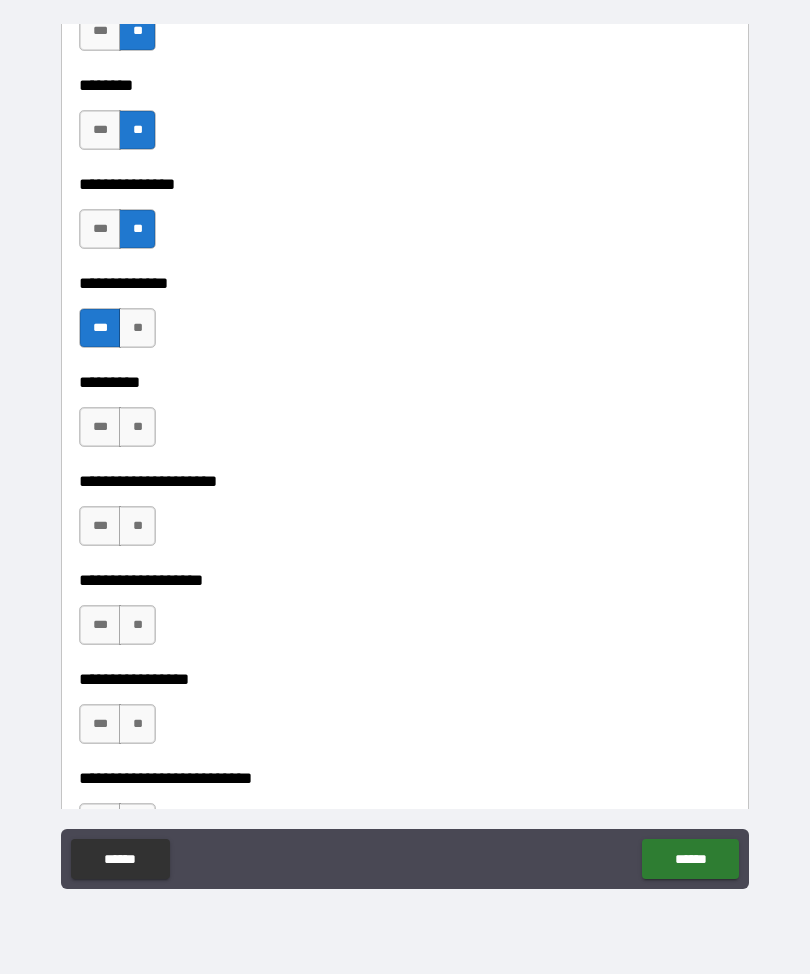 click on "**" at bounding box center [137, 427] 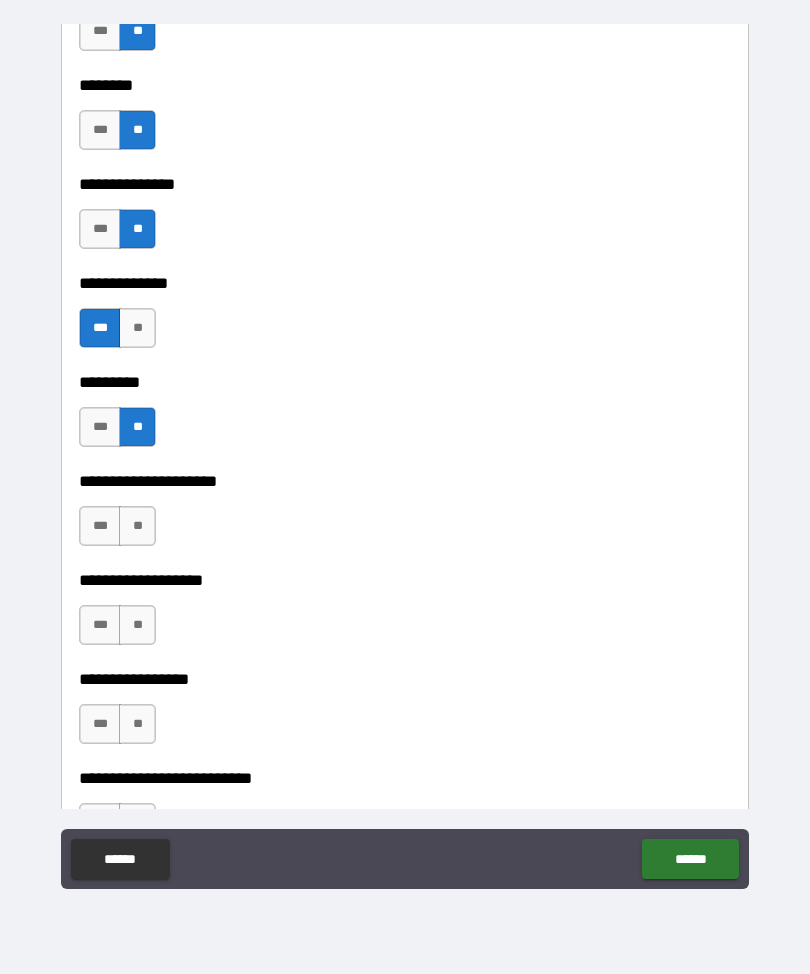 click on "**" at bounding box center [137, 526] 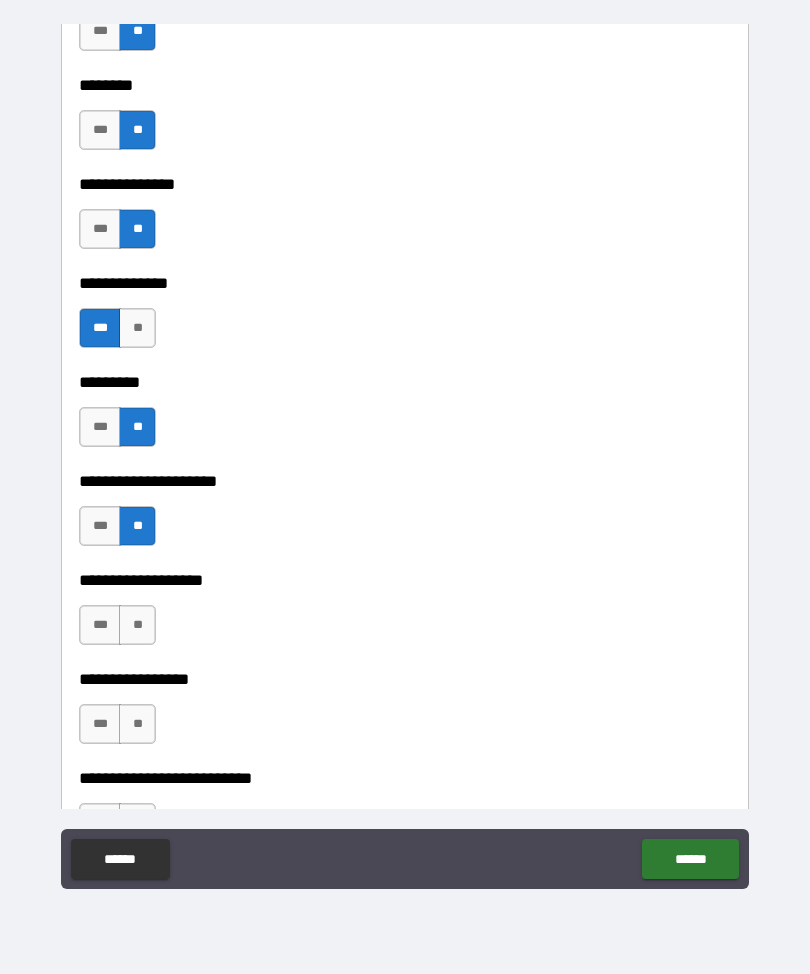 click on "**" at bounding box center (137, 625) 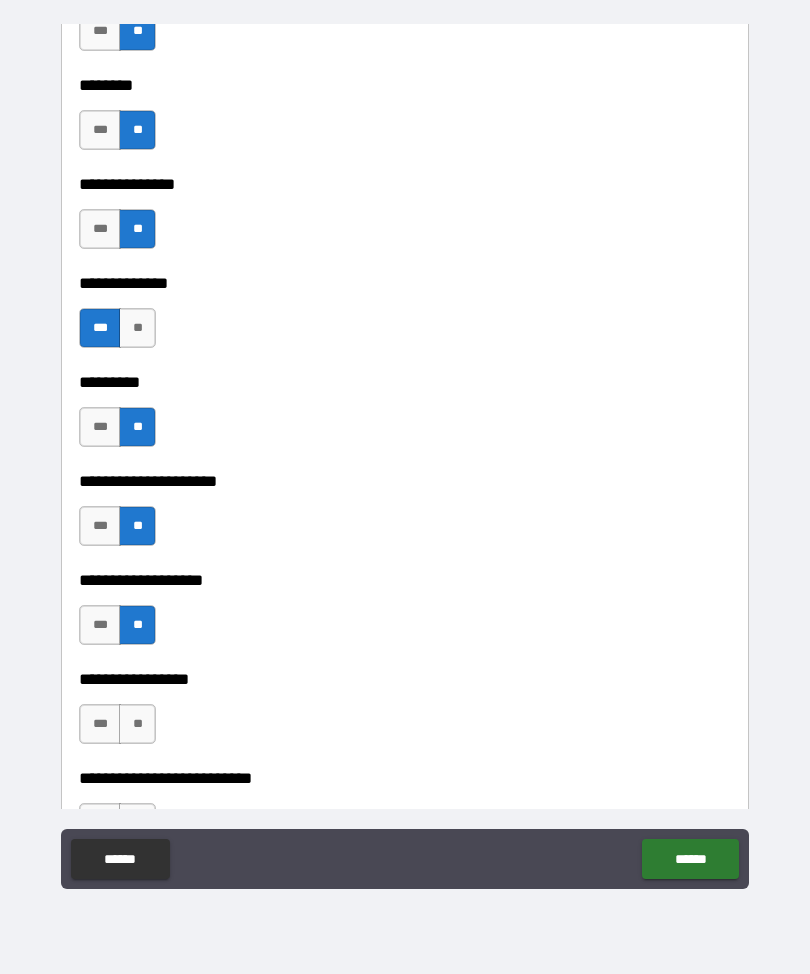 click on "**" at bounding box center [137, 724] 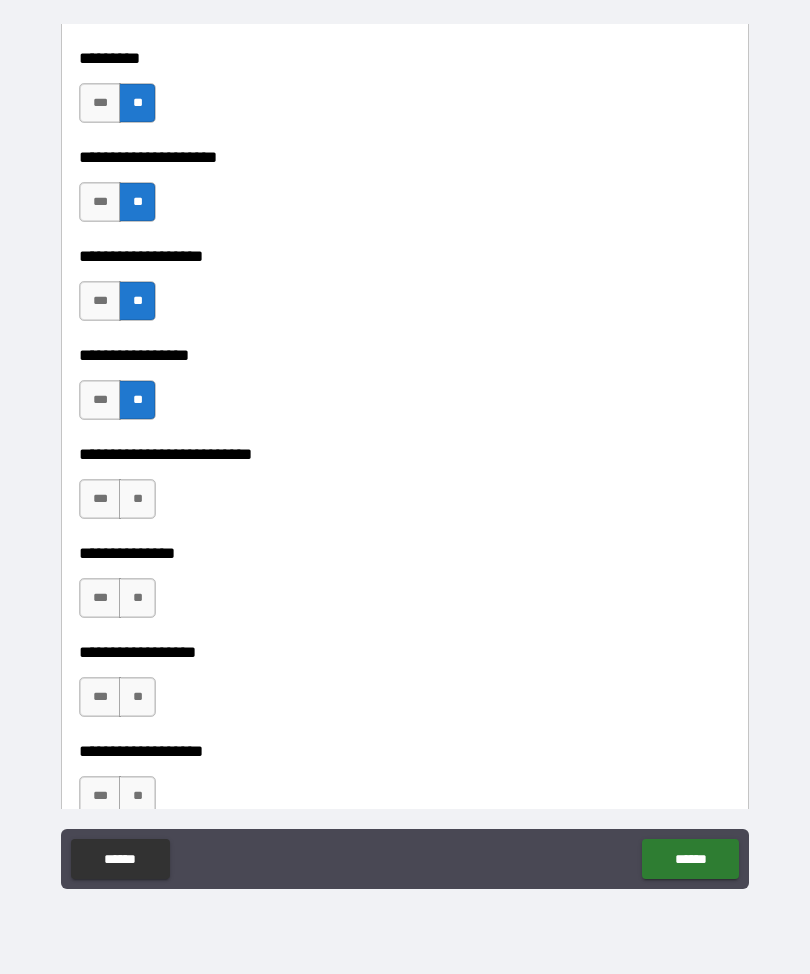 scroll, scrollTop: 5866, scrollLeft: 0, axis: vertical 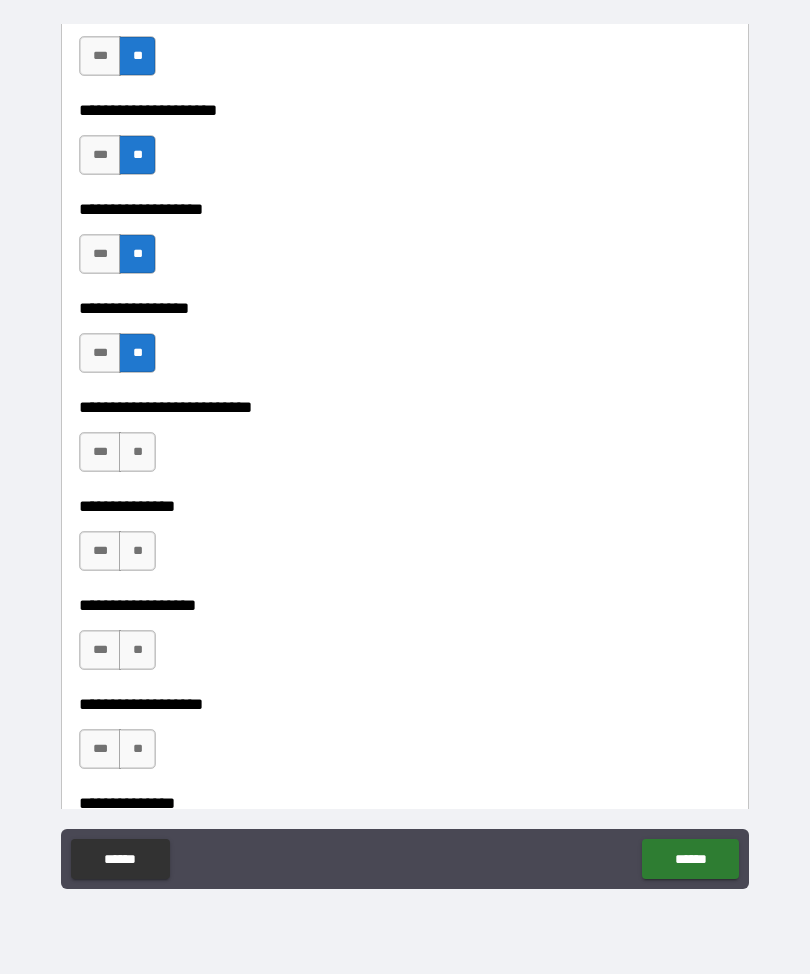 click on "**" at bounding box center [137, 452] 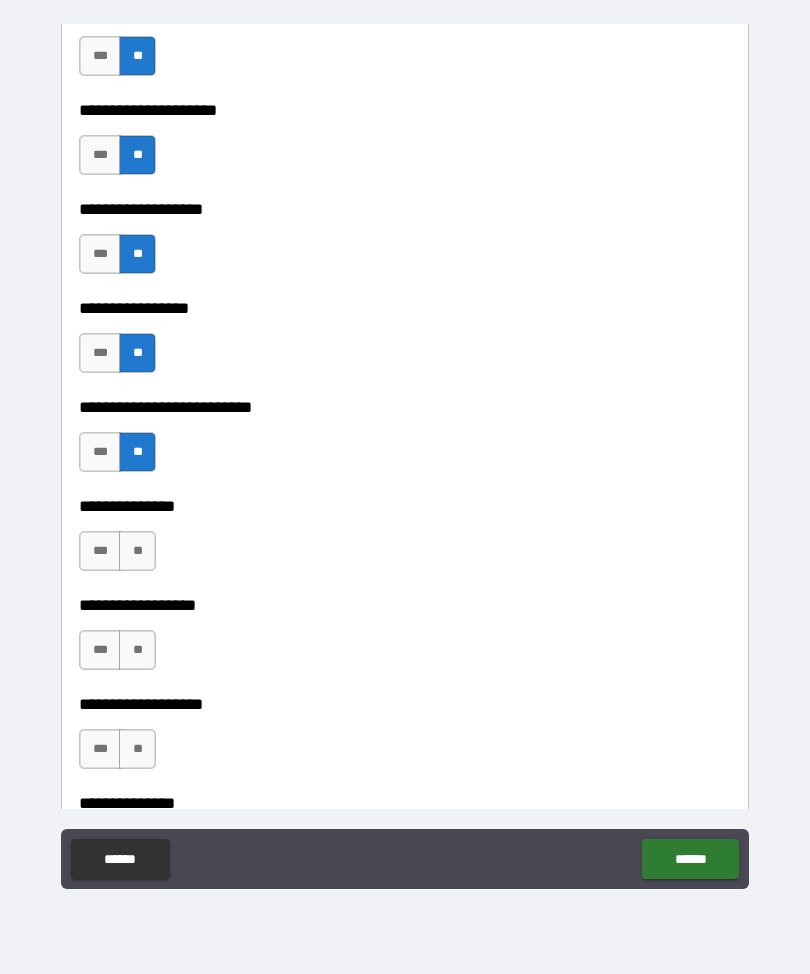 click on "***" at bounding box center [100, 551] 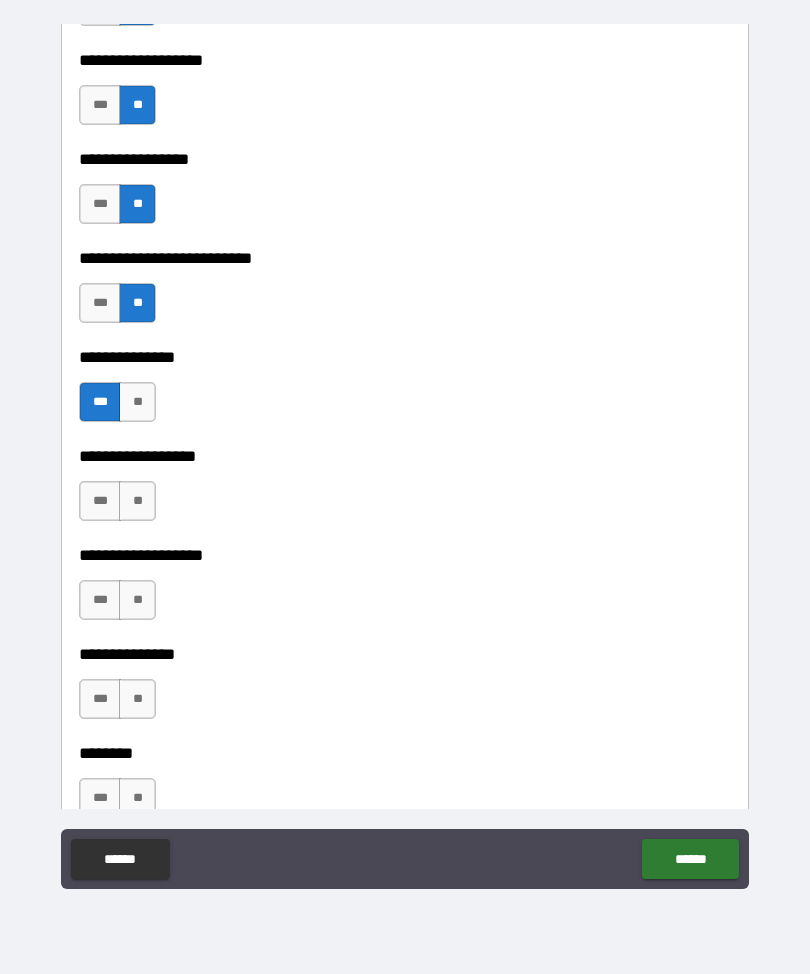 scroll, scrollTop: 6076, scrollLeft: 0, axis: vertical 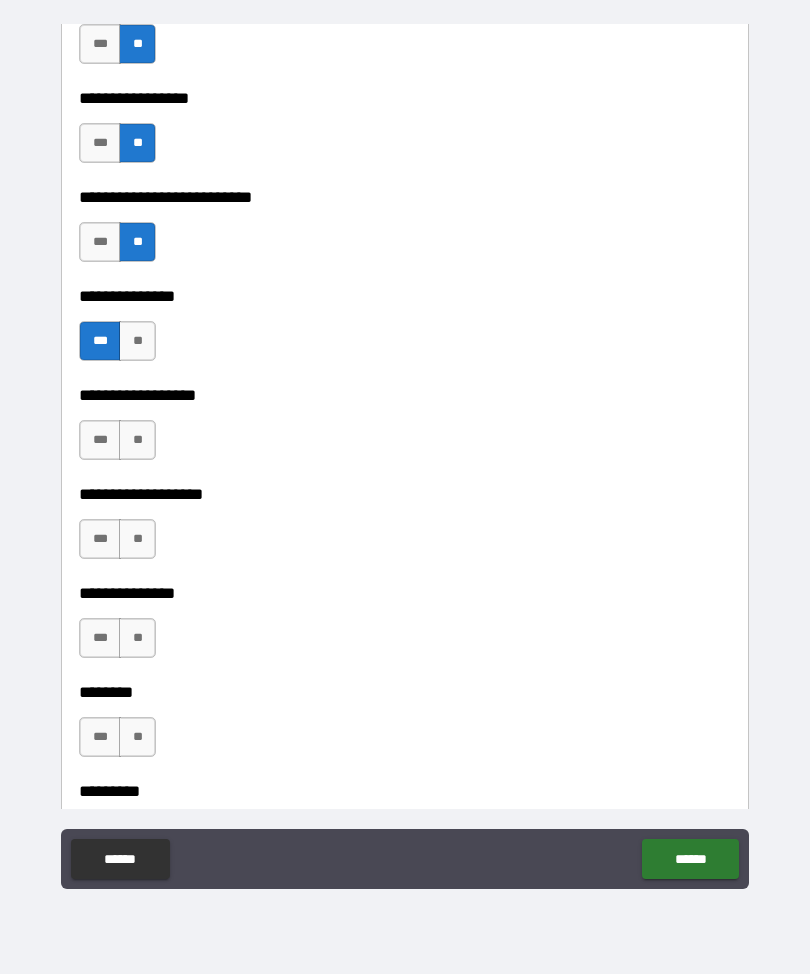 click on "**" at bounding box center (137, 440) 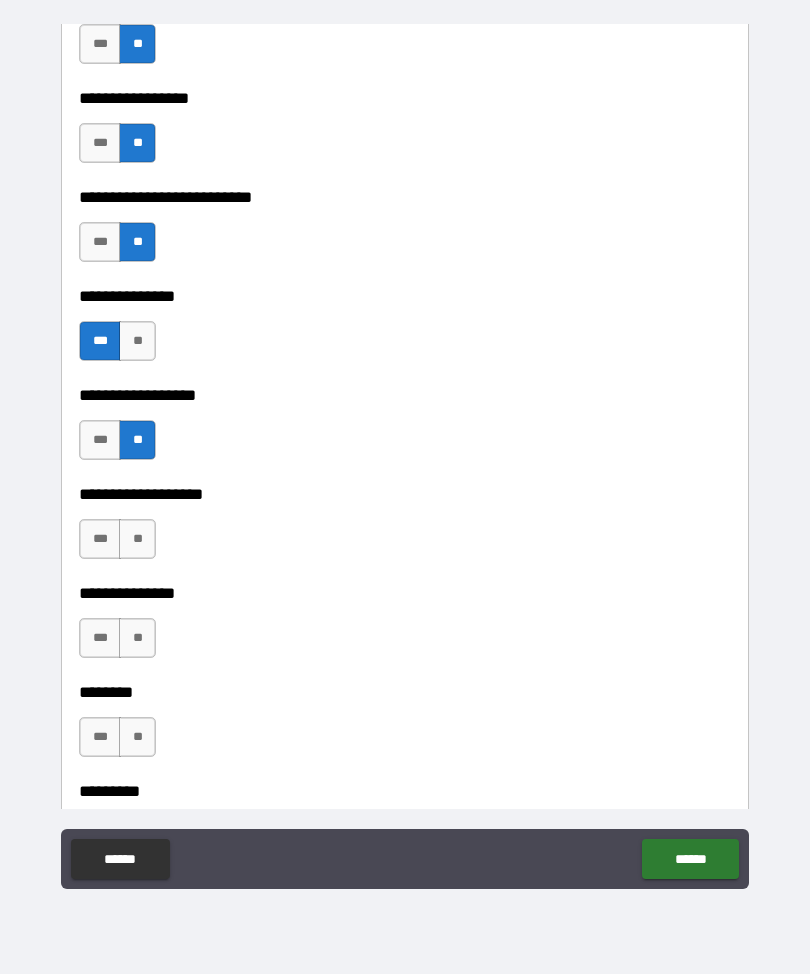click on "**" at bounding box center (137, 539) 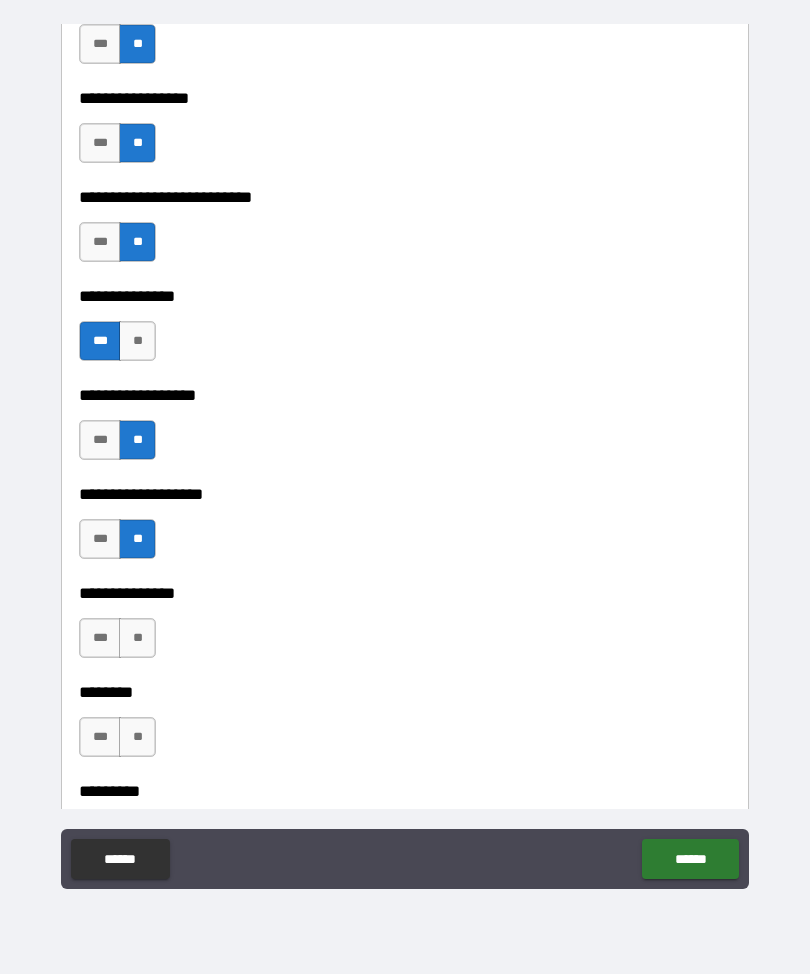 click on "**" at bounding box center [137, 638] 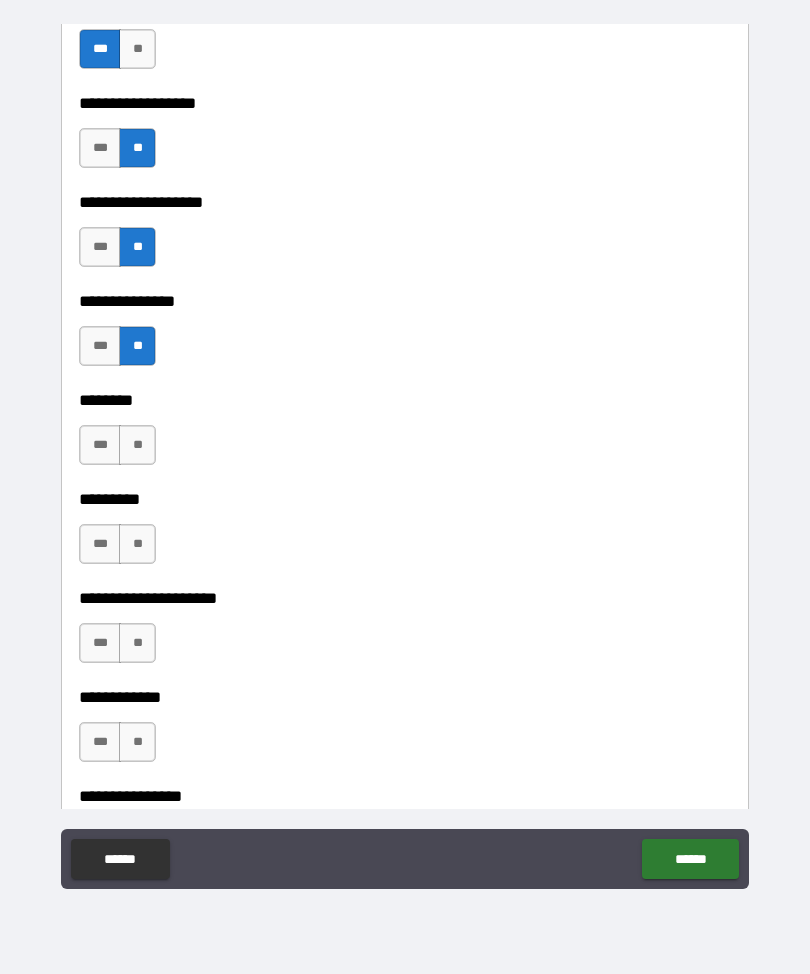 scroll, scrollTop: 6384, scrollLeft: 0, axis: vertical 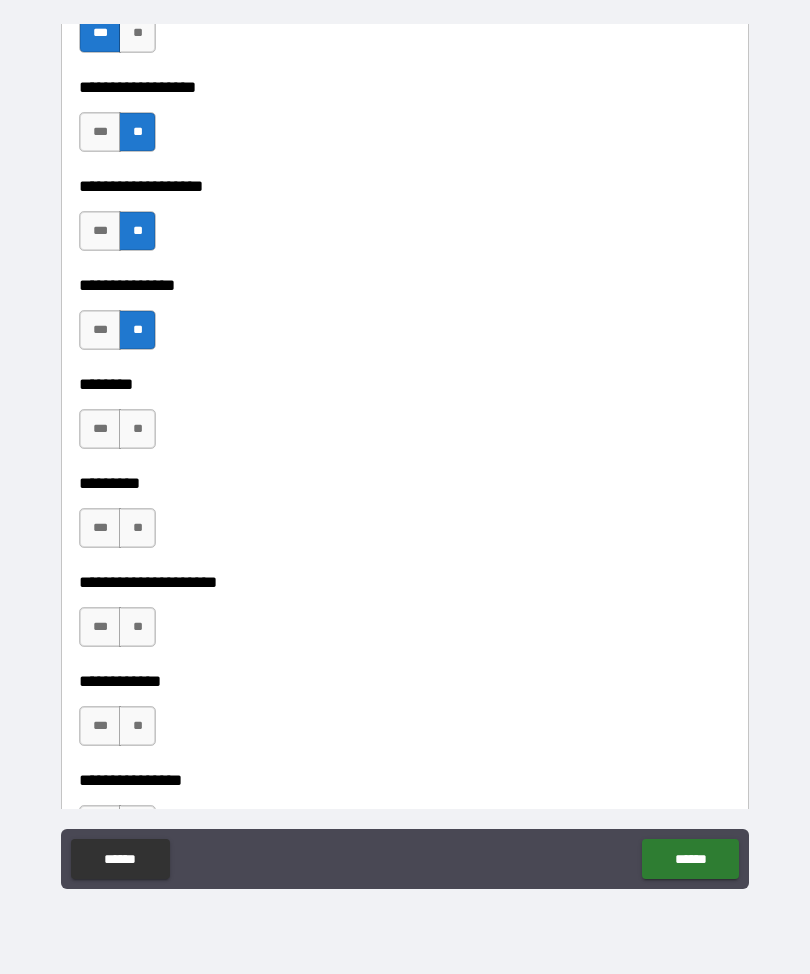 click on "**" at bounding box center (137, 429) 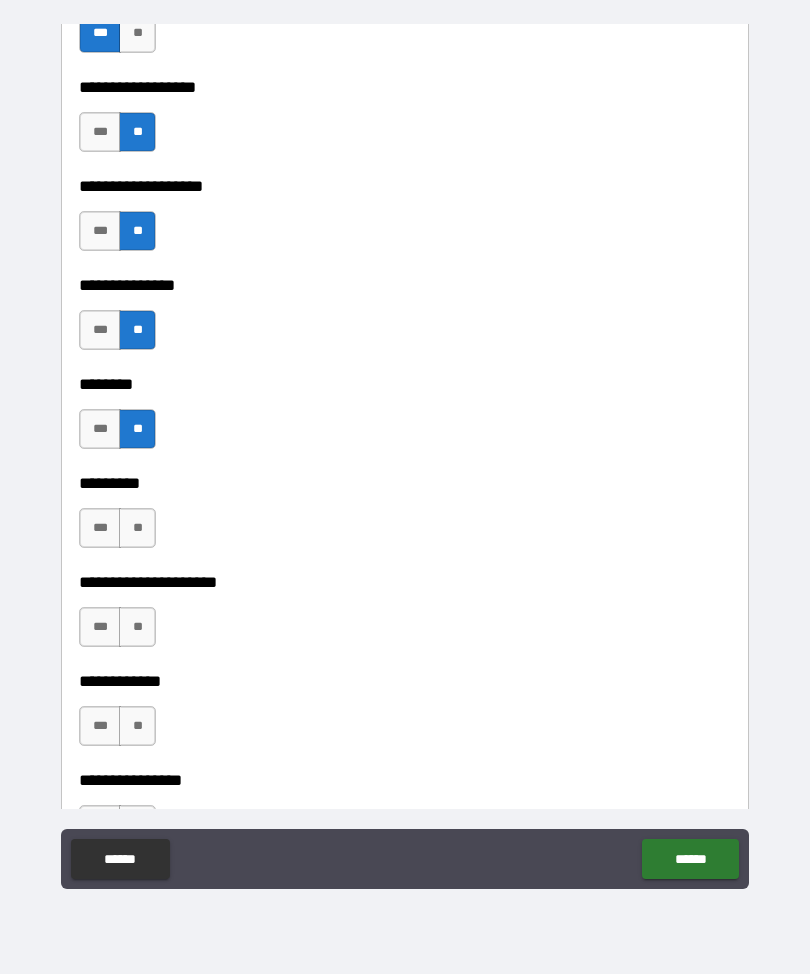 click on "**" at bounding box center [137, 528] 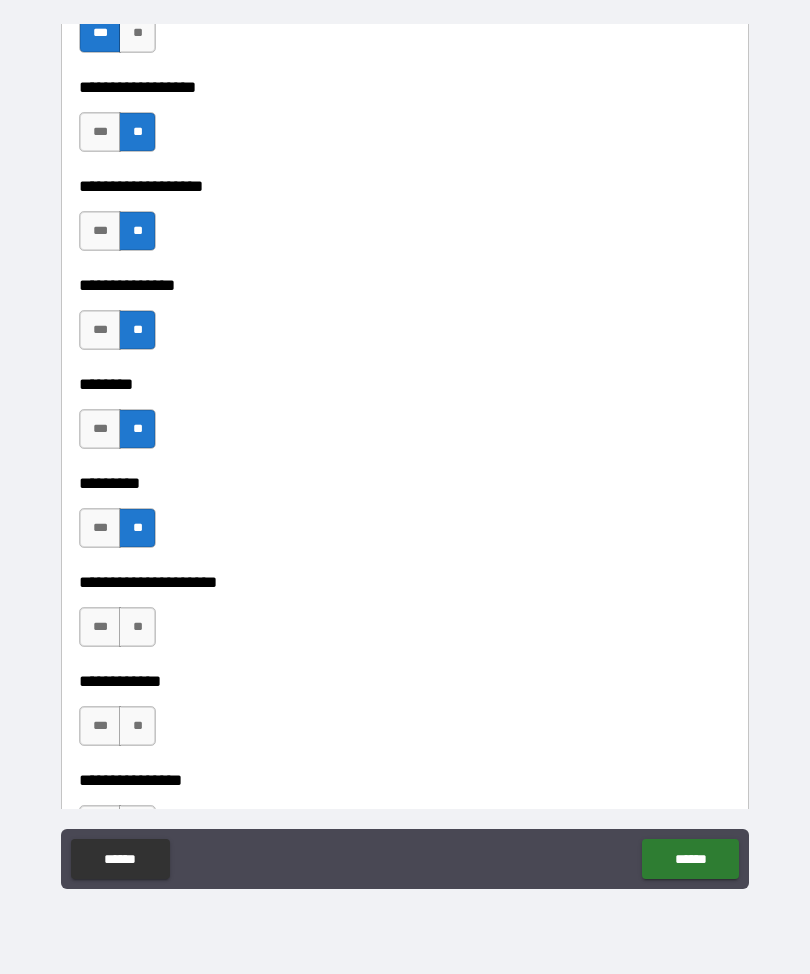 click on "**" at bounding box center (137, 627) 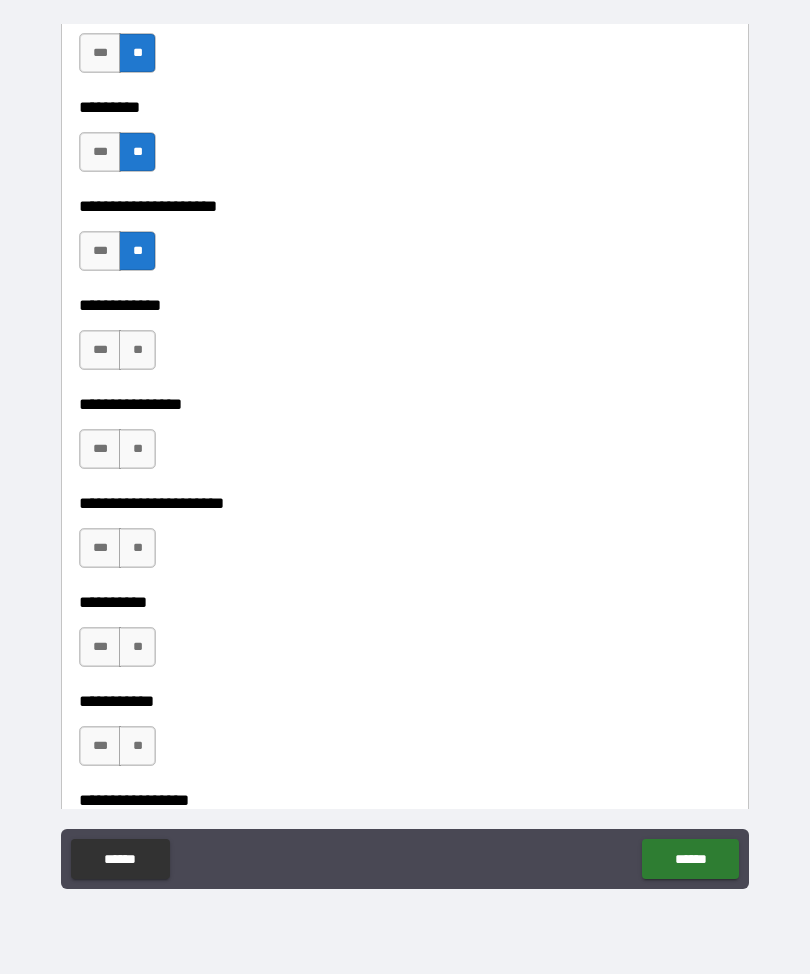 scroll, scrollTop: 6767, scrollLeft: 0, axis: vertical 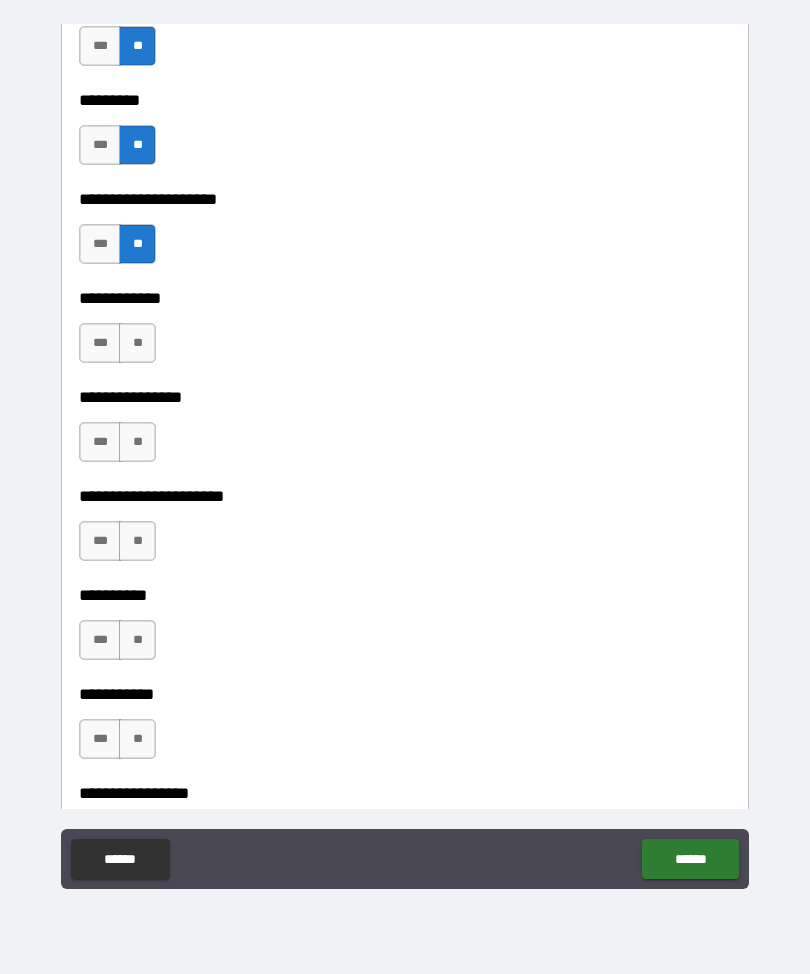 click on "**" at bounding box center [137, 343] 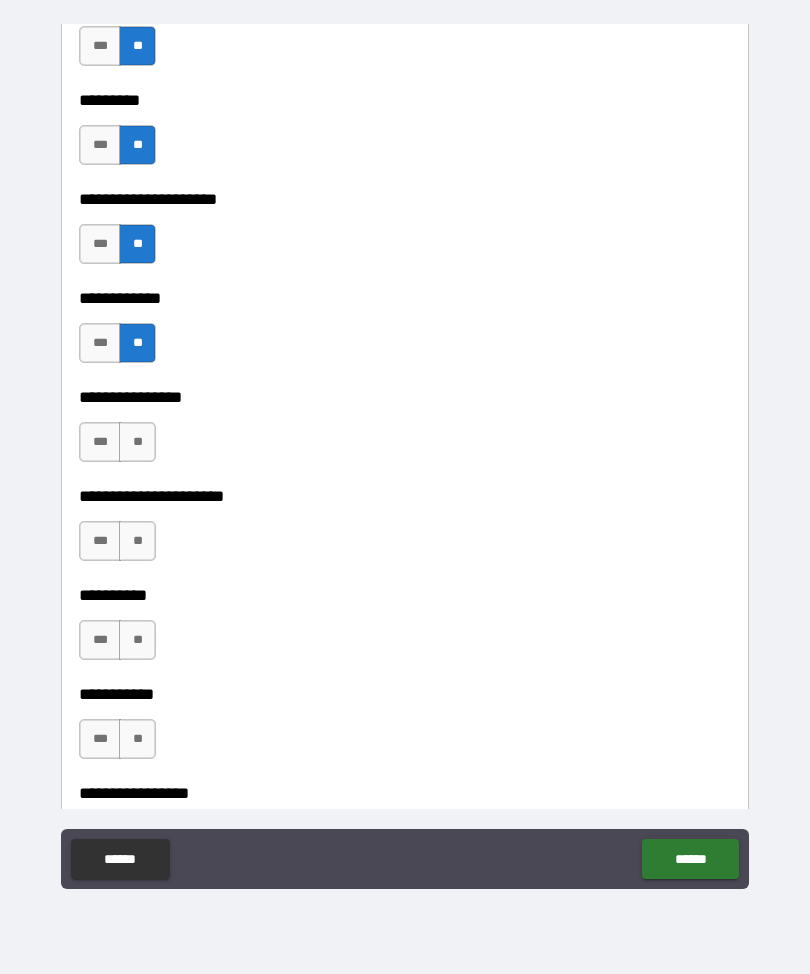 click on "**" at bounding box center [137, 442] 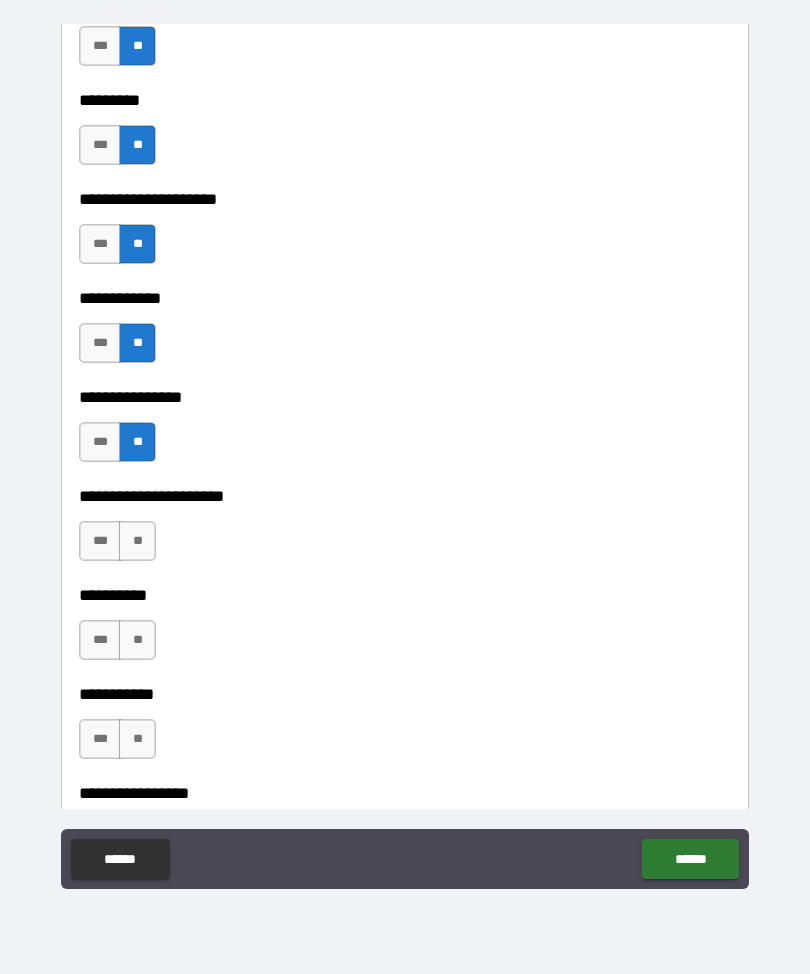 click on "**" at bounding box center (137, 541) 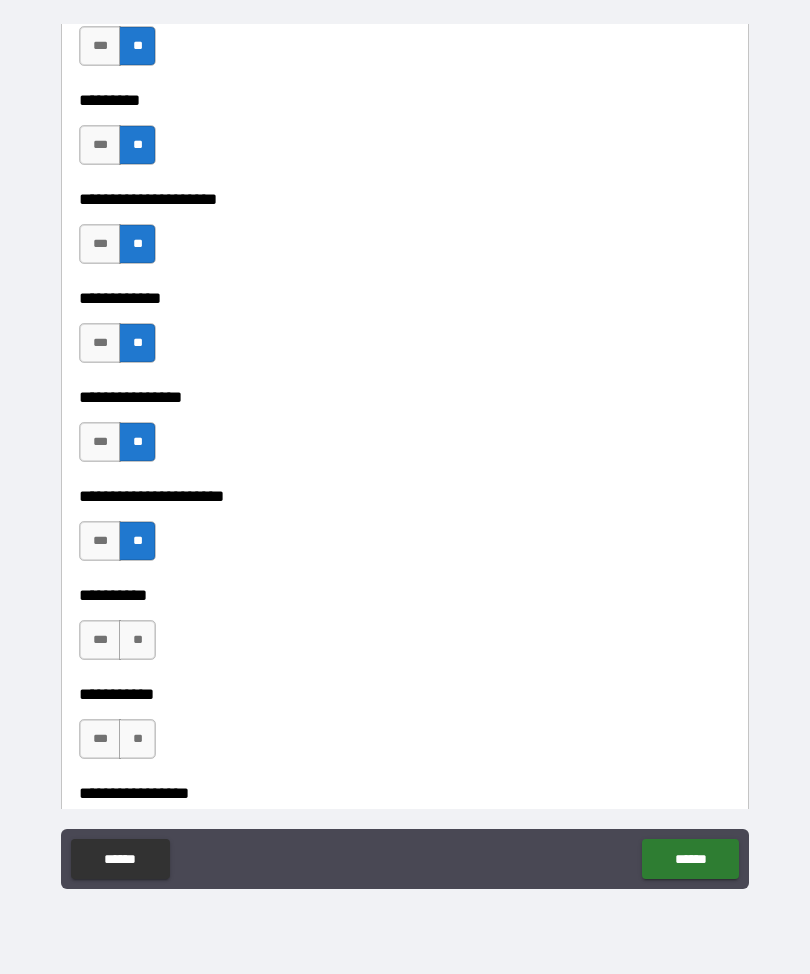 click on "**********" at bounding box center [405, 680] 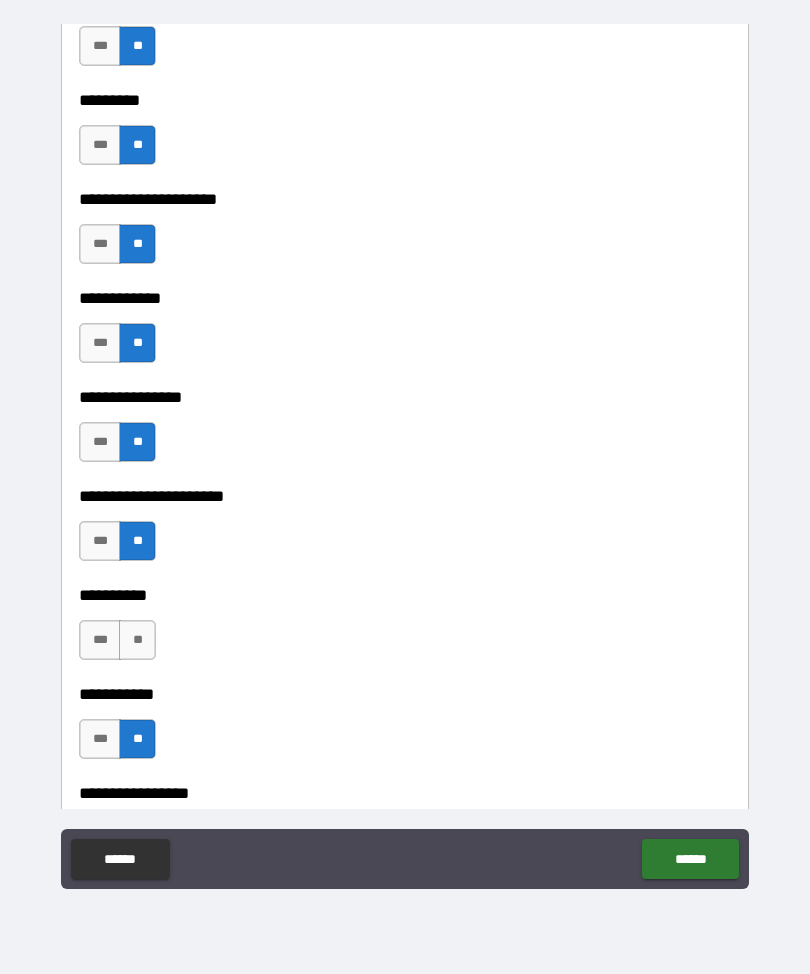 click on "**" at bounding box center (137, 640) 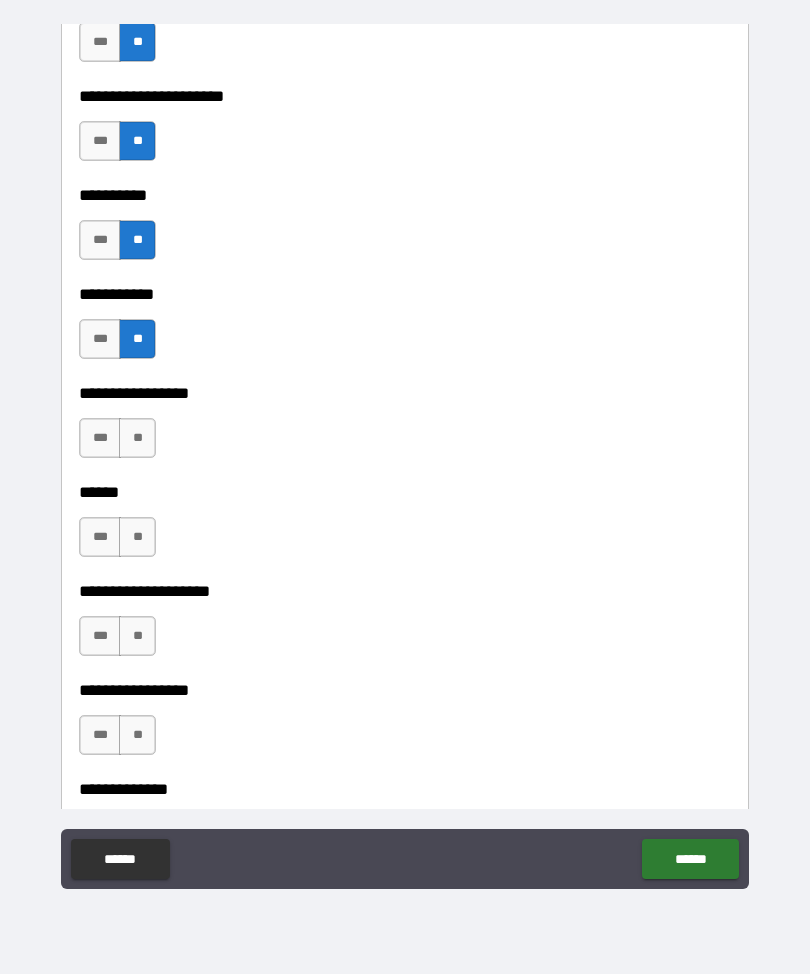 scroll, scrollTop: 7202, scrollLeft: 0, axis: vertical 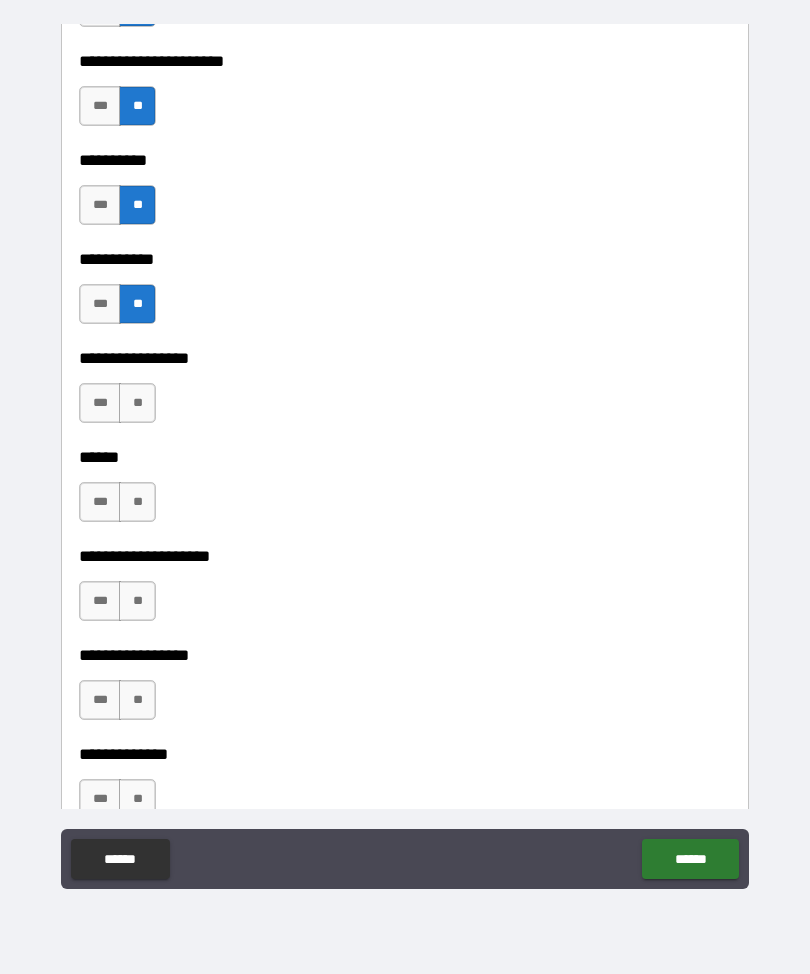 click on "**" at bounding box center [137, 403] 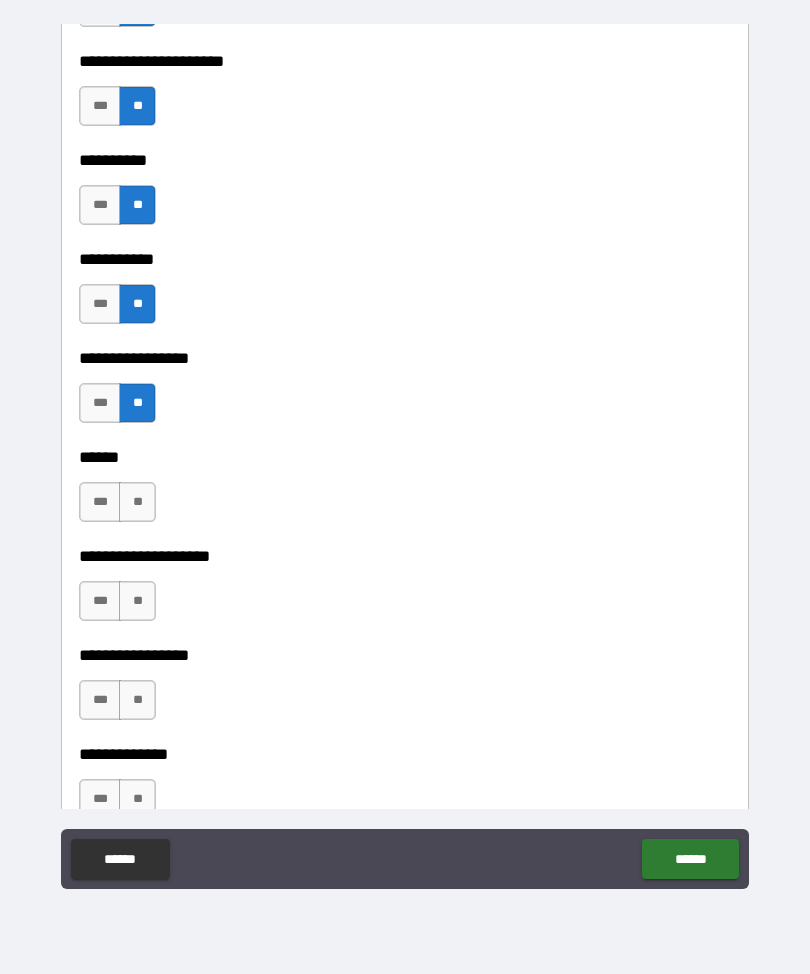 click on "**" at bounding box center [137, 502] 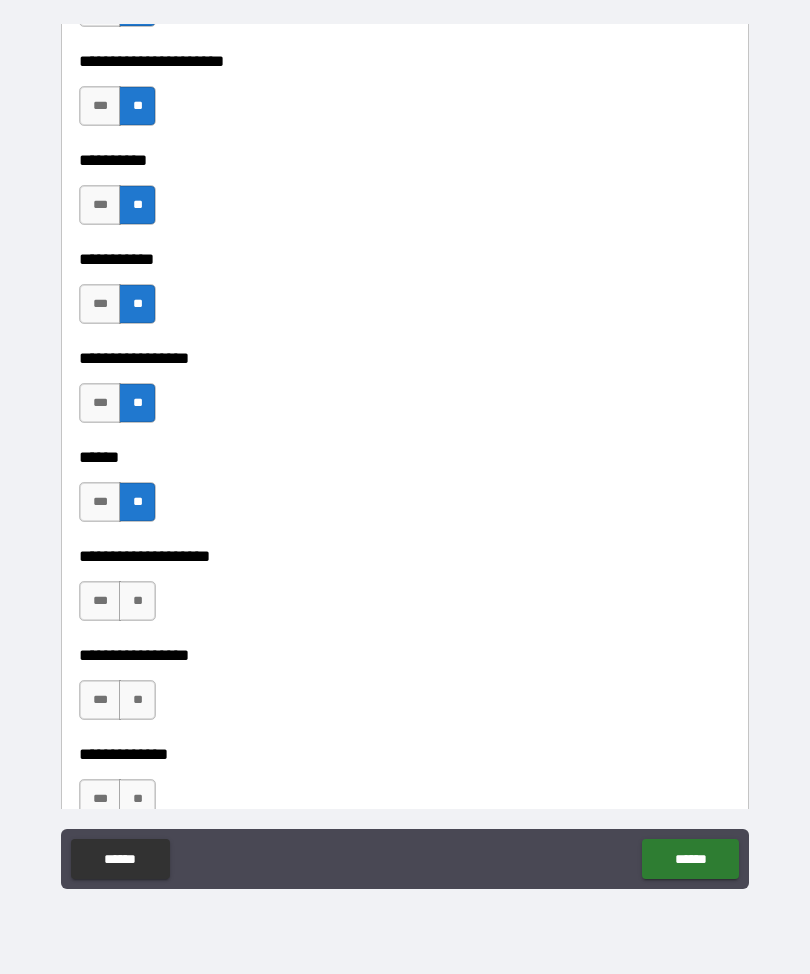 click on "**" at bounding box center [137, 601] 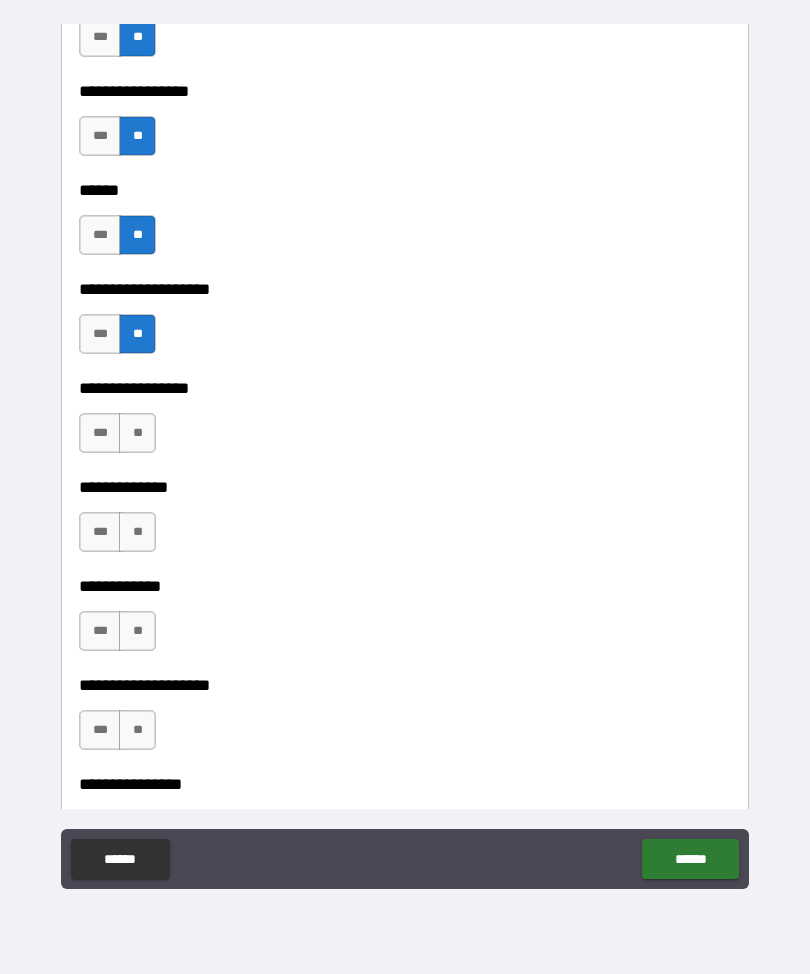 scroll, scrollTop: 7475, scrollLeft: 0, axis: vertical 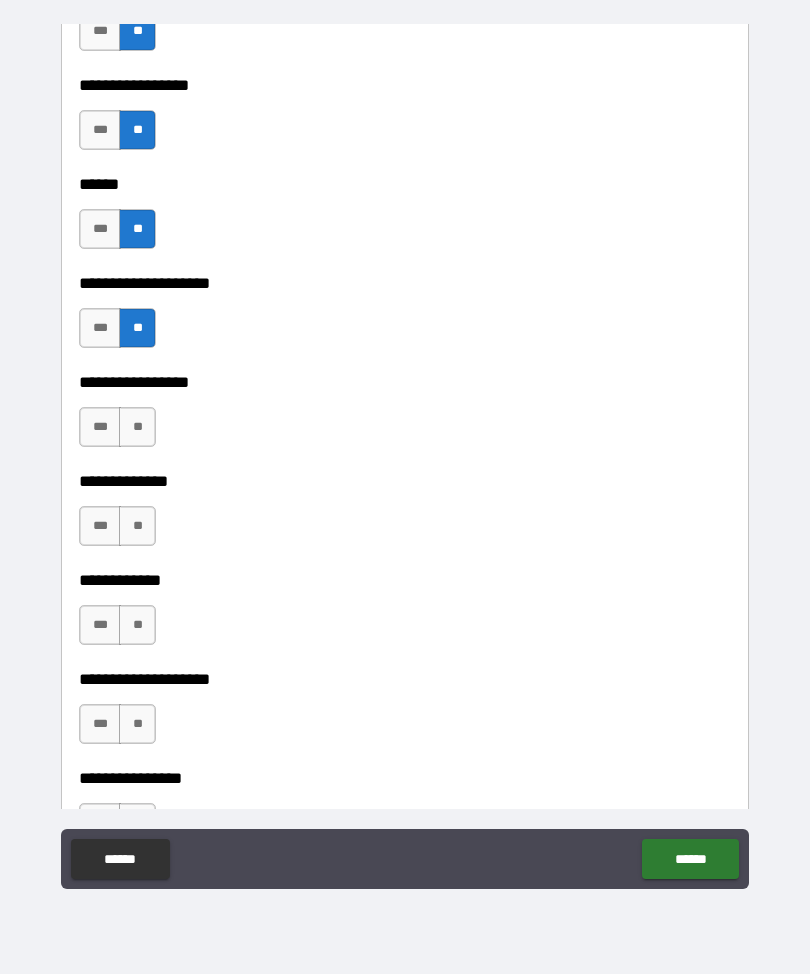 click on "**" at bounding box center (137, 427) 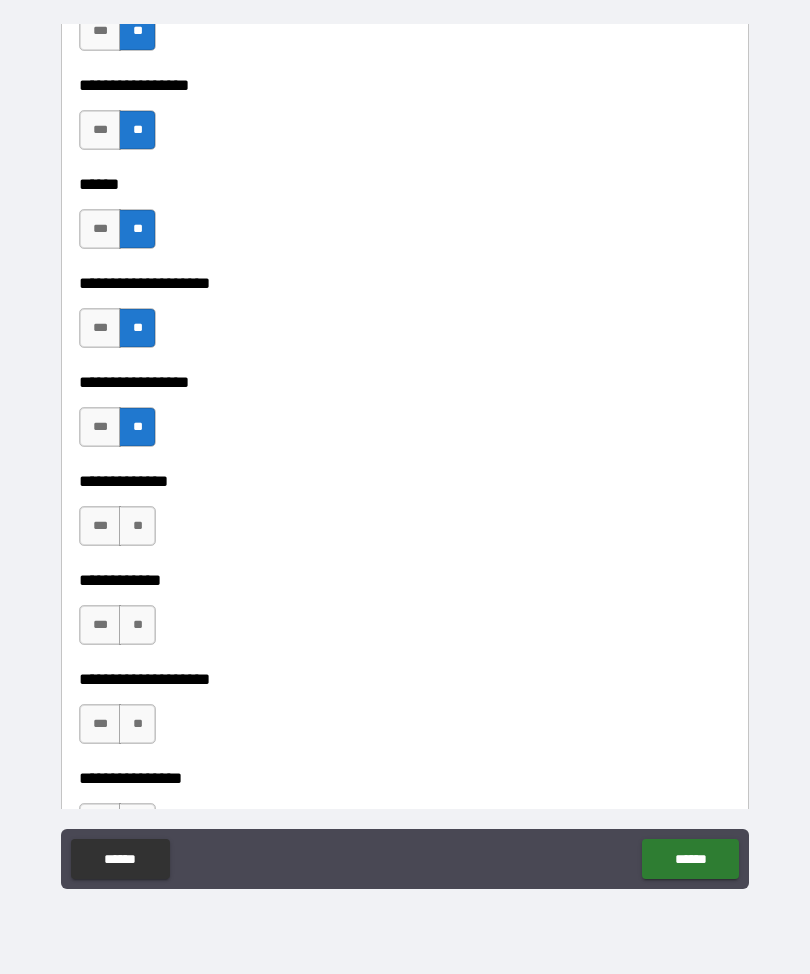 click on "**" at bounding box center [137, 526] 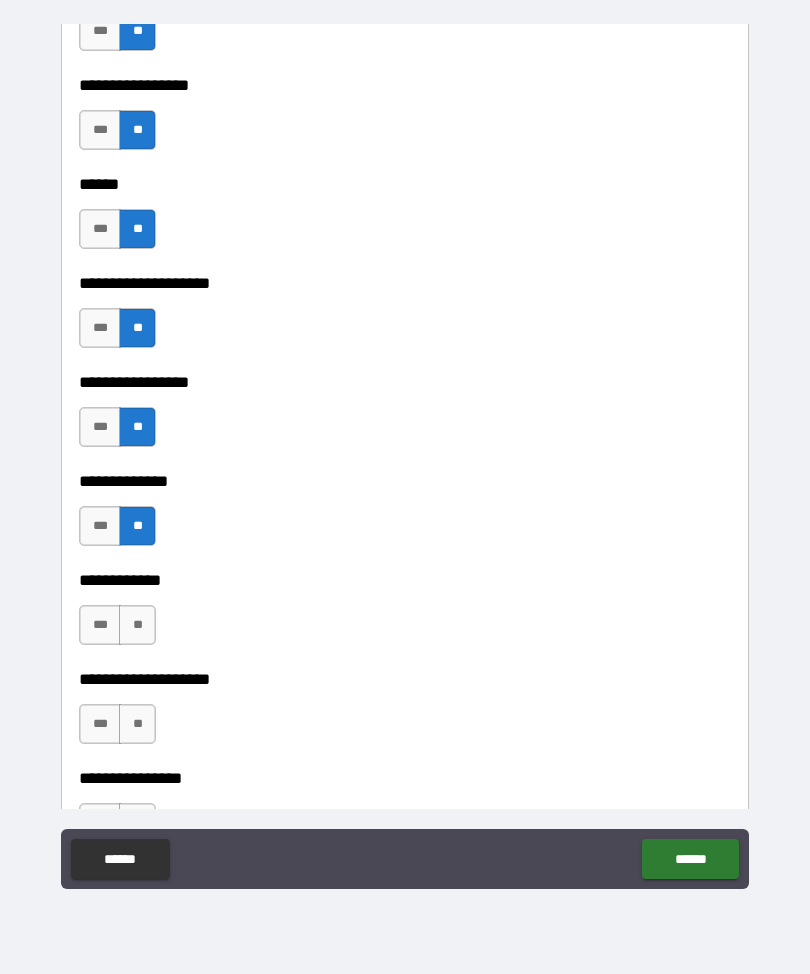 click on "**" at bounding box center (137, 625) 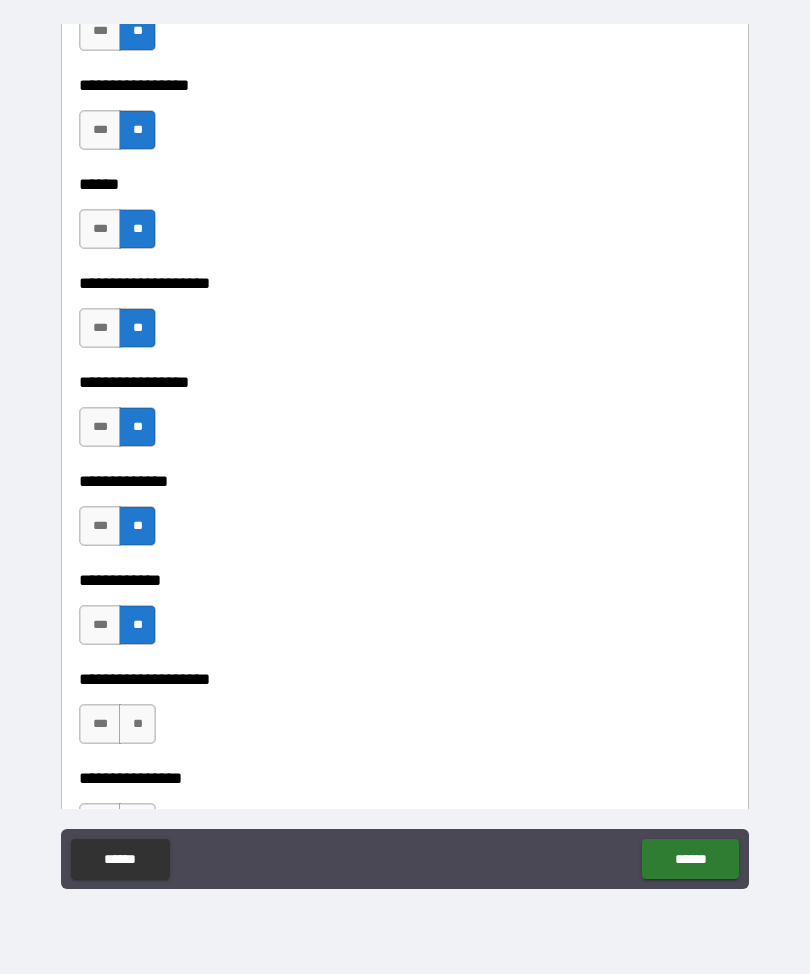 click on "**" at bounding box center (137, 724) 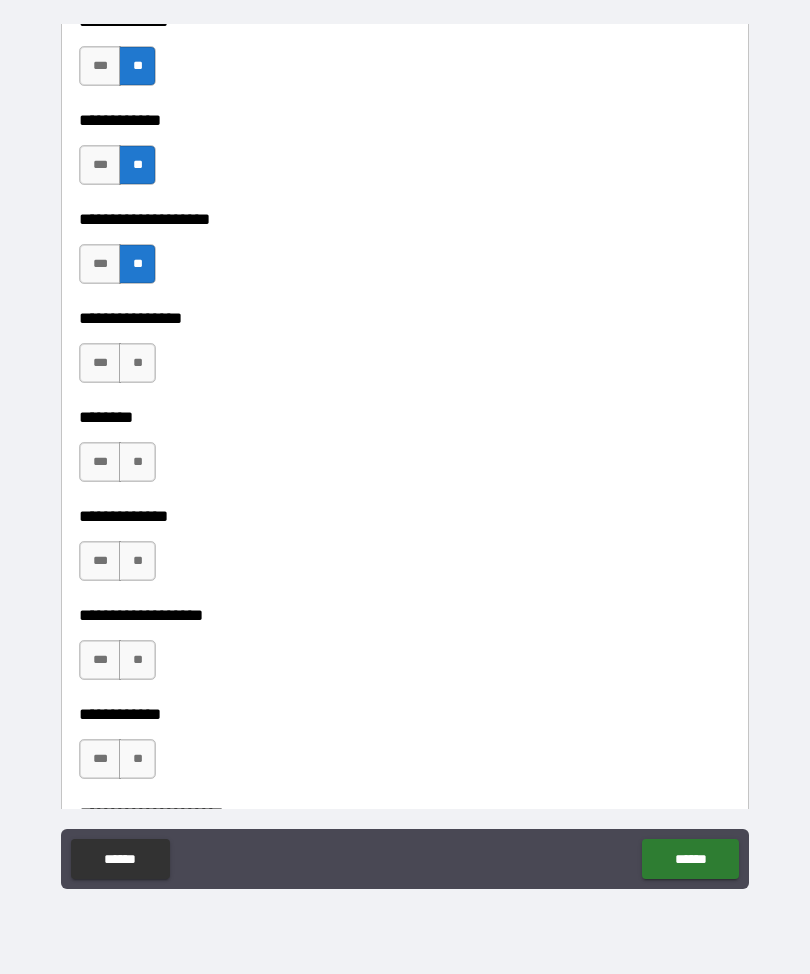 scroll, scrollTop: 7942, scrollLeft: 0, axis: vertical 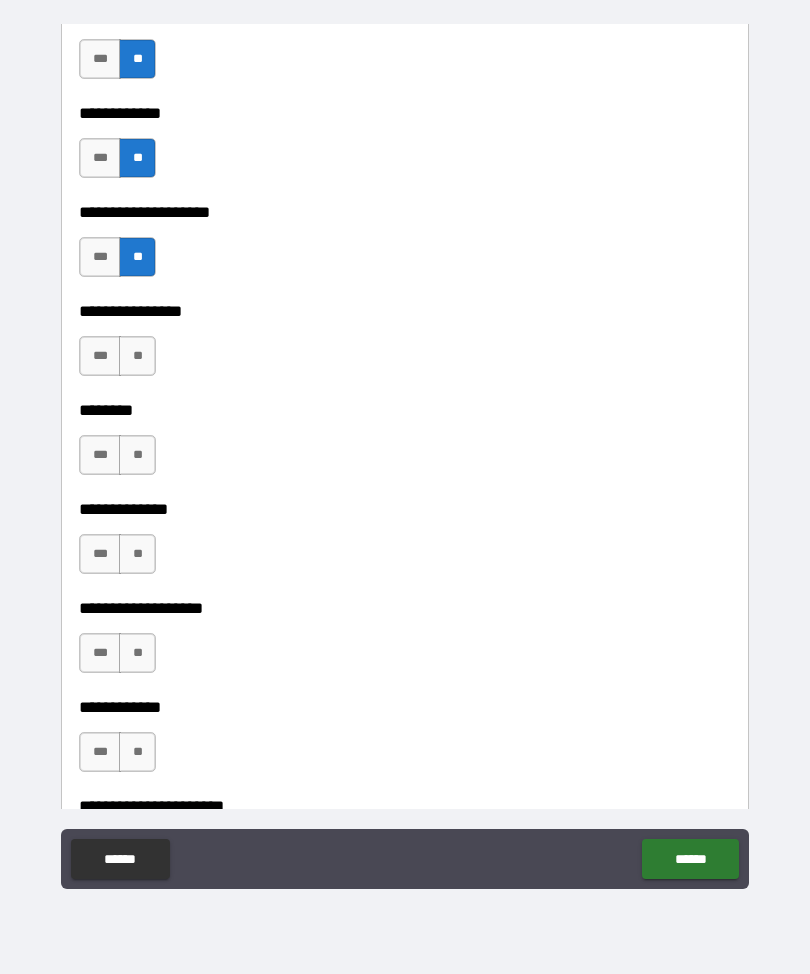click on "**" at bounding box center (137, 356) 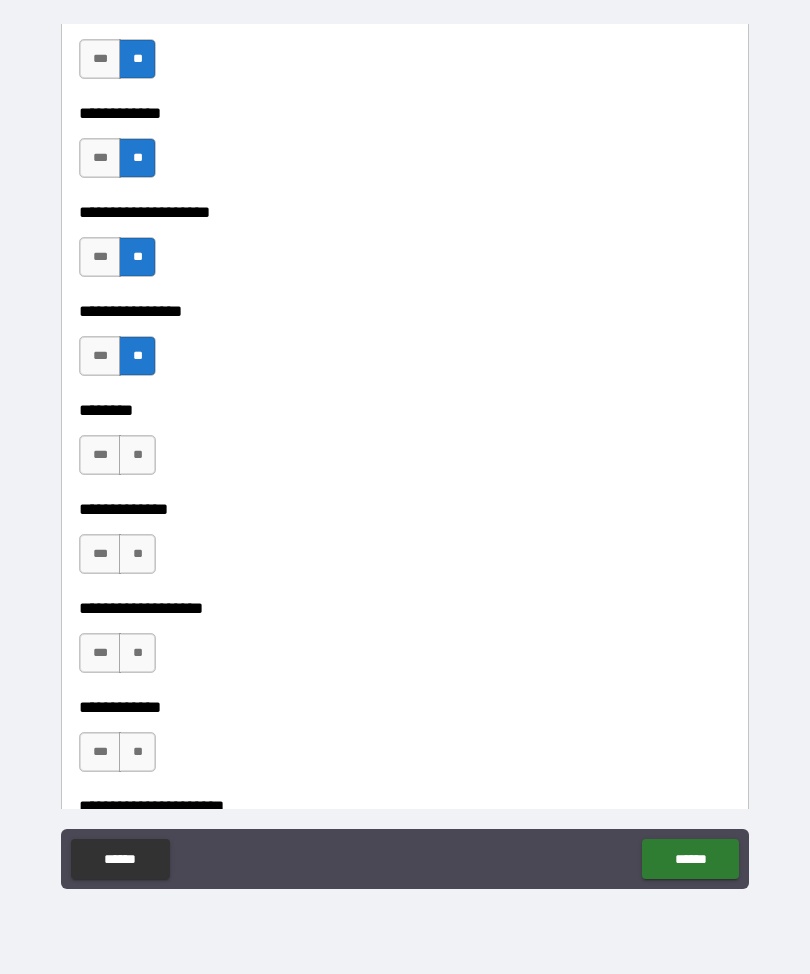click on "**" at bounding box center [137, 455] 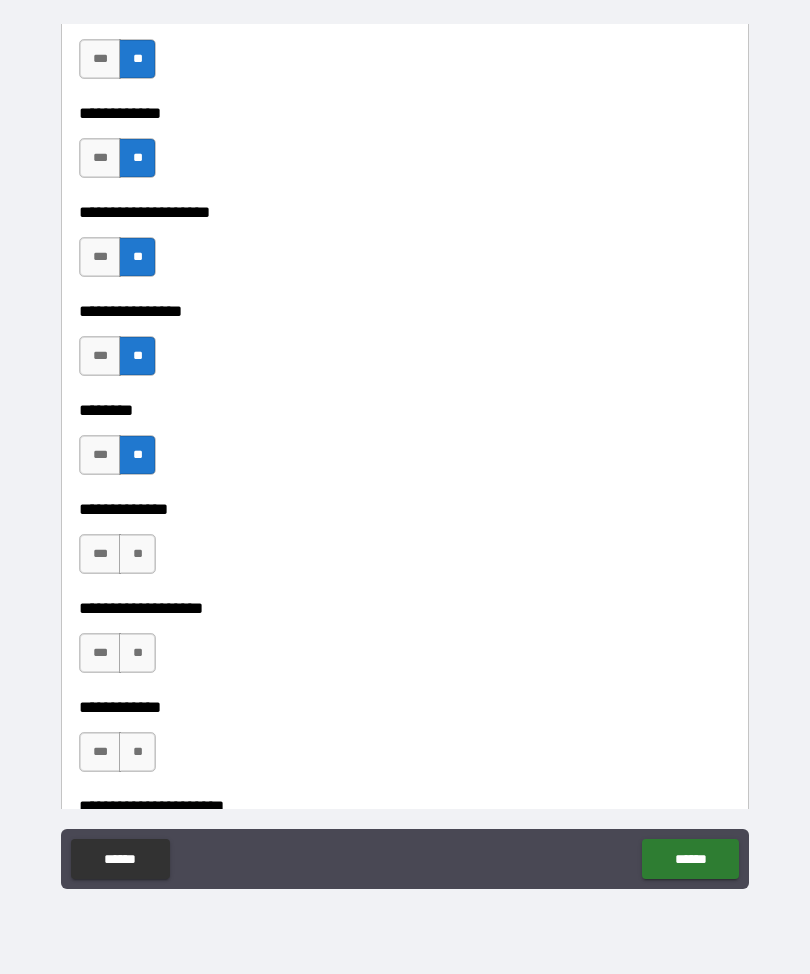 click on "**" at bounding box center [137, 554] 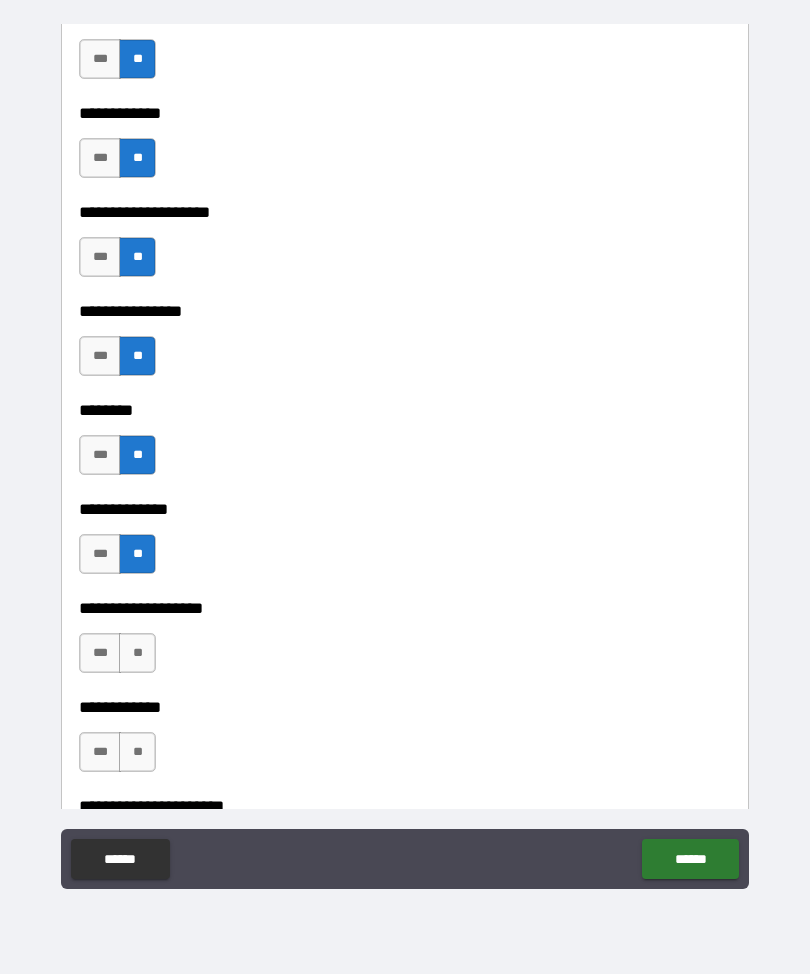click on "**" at bounding box center (137, 653) 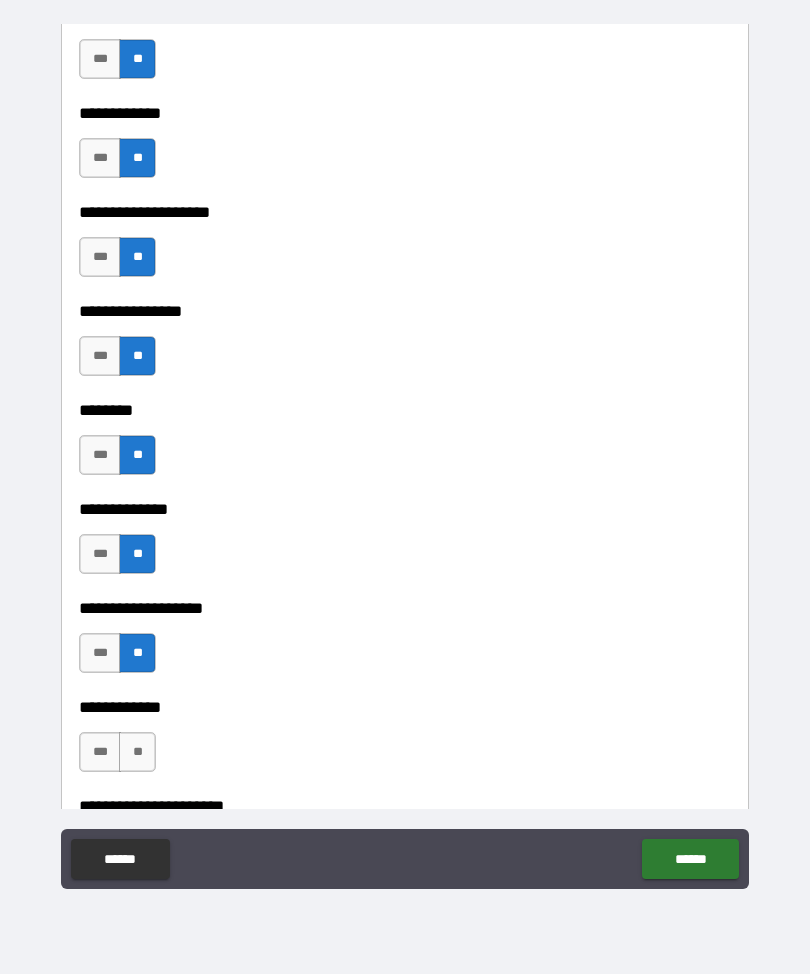 click on "**" at bounding box center [137, 752] 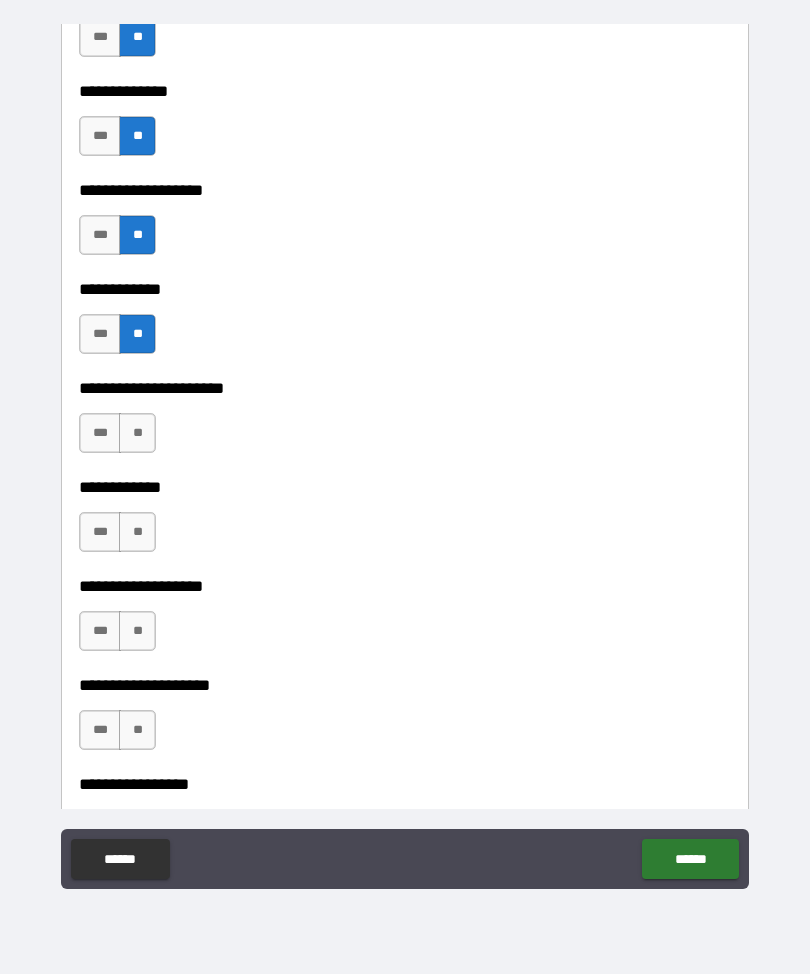 scroll, scrollTop: 8384, scrollLeft: 0, axis: vertical 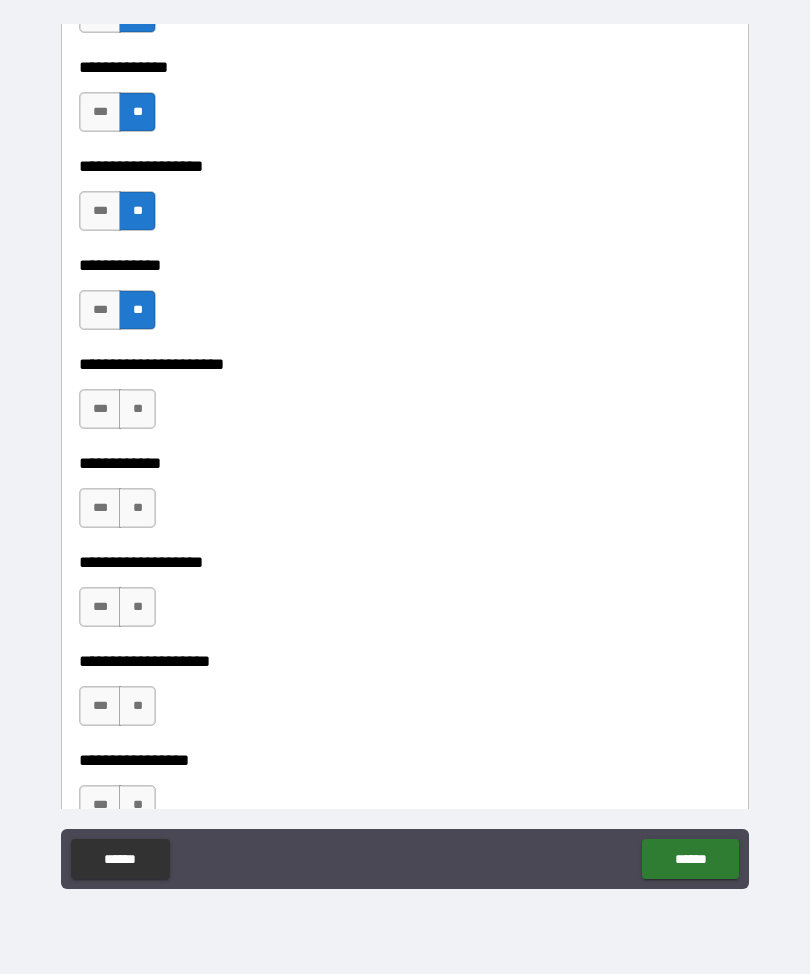 click on "**" at bounding box center [137, 409] 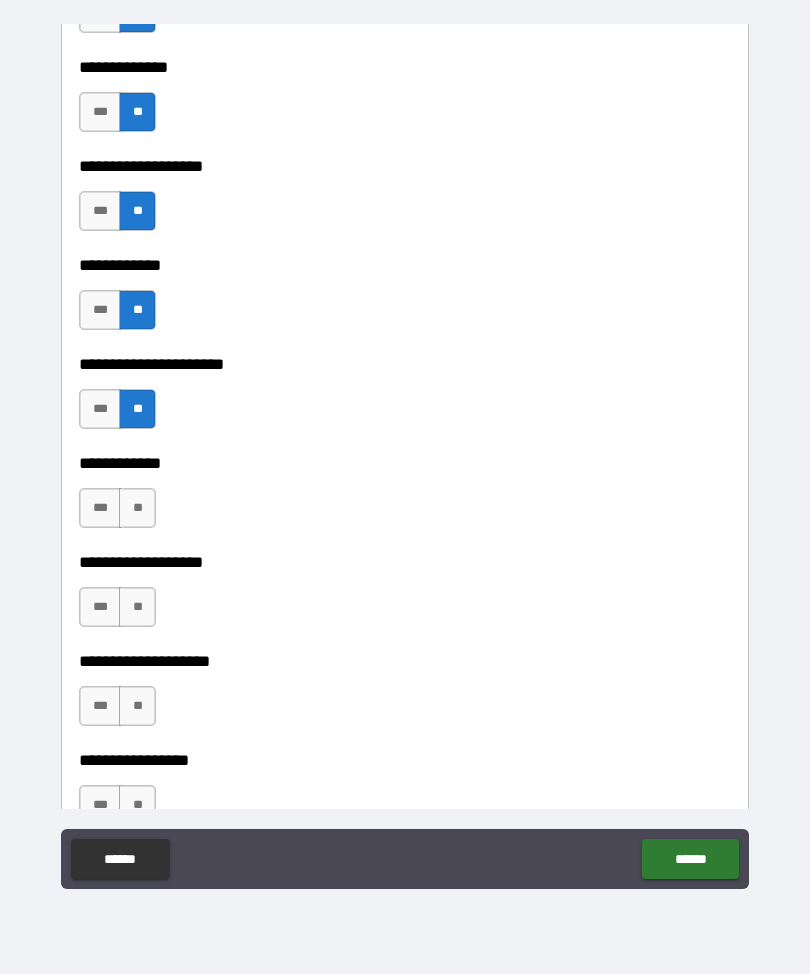 click on "**" at bounding box center (137, 508) 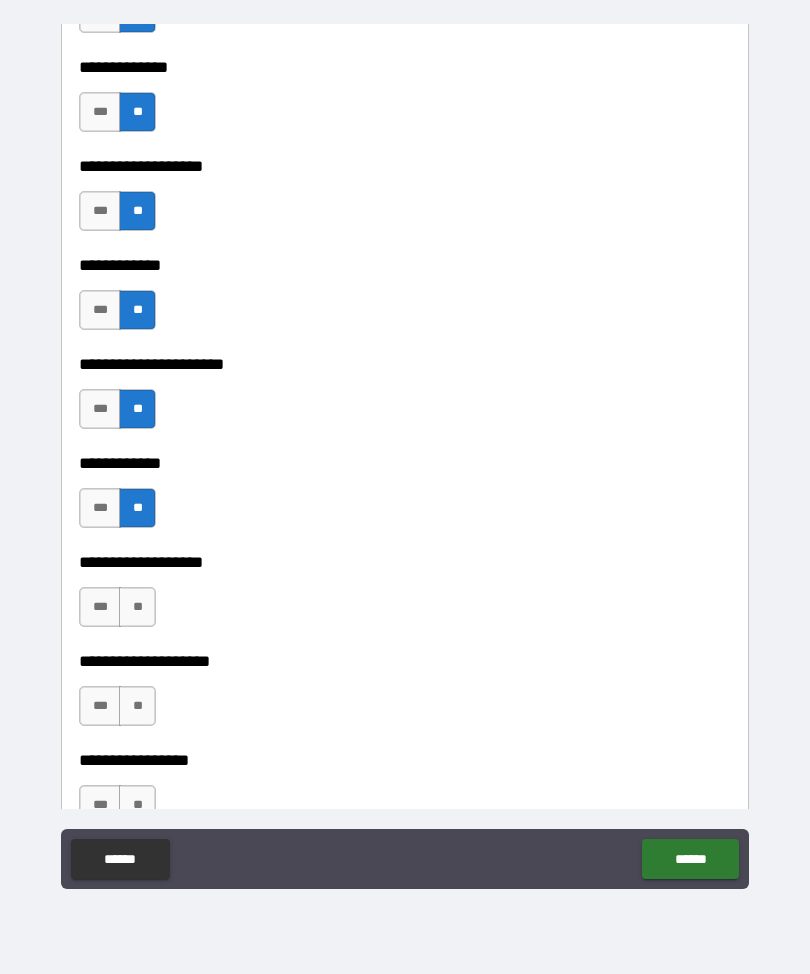 click on "**" at bounding box center (137, 607) 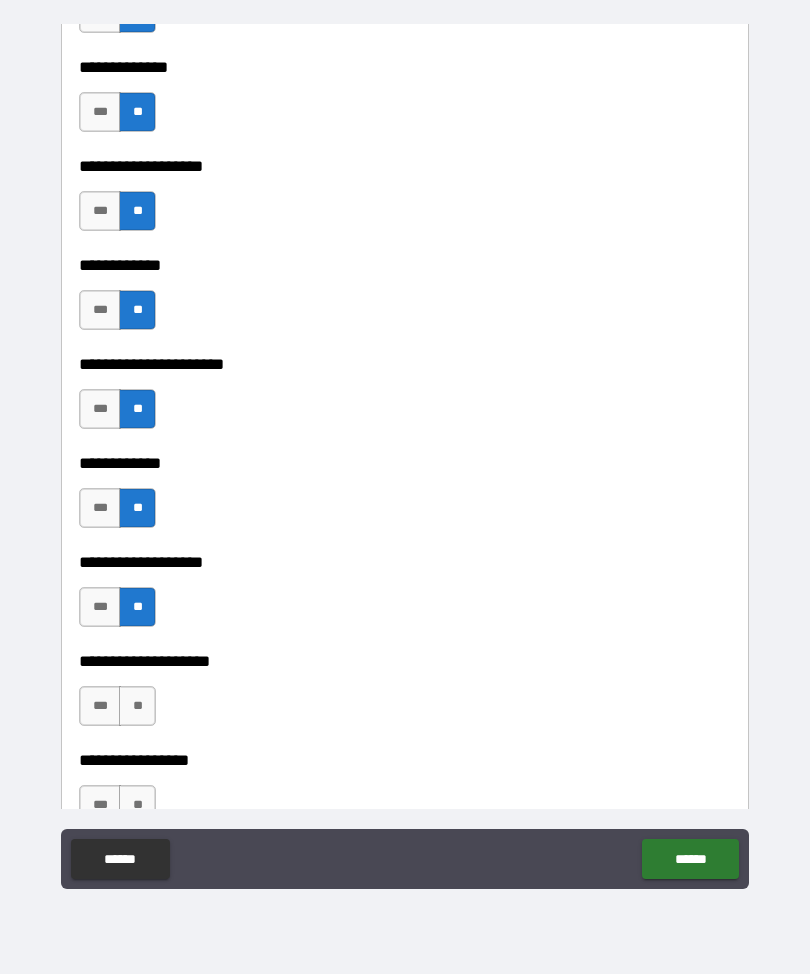 click on "**" at bounding box center (137, 706) 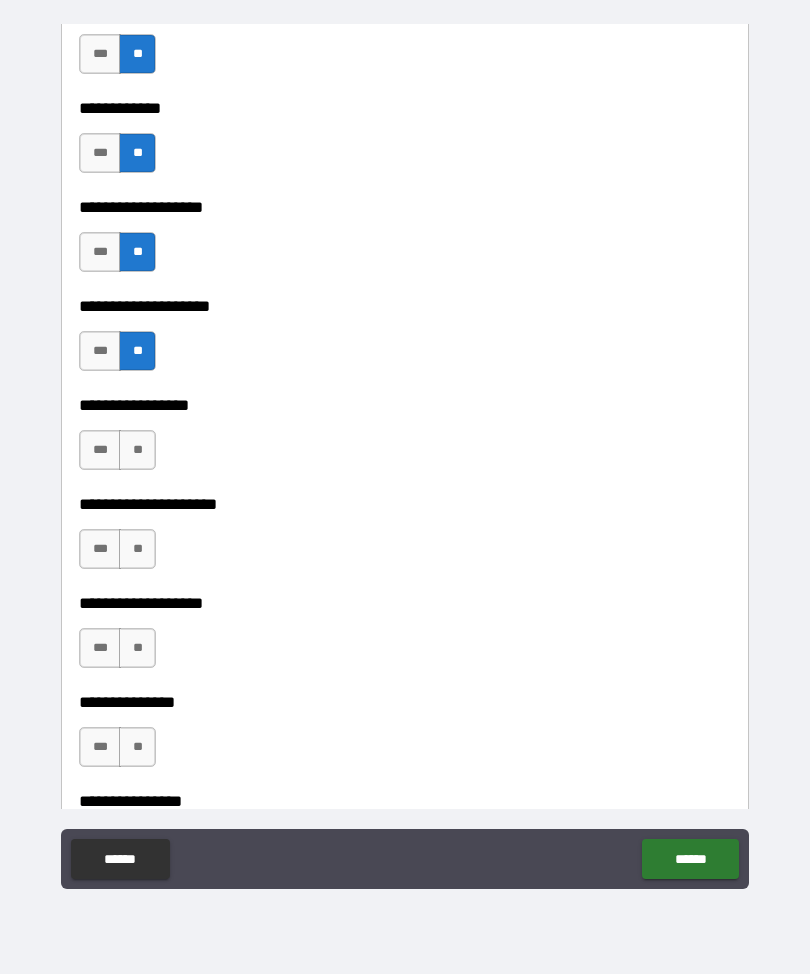 scroll, scrollTop: 8749, scrollLeft: 0, axis: vertical 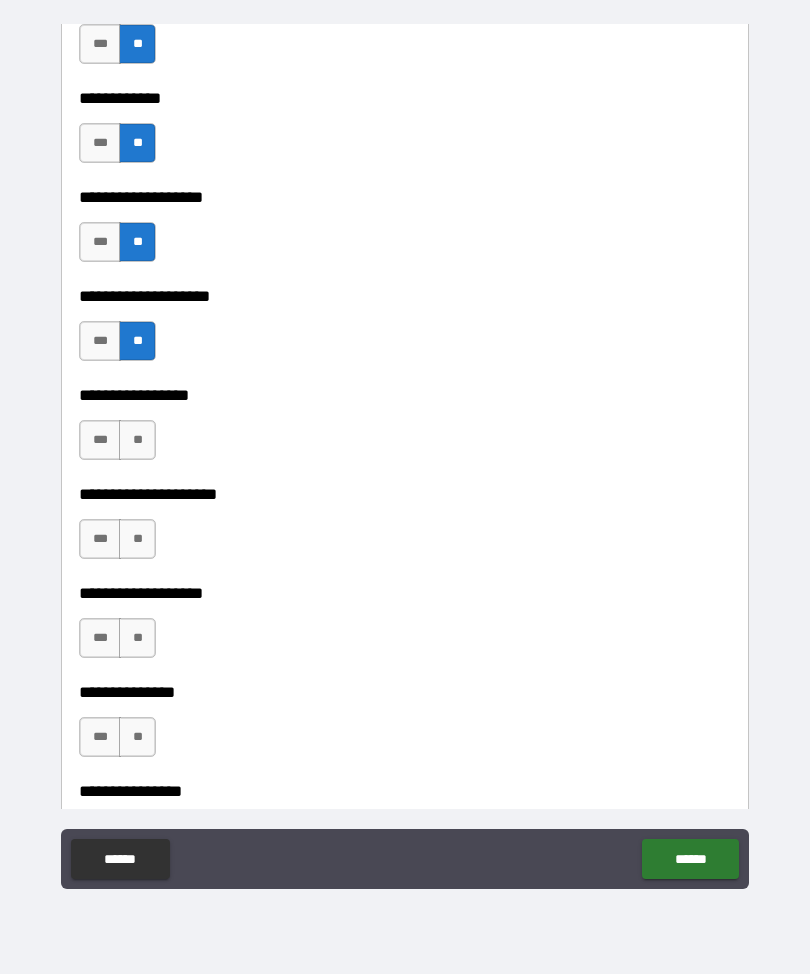 click on "**" at bounding box center [137, 440] 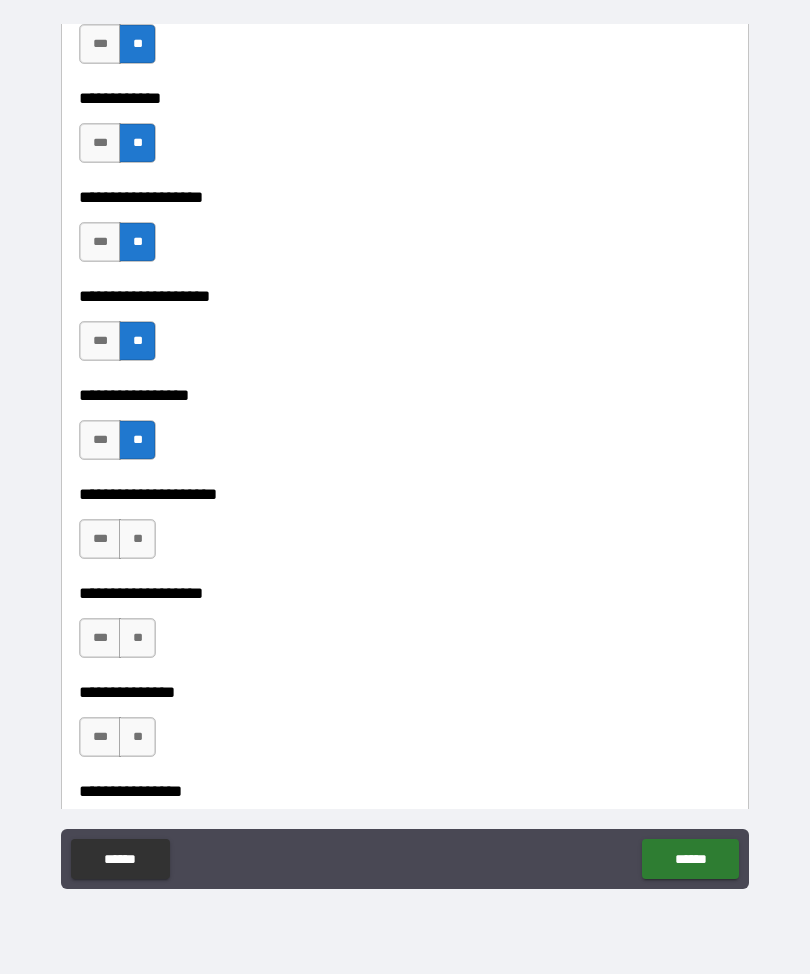 click on "**" at bounding box center [137, 539] 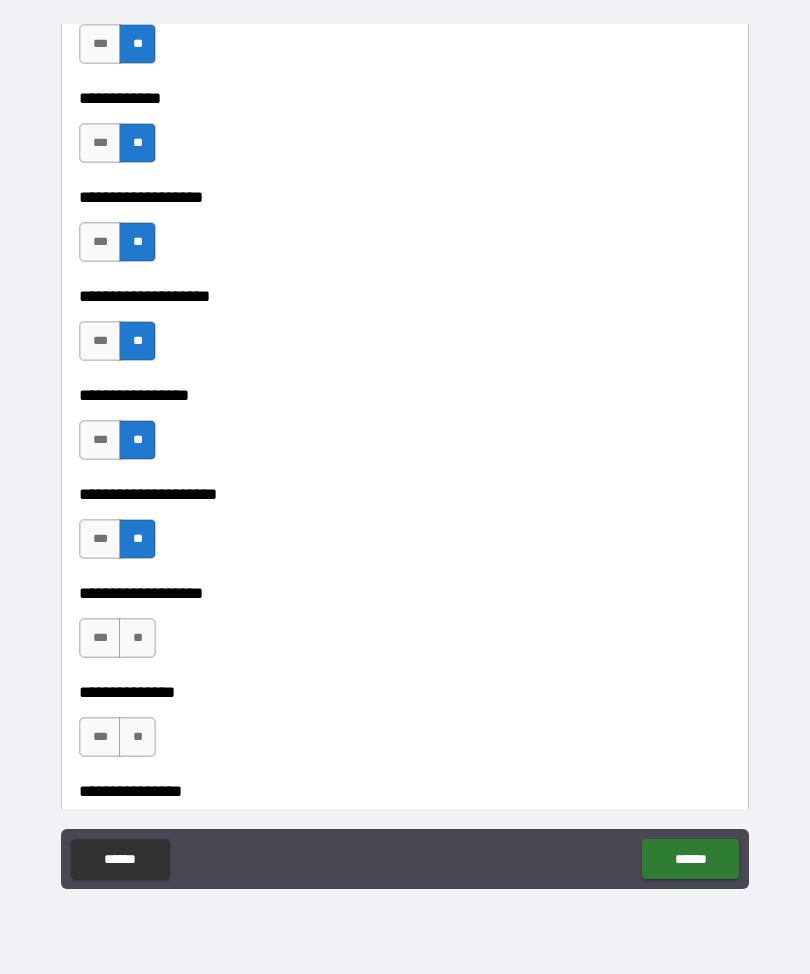 click on "**" at bounding box center (137, 638) 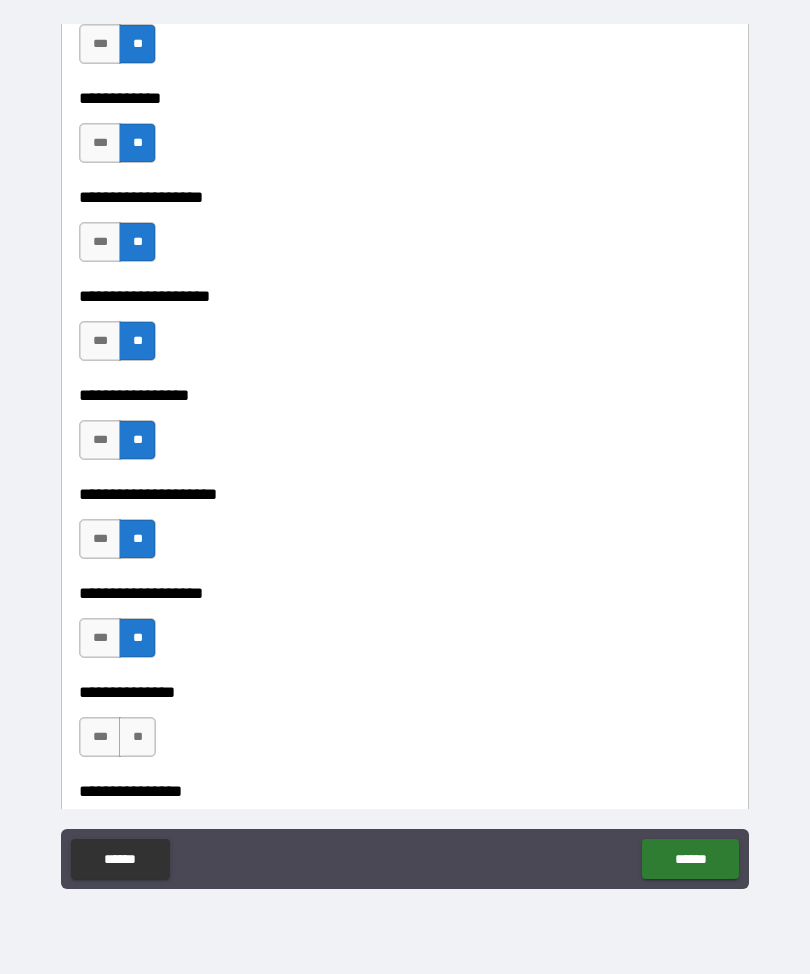 click on "**" at bounding box center [137, 737] 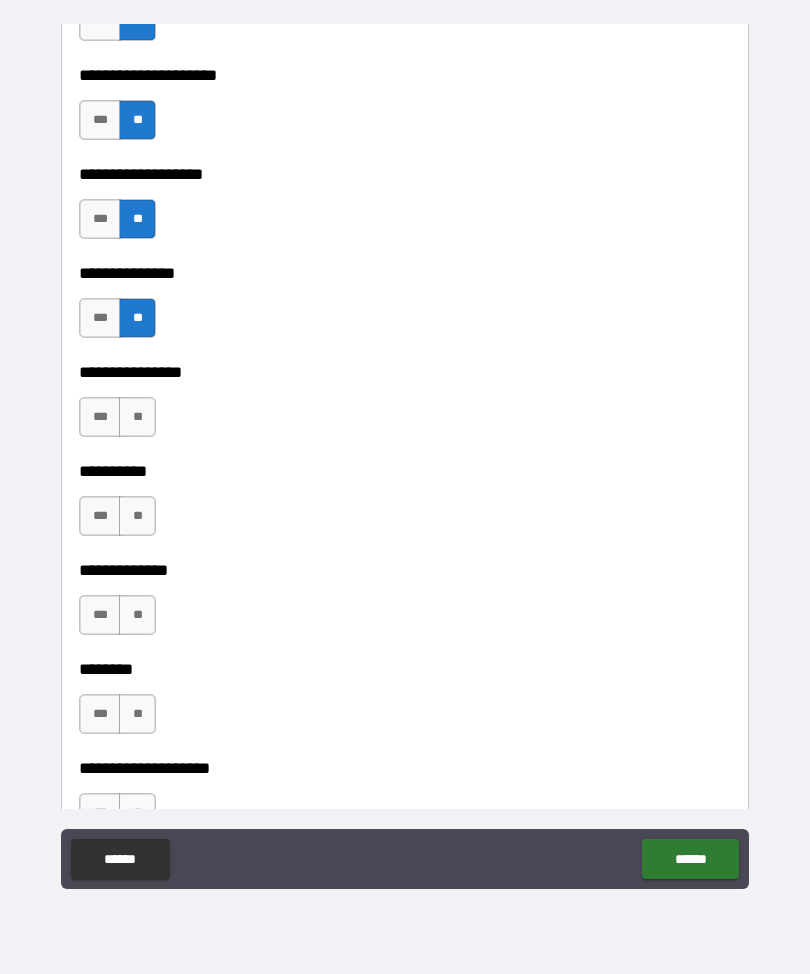 scroll, scrollTop: 9180, scrollLeft: 0, axis: vertical 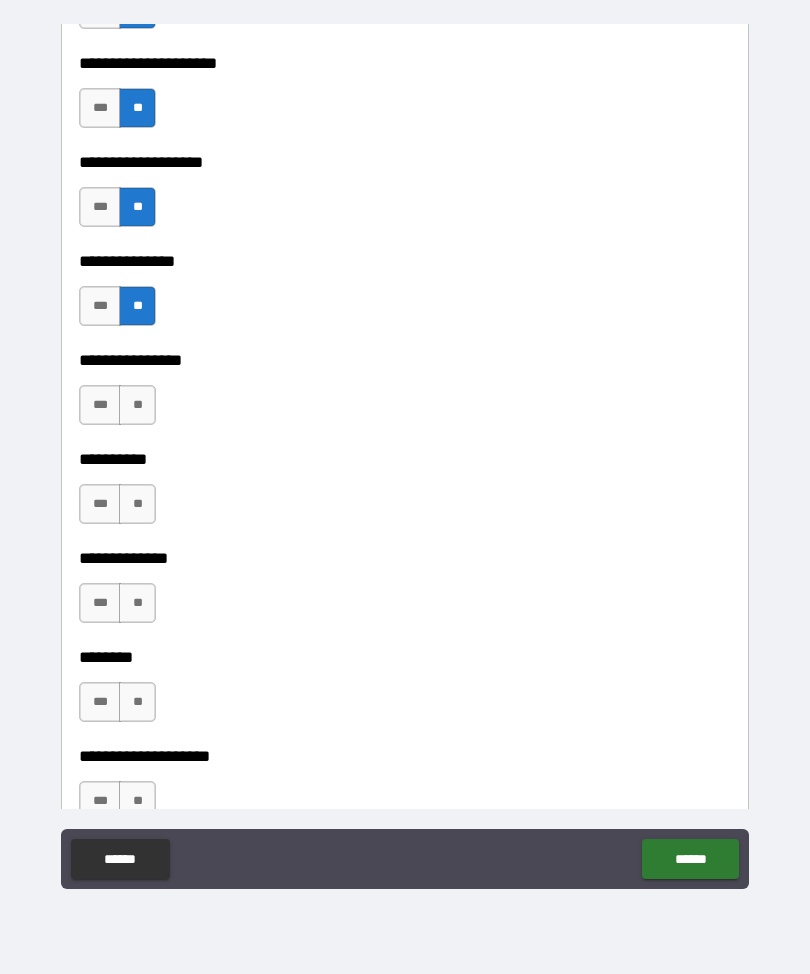 click on "**" at bounding box center [137, 405] 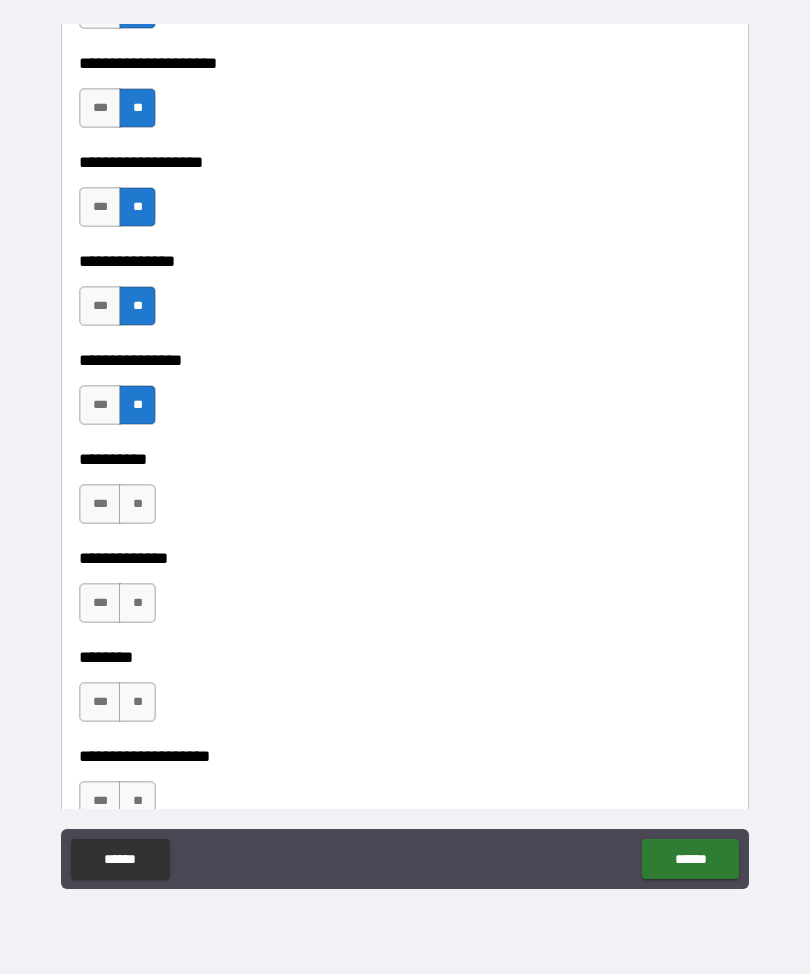 click on "**" at bounding box center (137, 504) 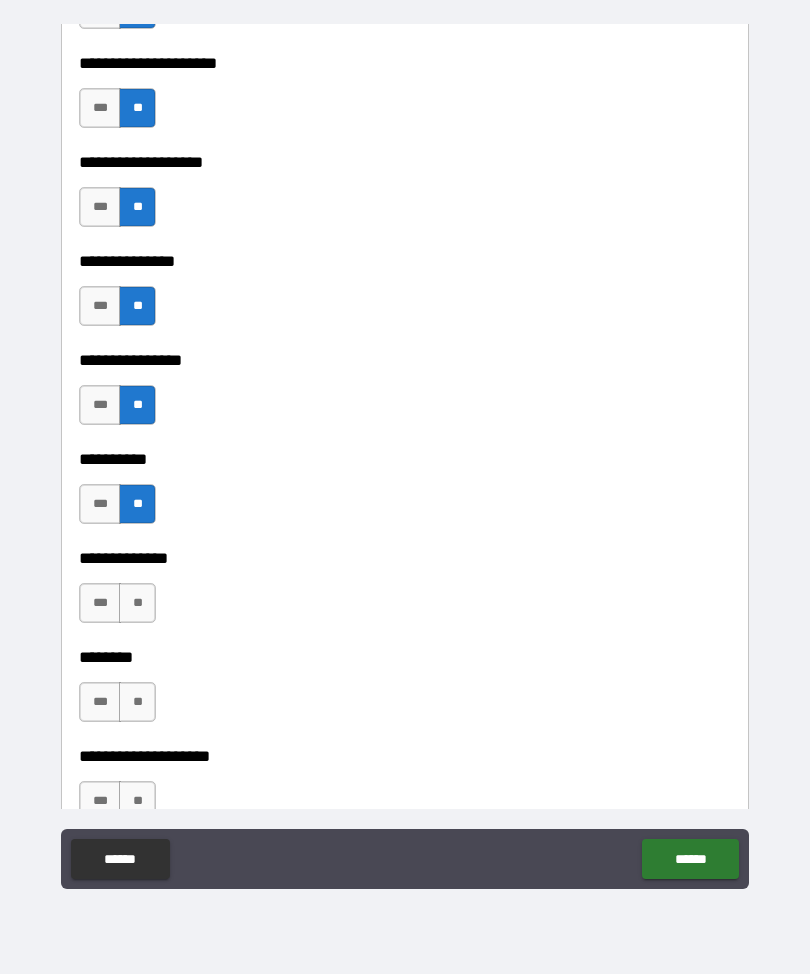 click on "**" at bounding box center [137, 603] 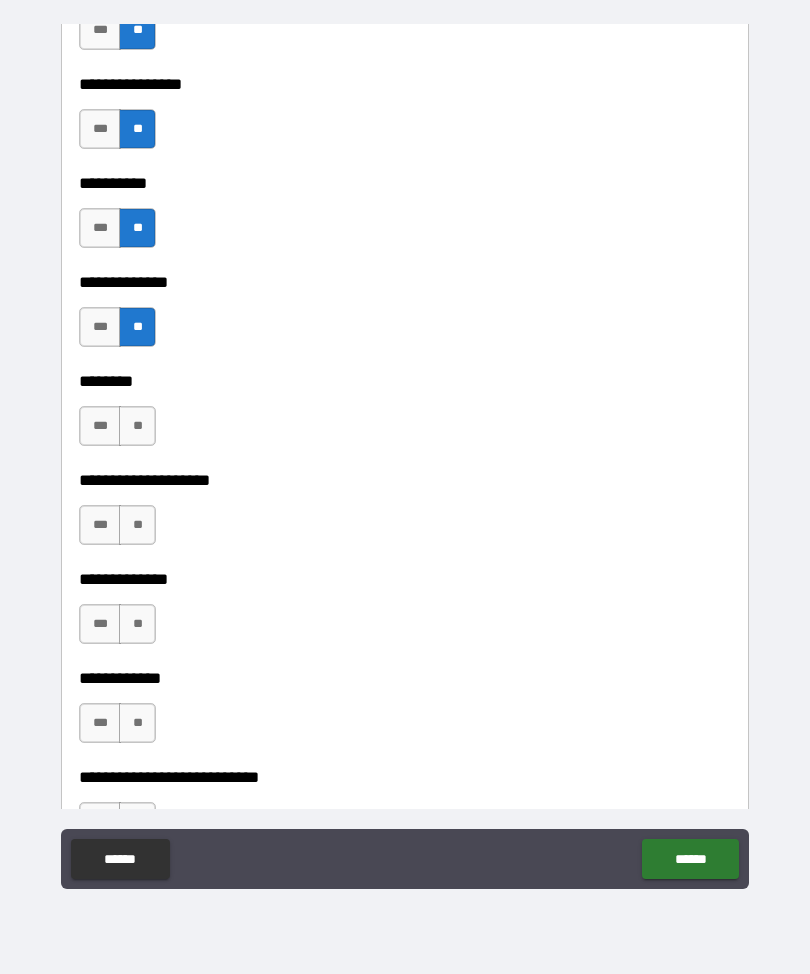 scroll, scrollTop: 9457, scrollLeft: 0, axis: vertical 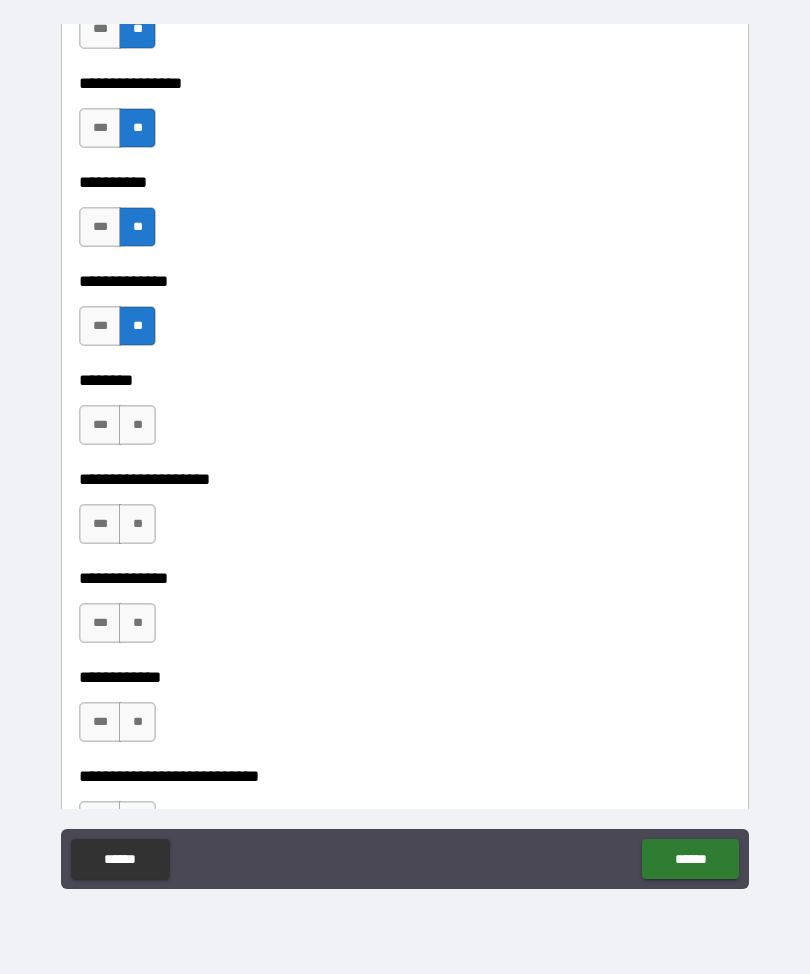 click on "**" at bounding box center [137, 425] 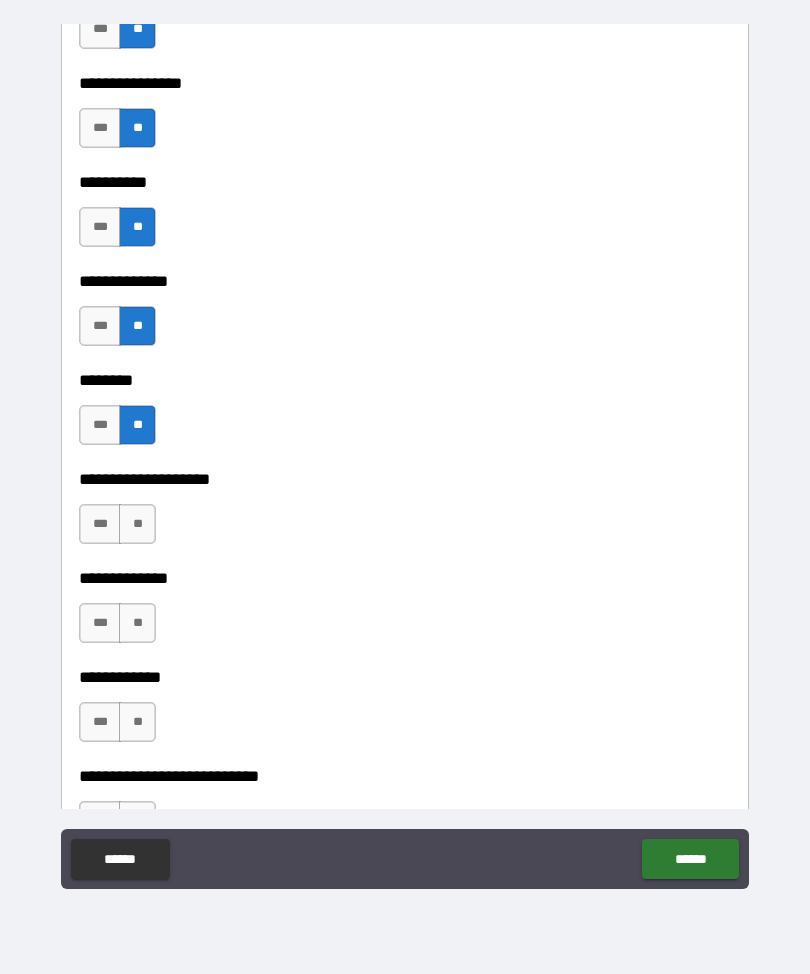 click on "**" at bounding box center (137, 524) 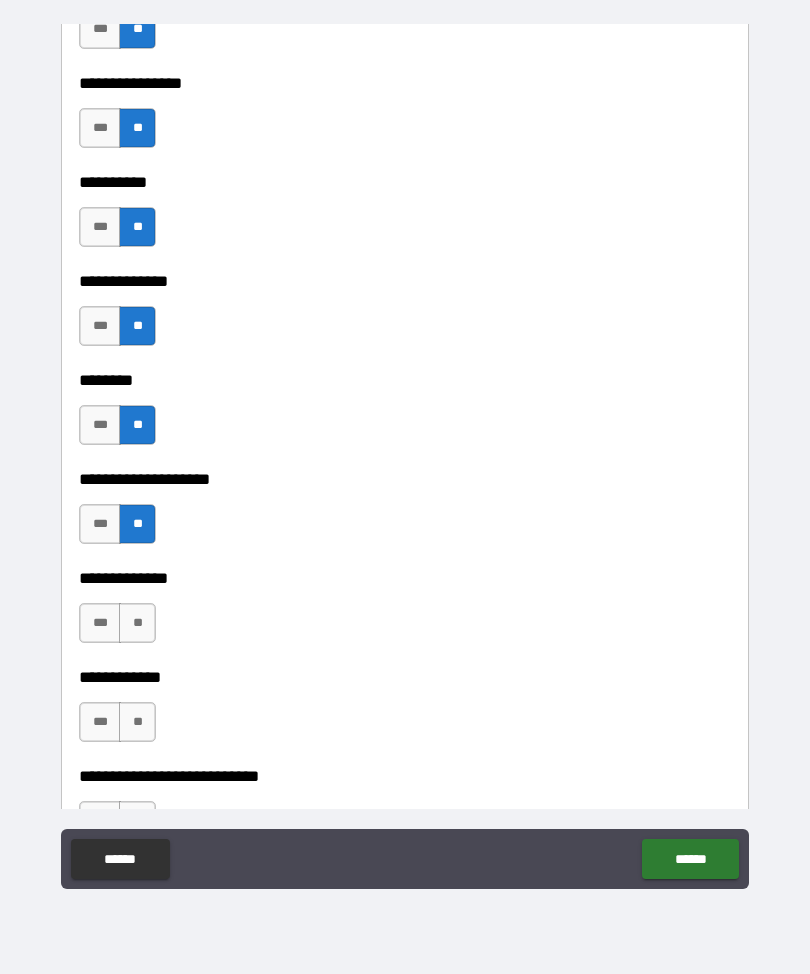 click on "**" at bounding box center [137, 623] 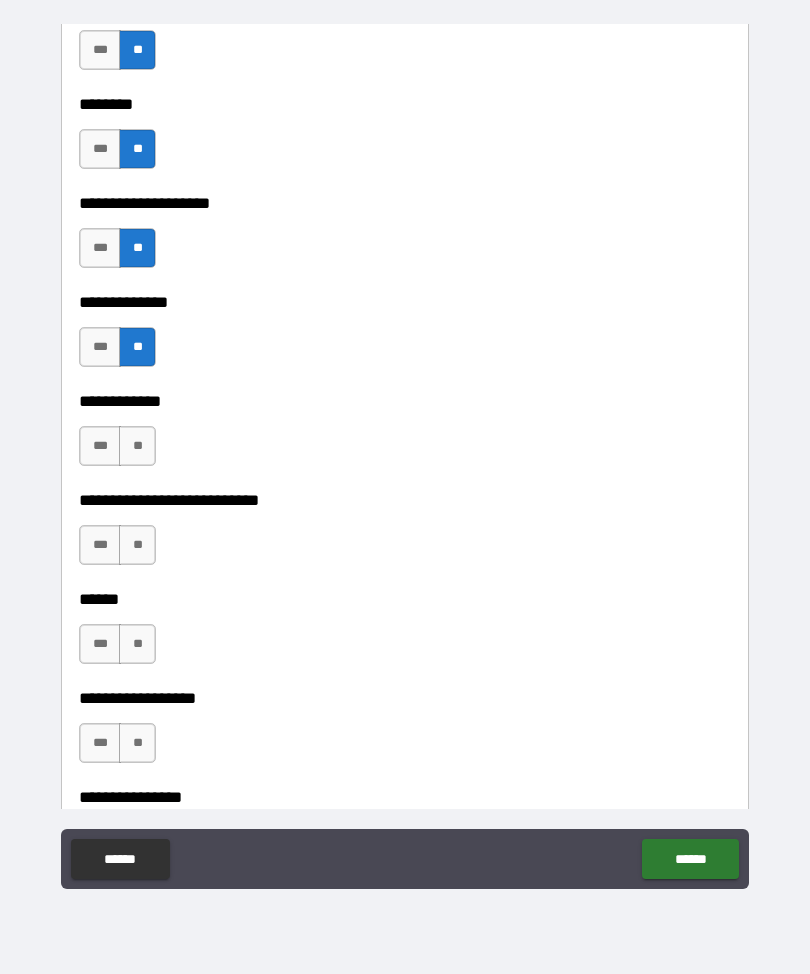 scroll, scrollTop: 9736, scrollLeft: 0, axis: vertical 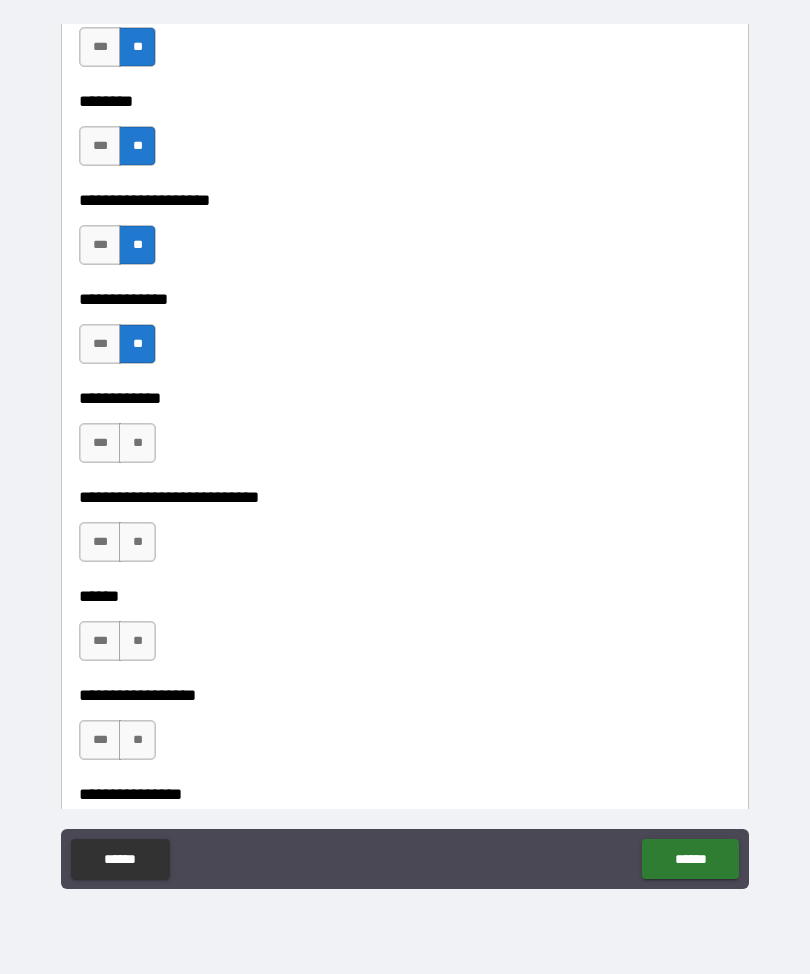 click on "***" at bounding box center (100, 344) 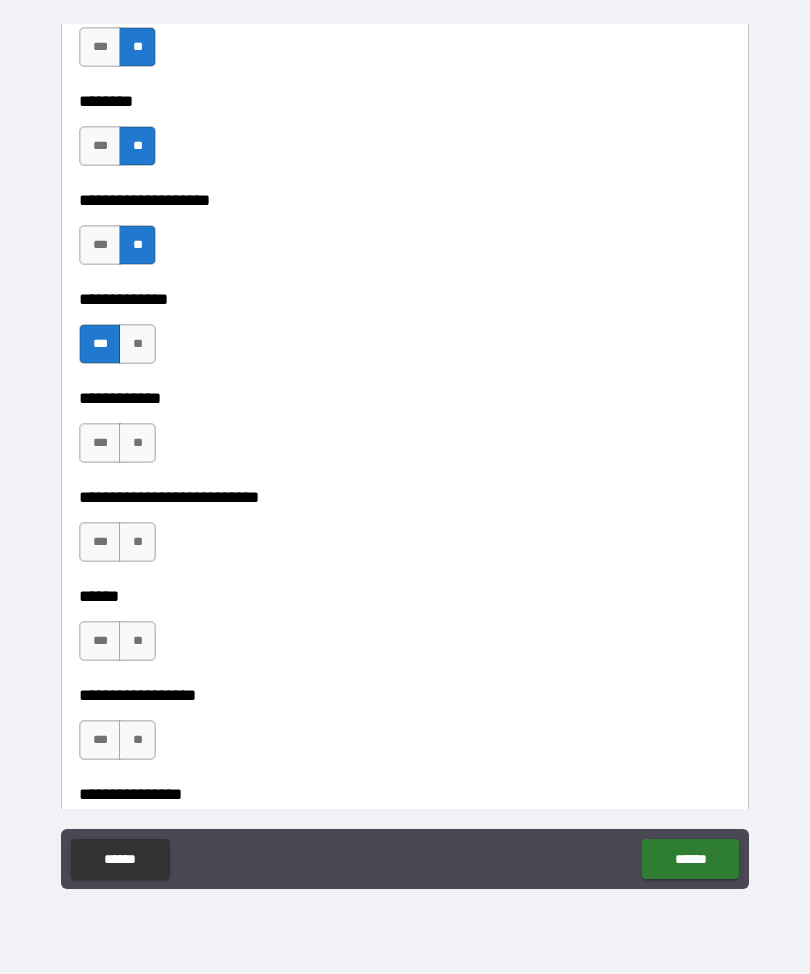 click on "**" at bounding box center (137, 443) 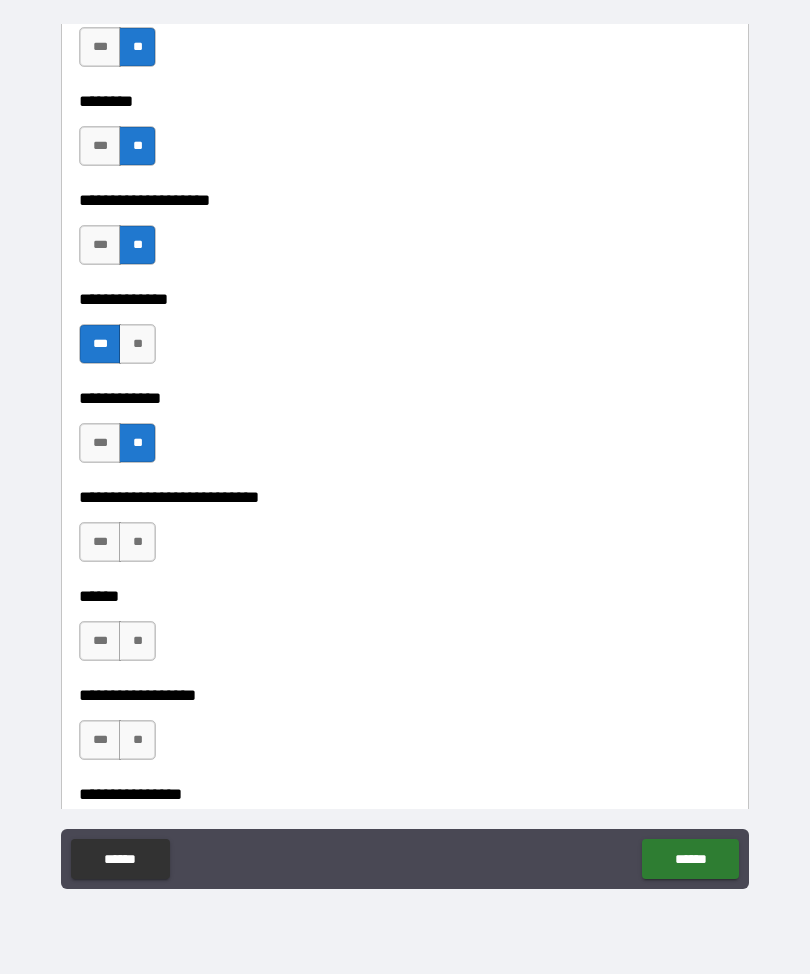 click on "**" at bounding box center (137, 542) 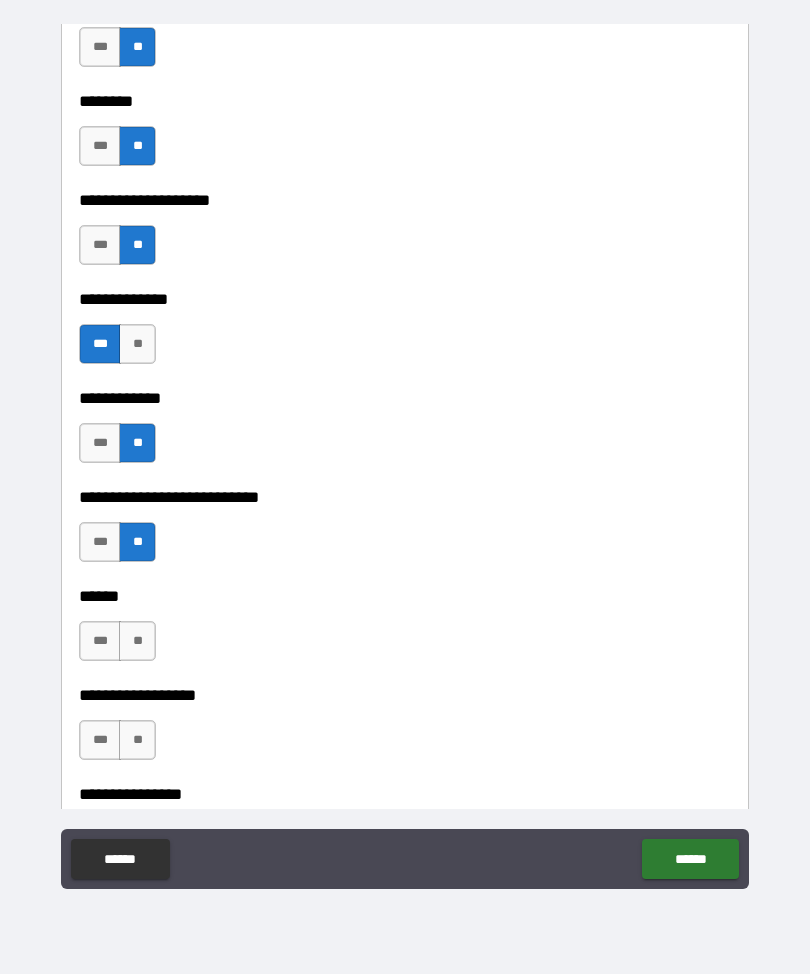 click on "**" at bounding box center (137, 641) 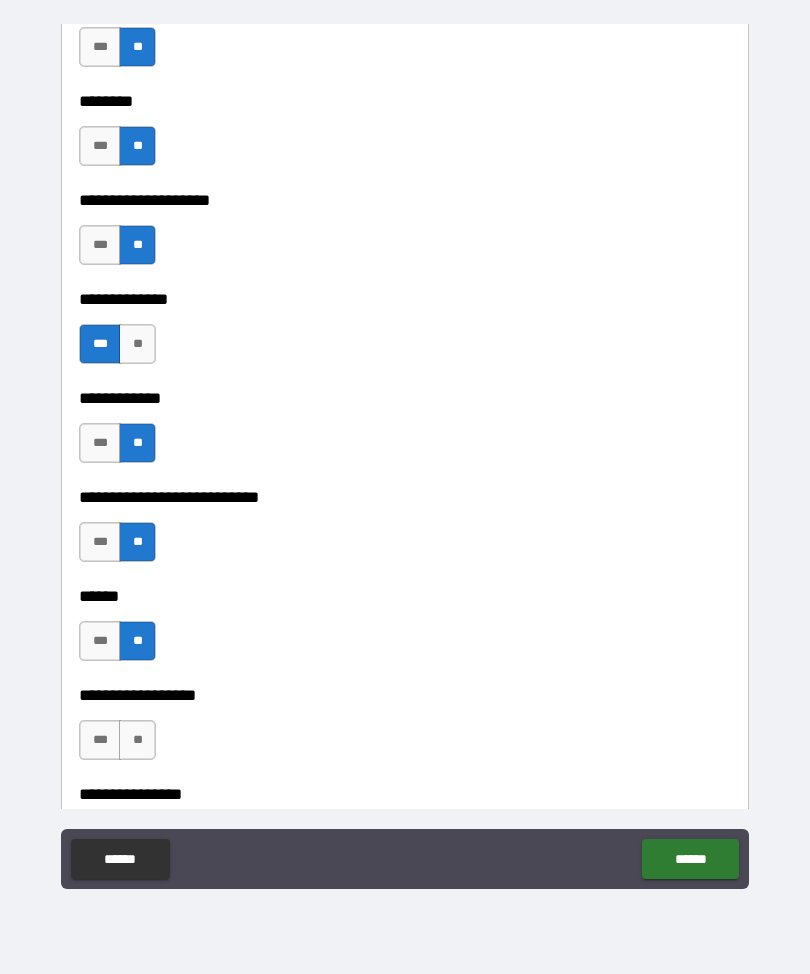 click on "**" at bounding box center [137, 740] 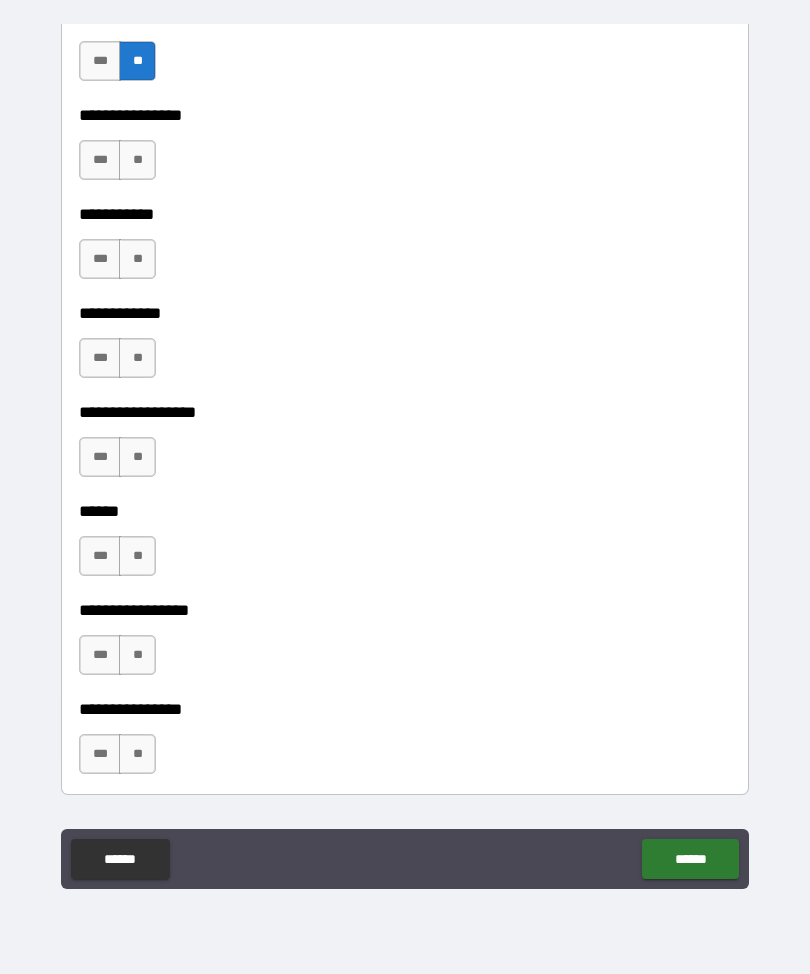 scroll, scrollTop: 10373, scrollLeft: 0, axis: vertical 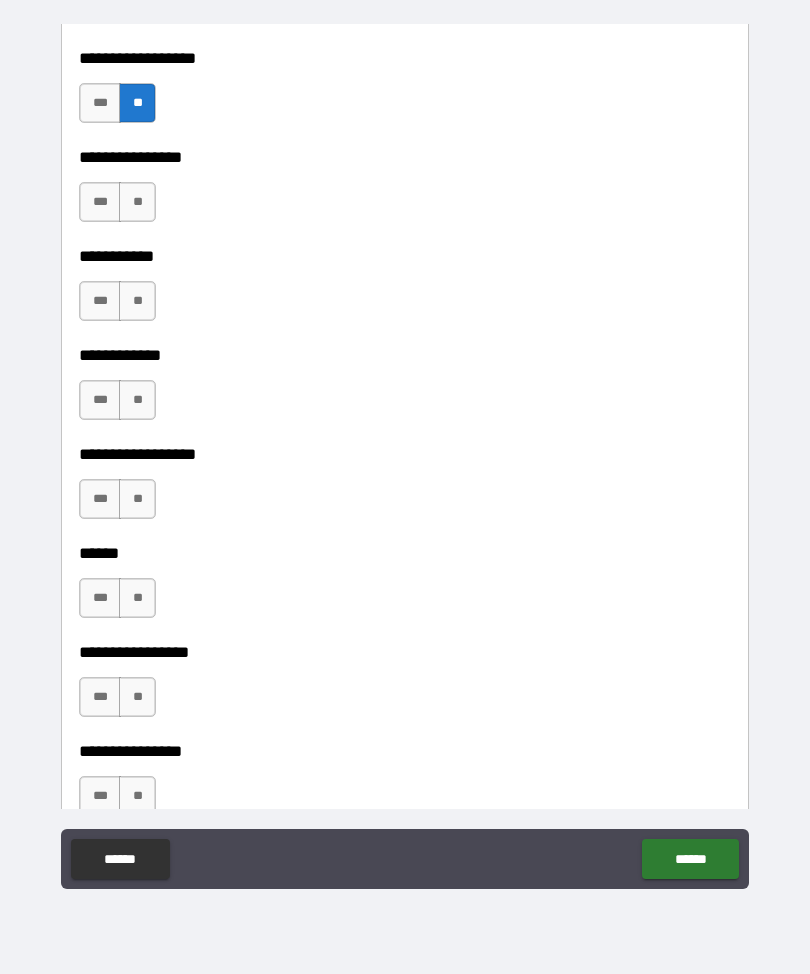 click on "**" at bounding box center [137, 202] 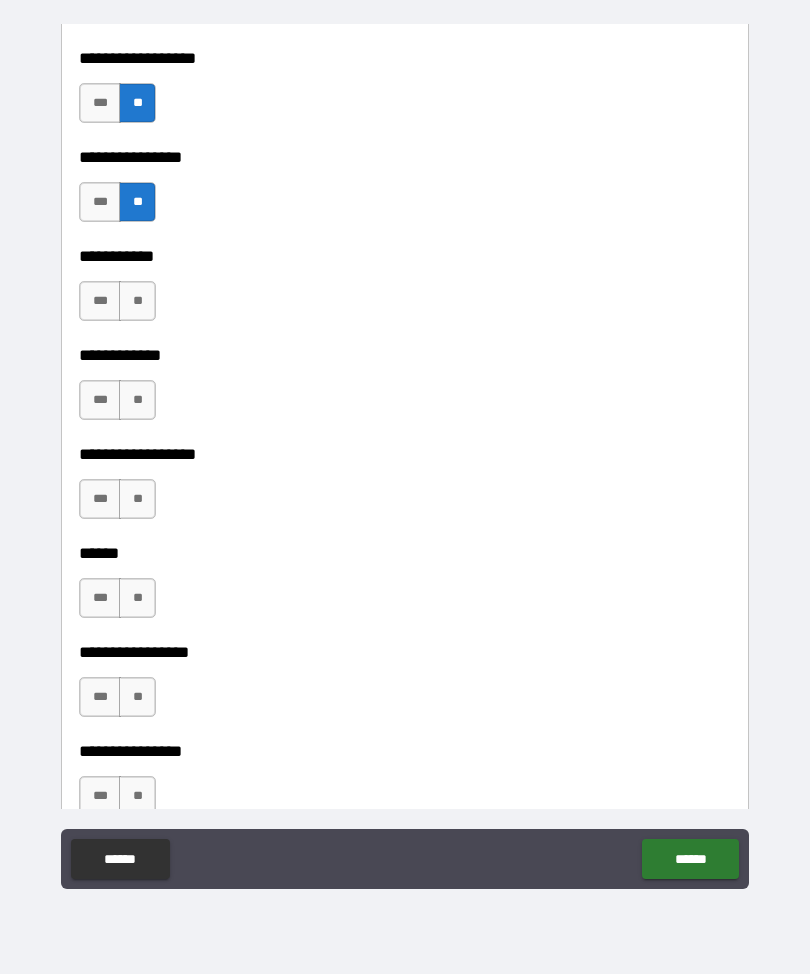 click on "**" at bounding box center [137, 301] 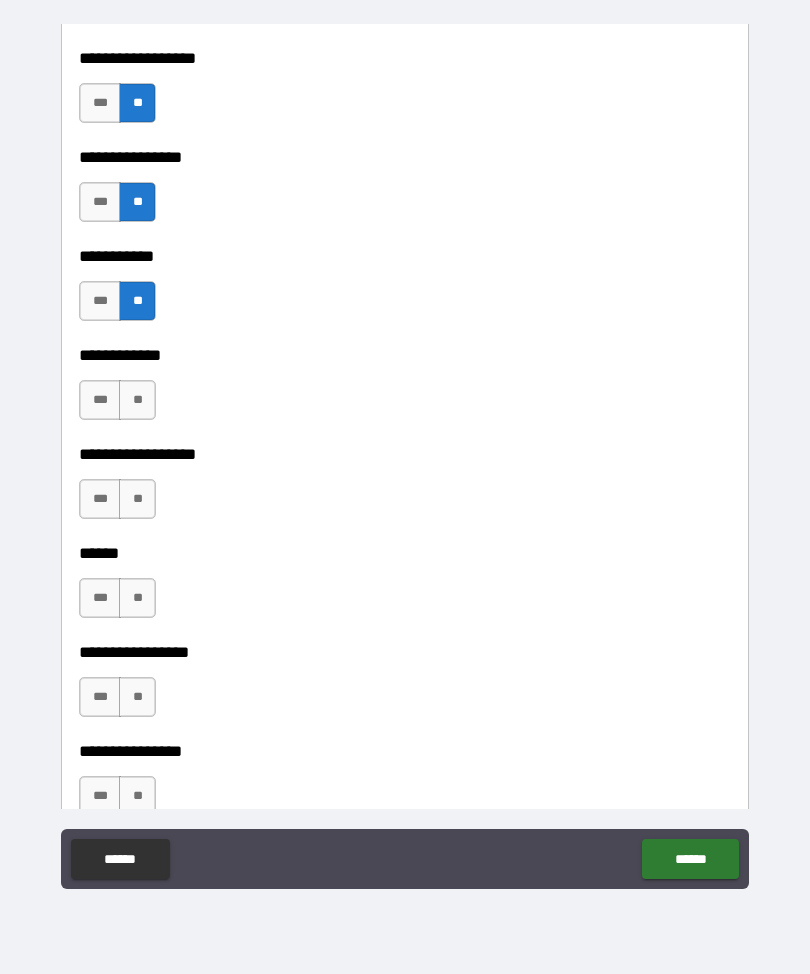 click on "**" at bounding box center [137, 400] 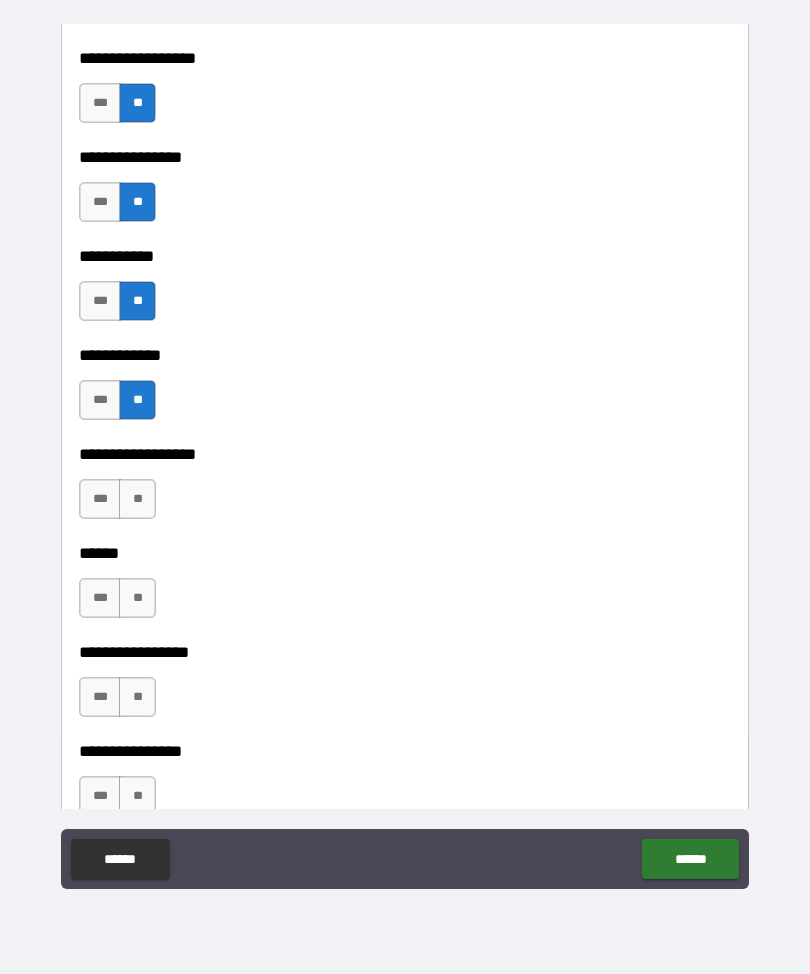click on "**" at bounding box center [137, 499] 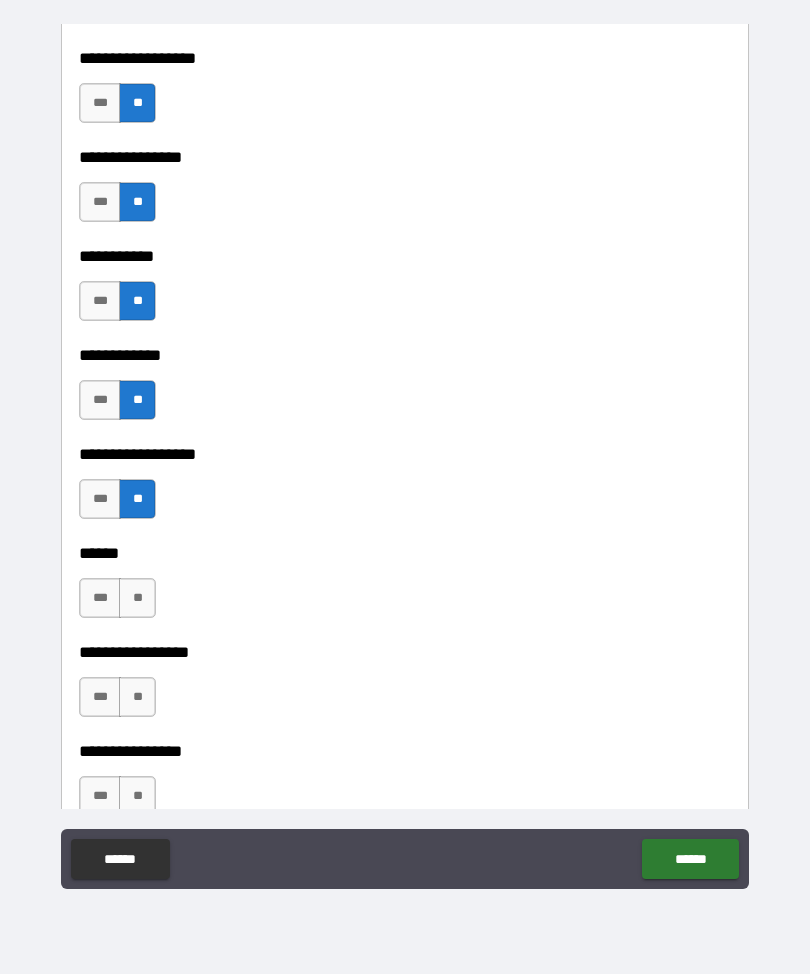 click on "**" at bounding box center [137, 598] 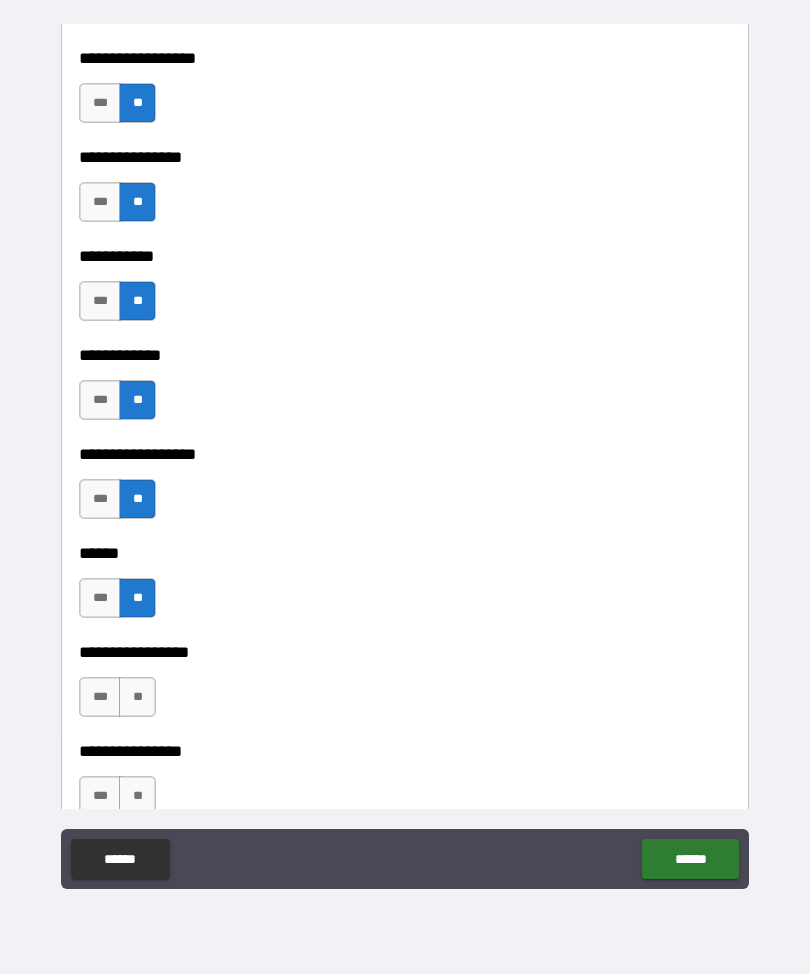 click on "**" at bounding box center (137, 697) 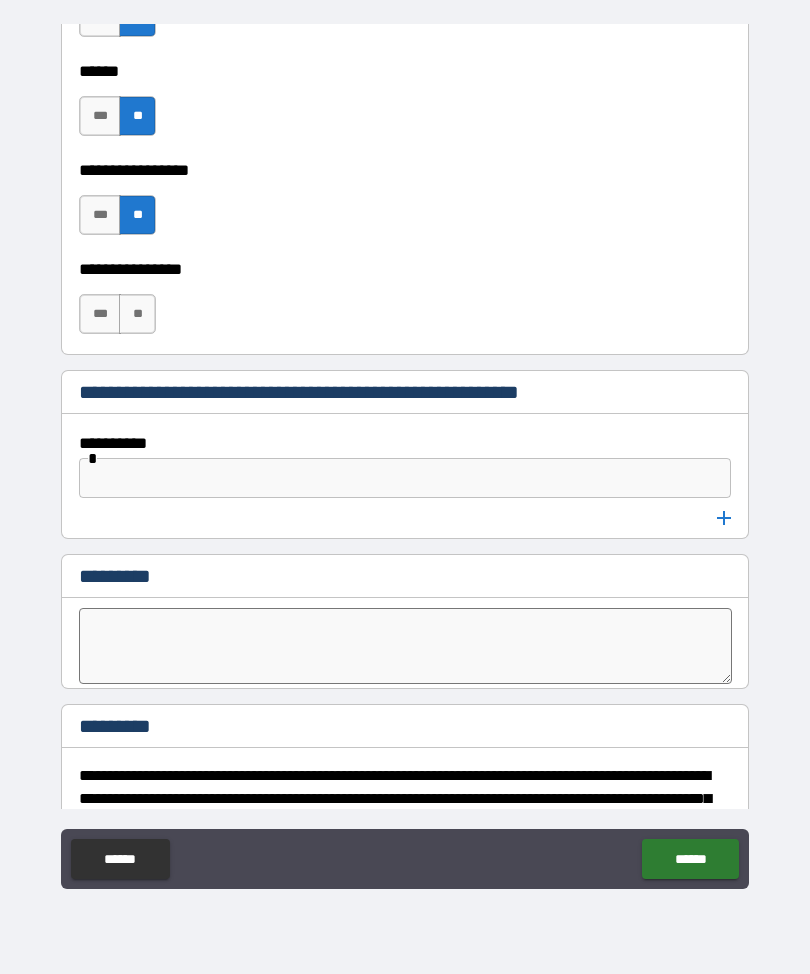 scroll, scrollTop: 10856, scrollLeft: 0, axis: vertical 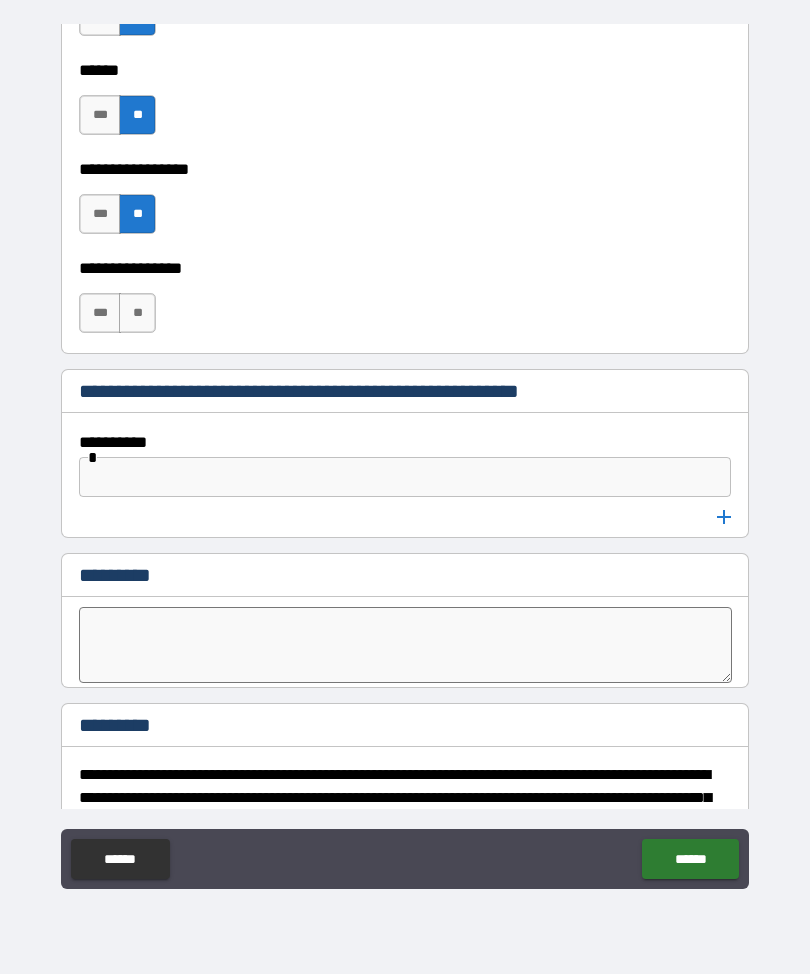 click on "**" at bounding box center [137, 313] 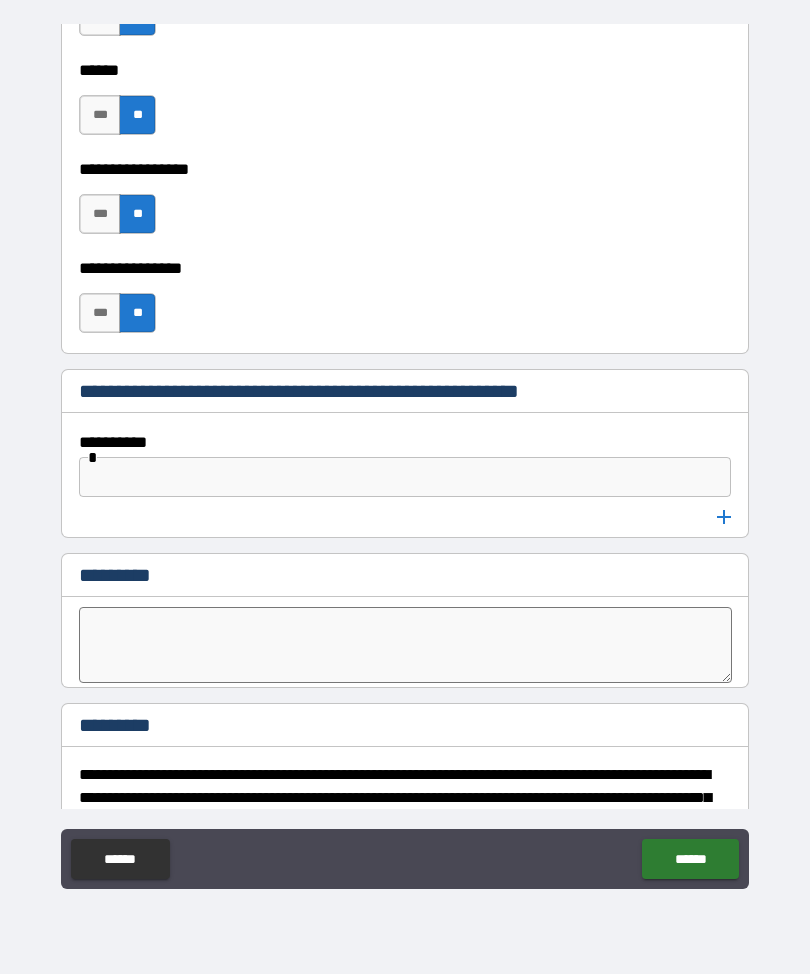 click at bounding box center (405, 477) 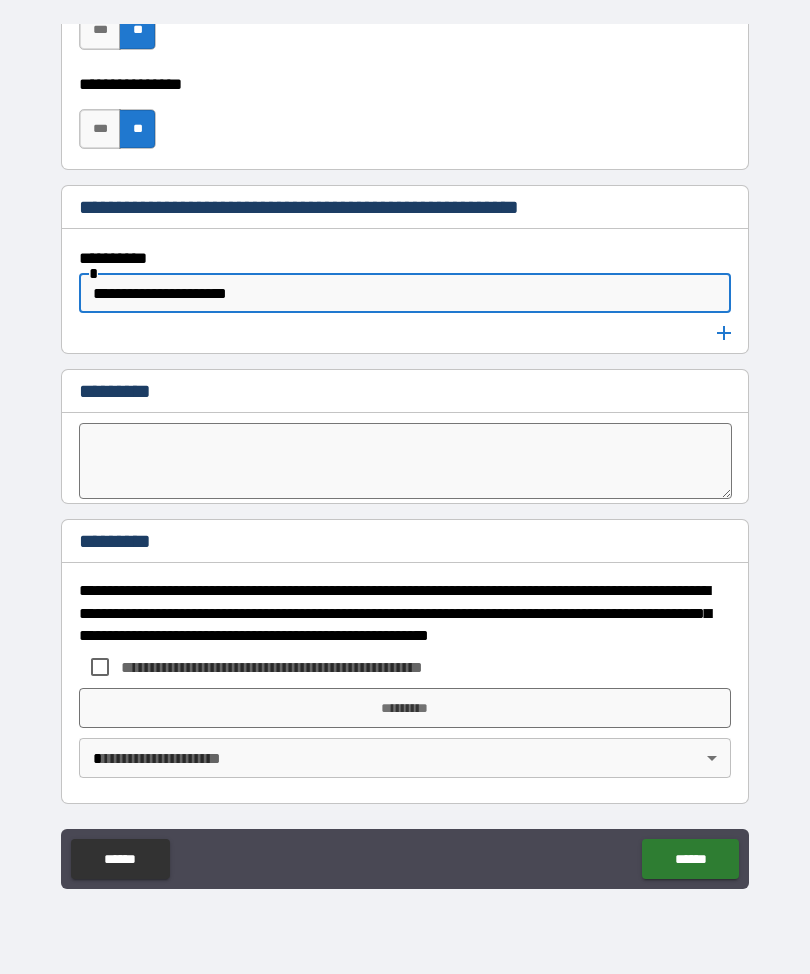 scroll, scrollTop: 11040, scrollLeft: 0, axis: vertical 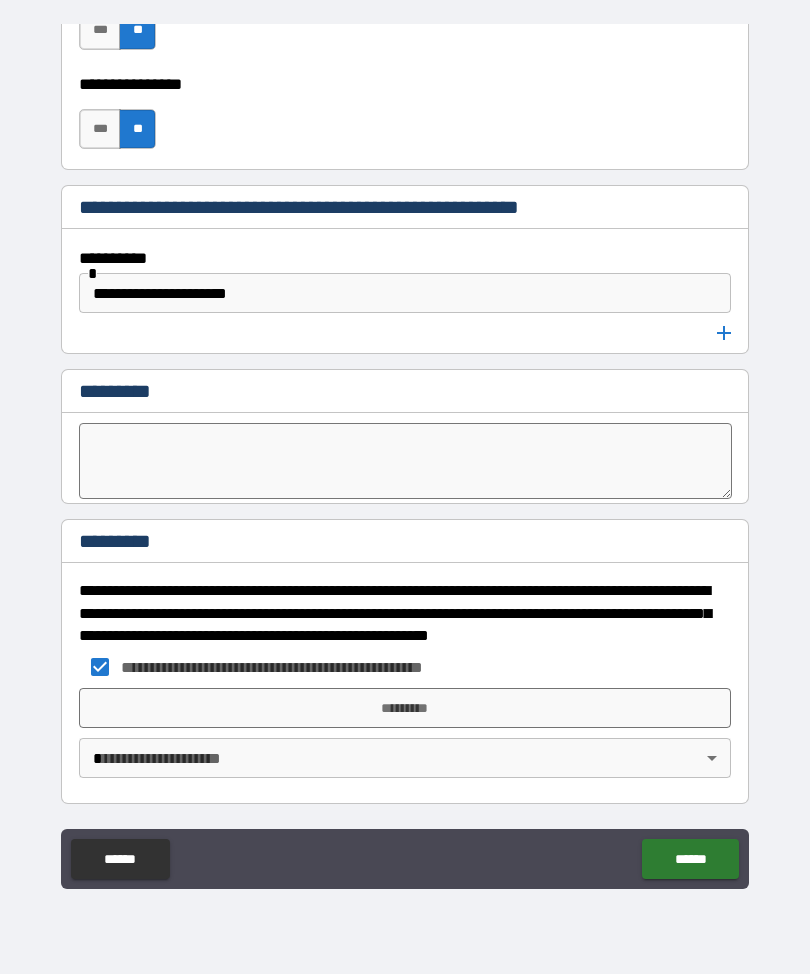 click on "*********" at bounding box center [405, 708] 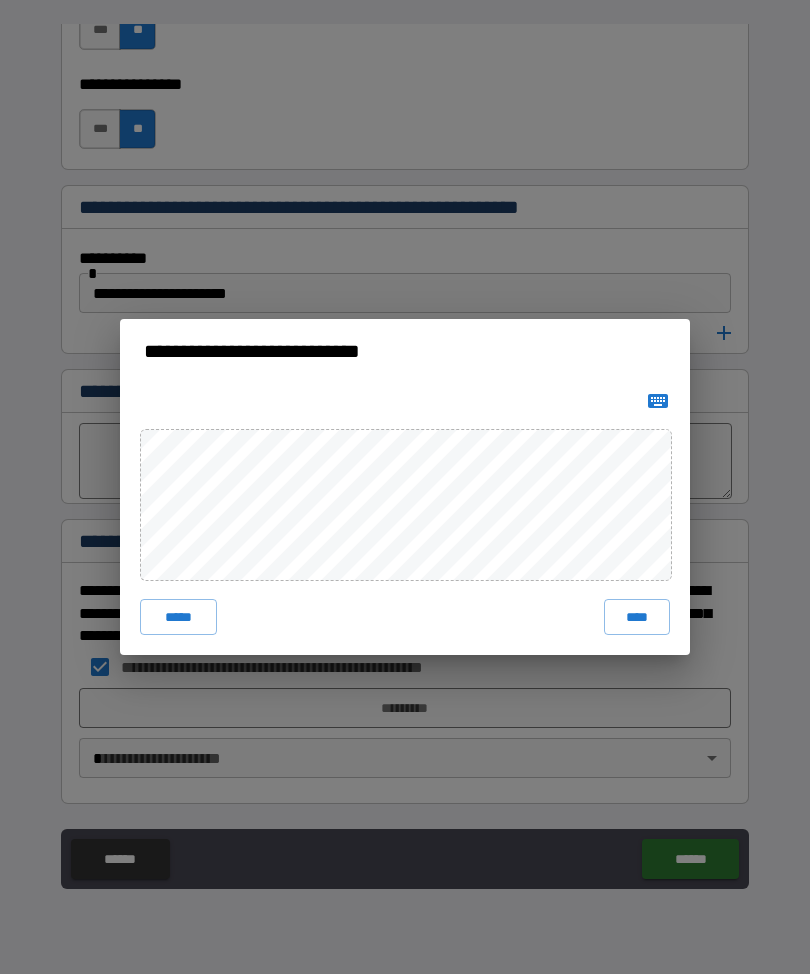 click on "****" at bounding box center (637, 617) 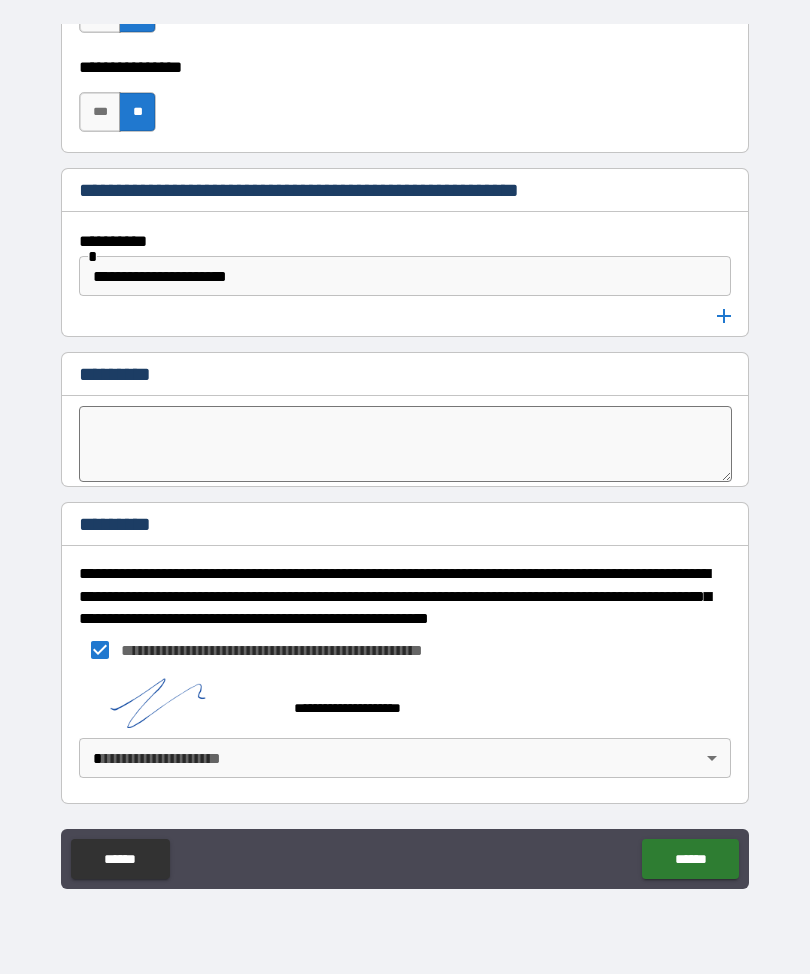 scroll, scrollTop: 11057, scrollLeft: 0, axis: vertical 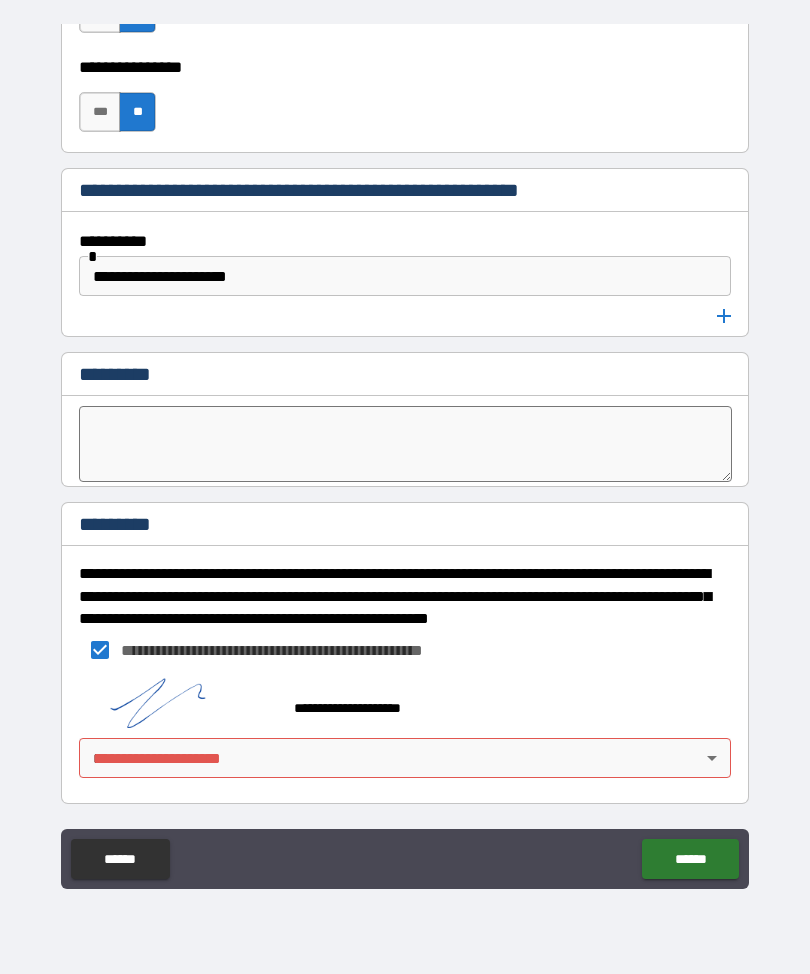 click on "**********" at bounding box center (405, 454) 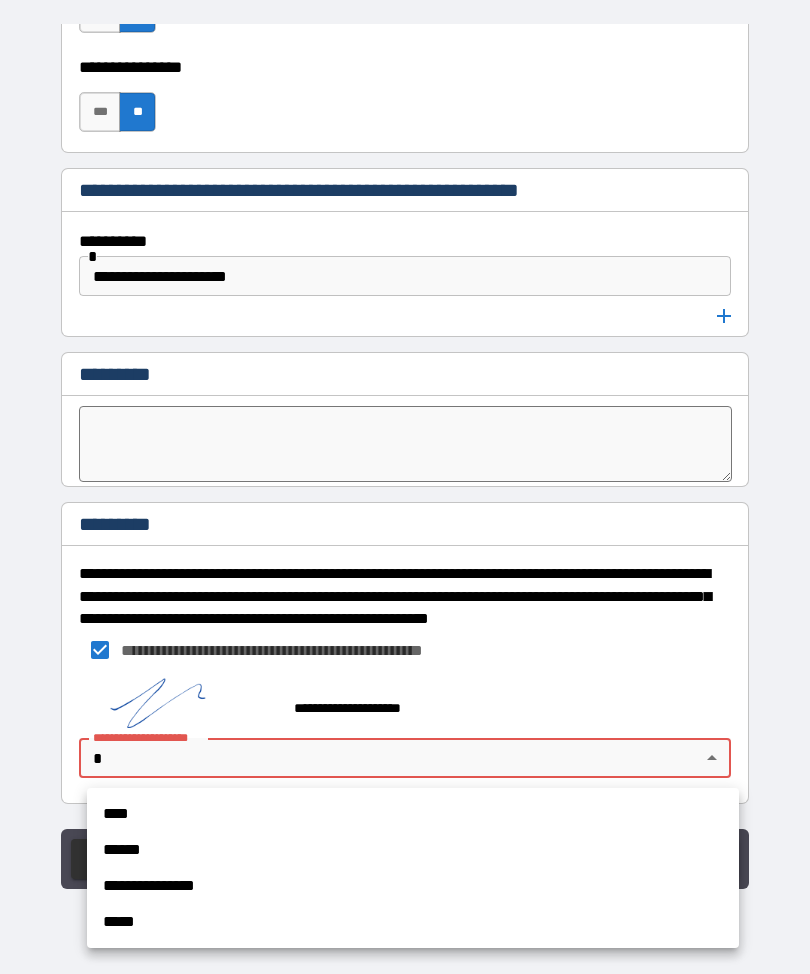 click on "****" at bounding box center [413, 814] 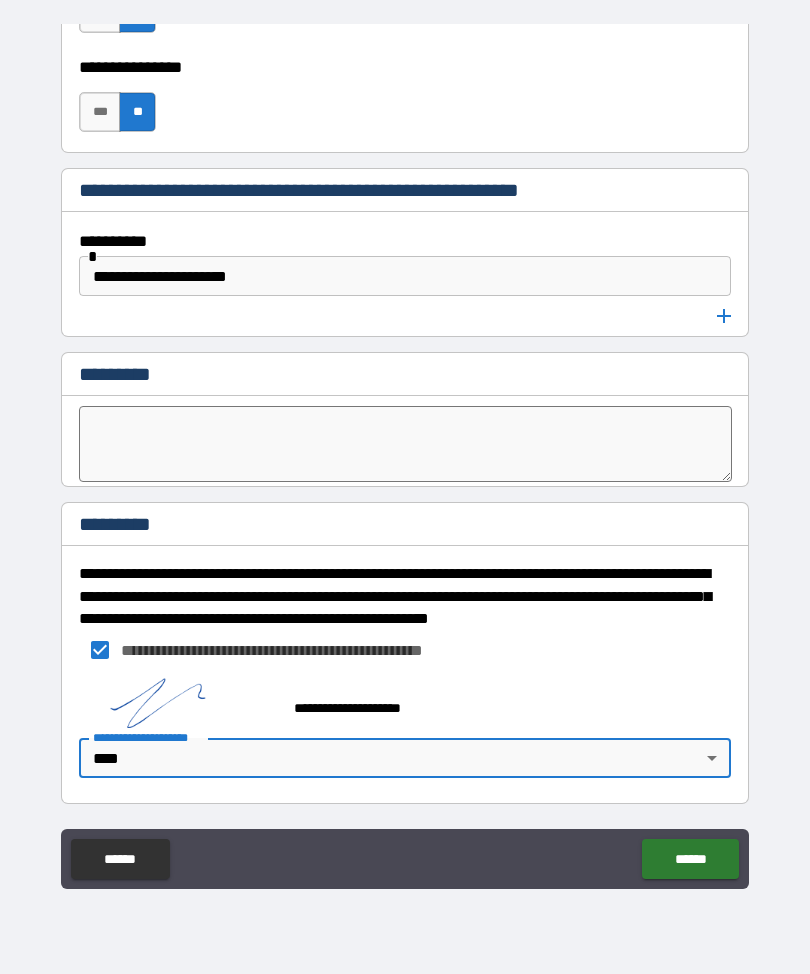 click on "******" at bounding box center (690, 859) 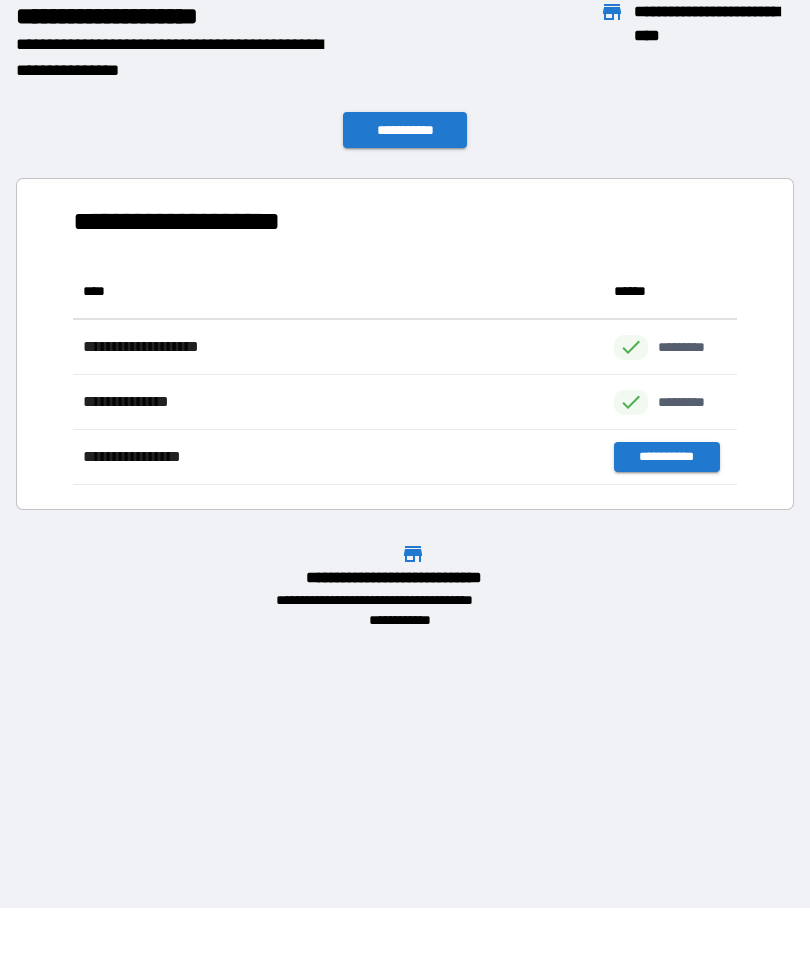 scroll, scrollTop: 1, scrollLeft: 1, axis: both 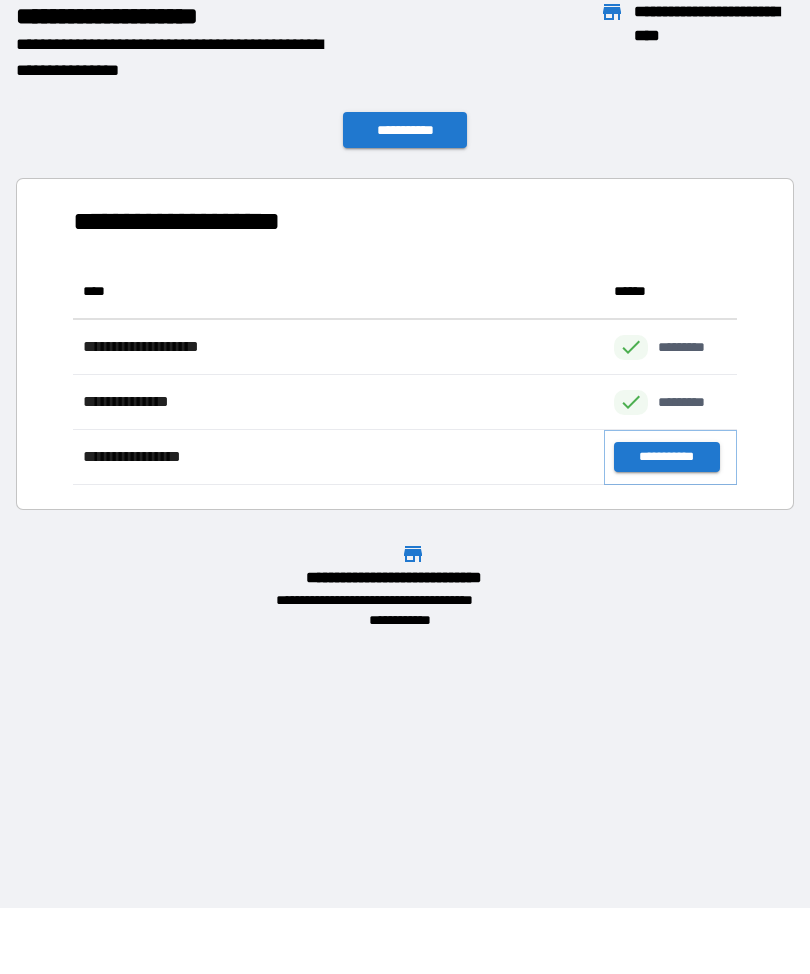 click on "**********" at bounding box center (666, 457) 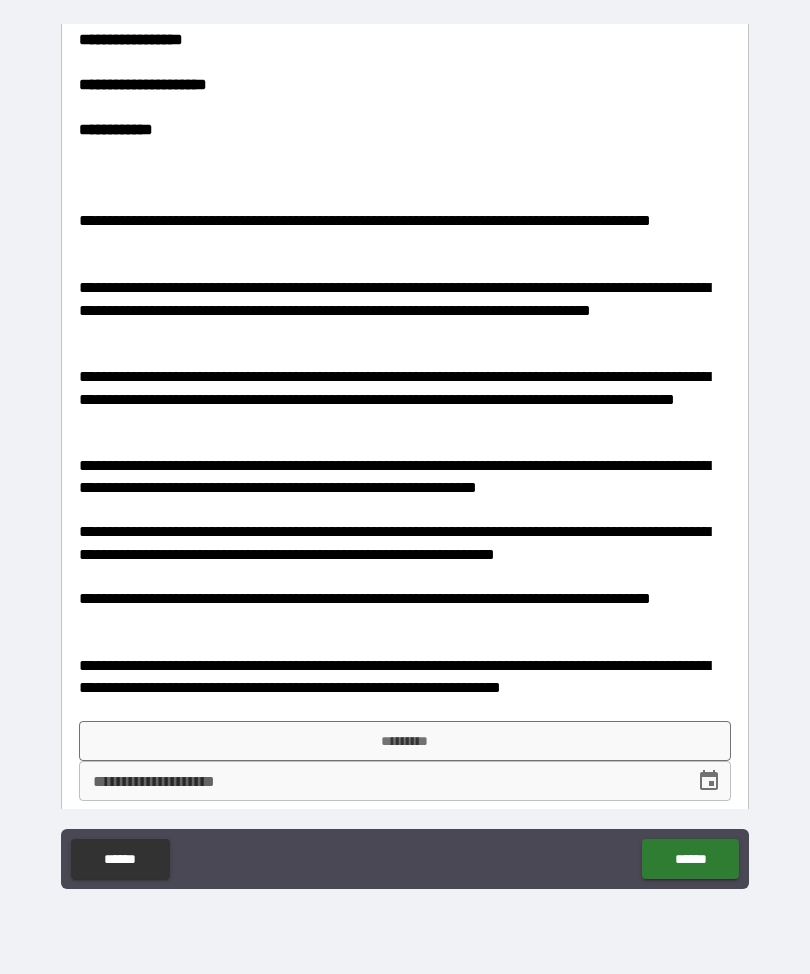 scroll, scrollTop: 116, scrollLeft: 0, axis: vertical 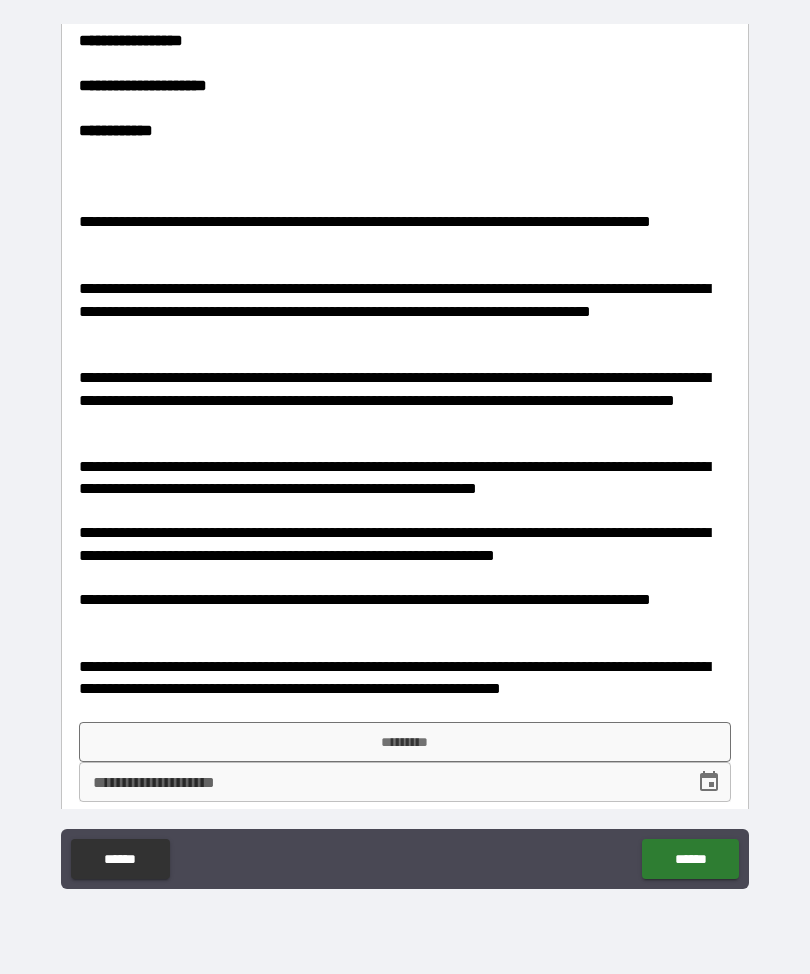 click on "*********" at bounding box center (405, 742) 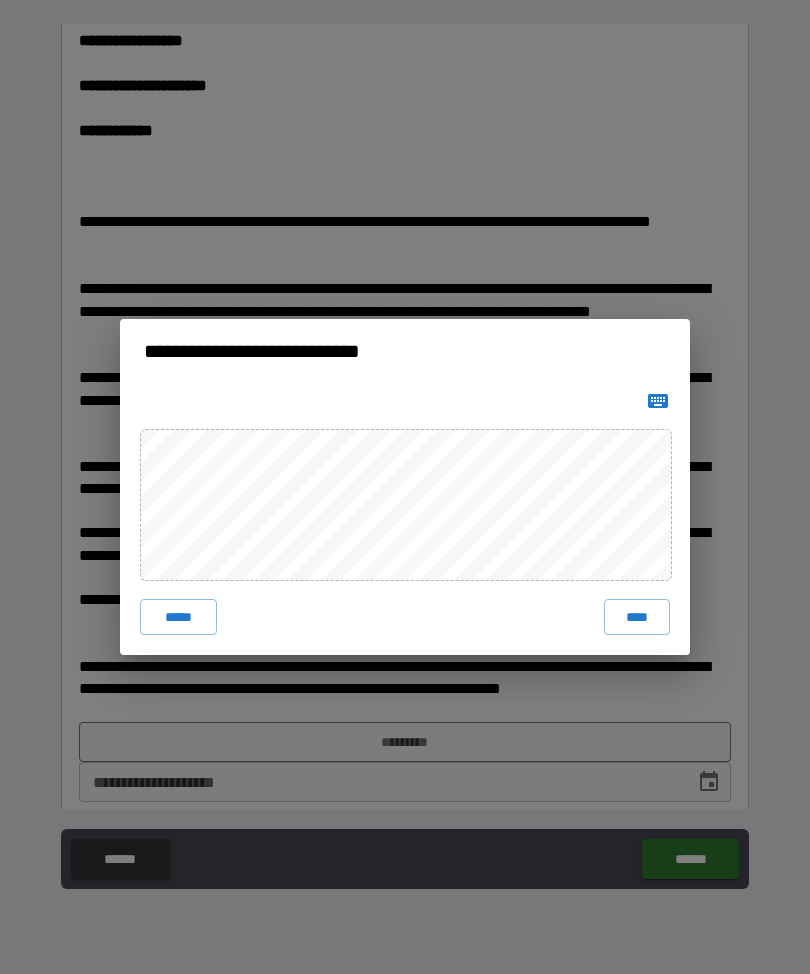 click on "****" at bounding box center [637, 617] 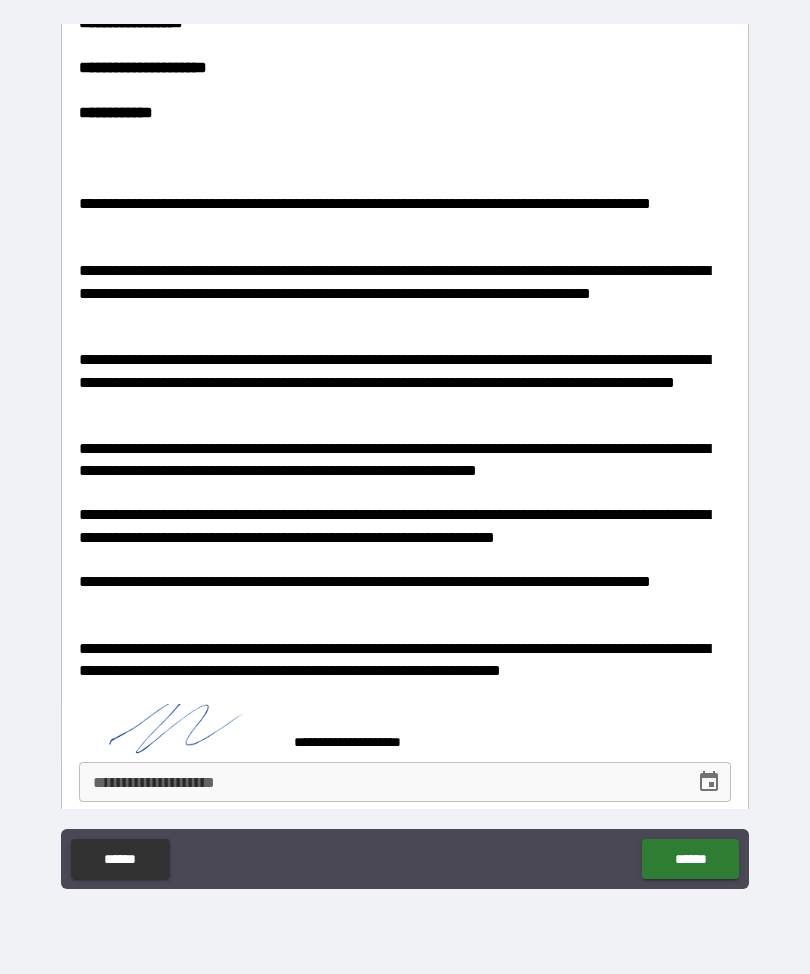 scroll, scrollTop: 133, scrollLeft: 0, axis: vertical 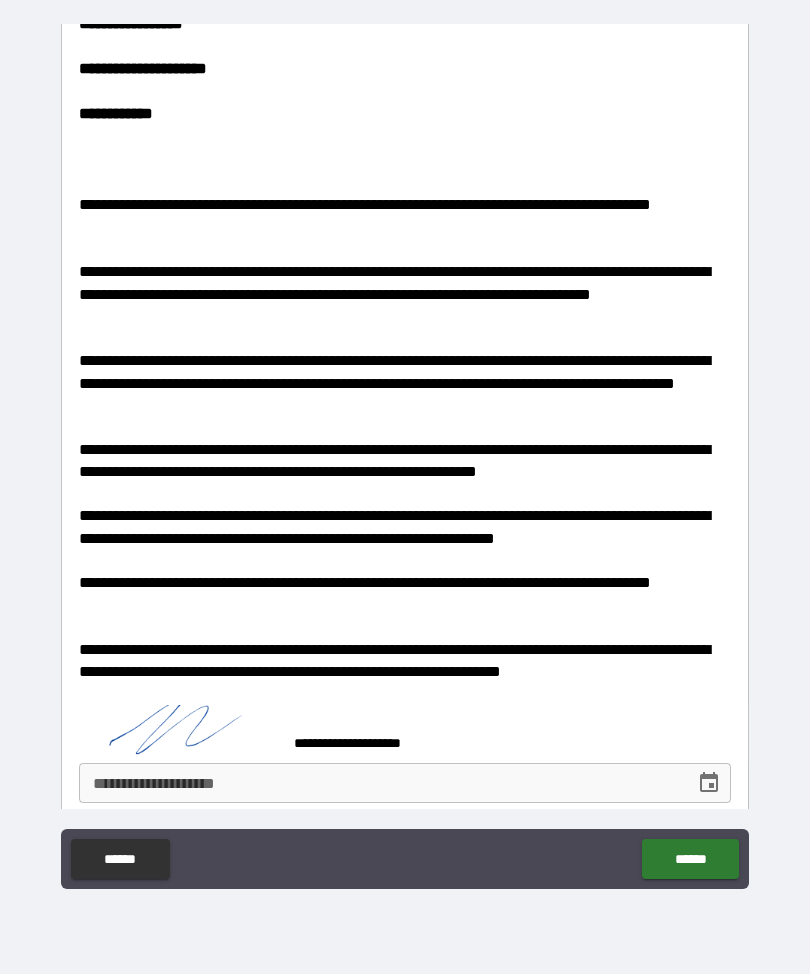 click on "**********" at bounding box center [380, 783] 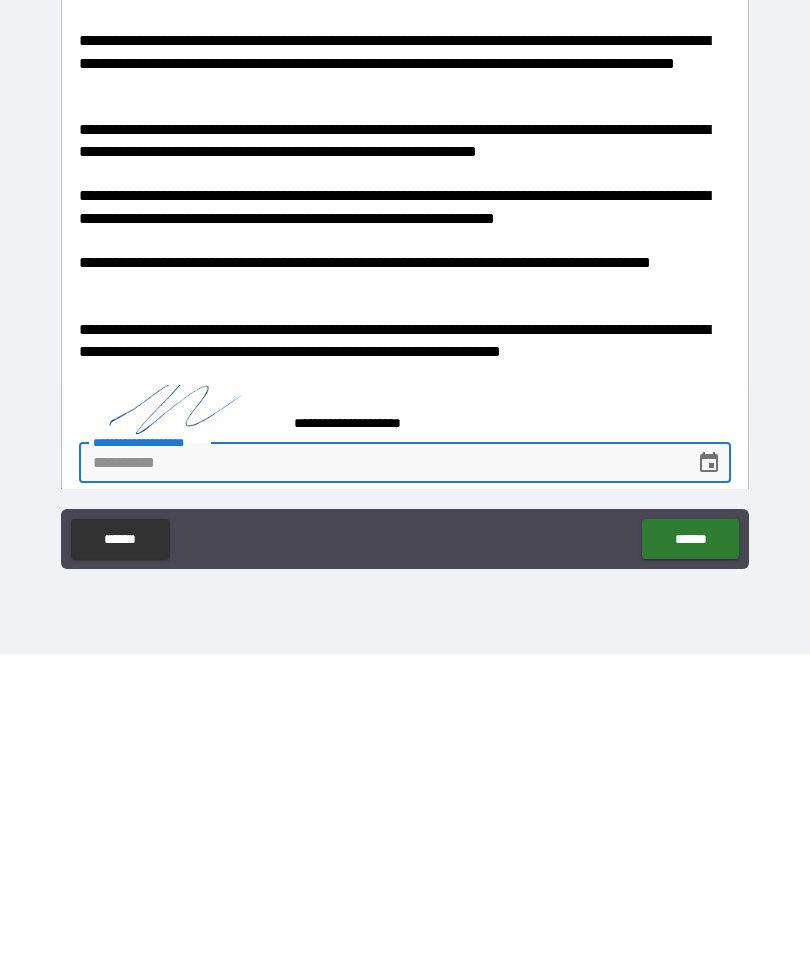 click 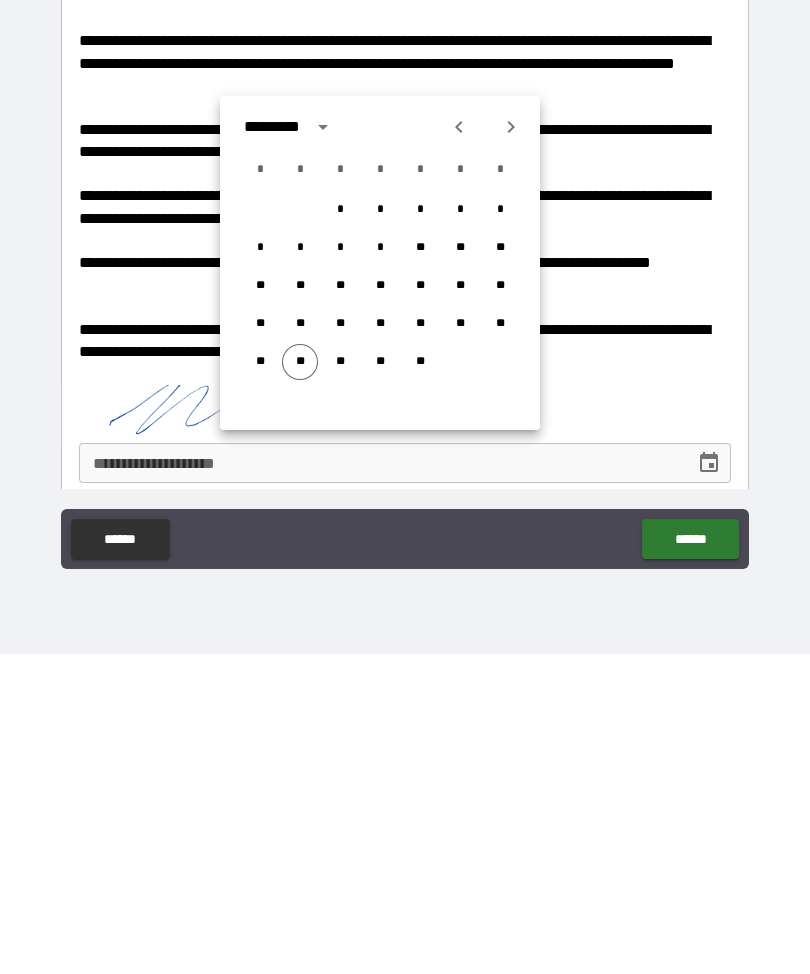 scroll, scrollTop: 66, scrollLeft: 0, axis: vertical 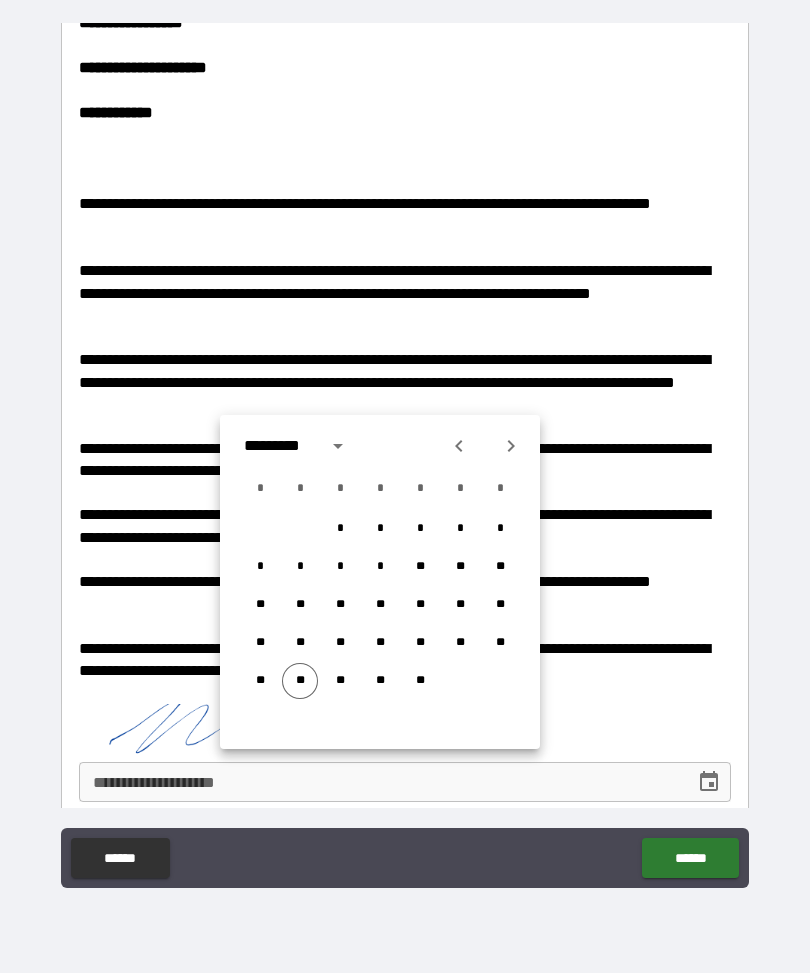 click on "**" at bounding box center (300, 682) 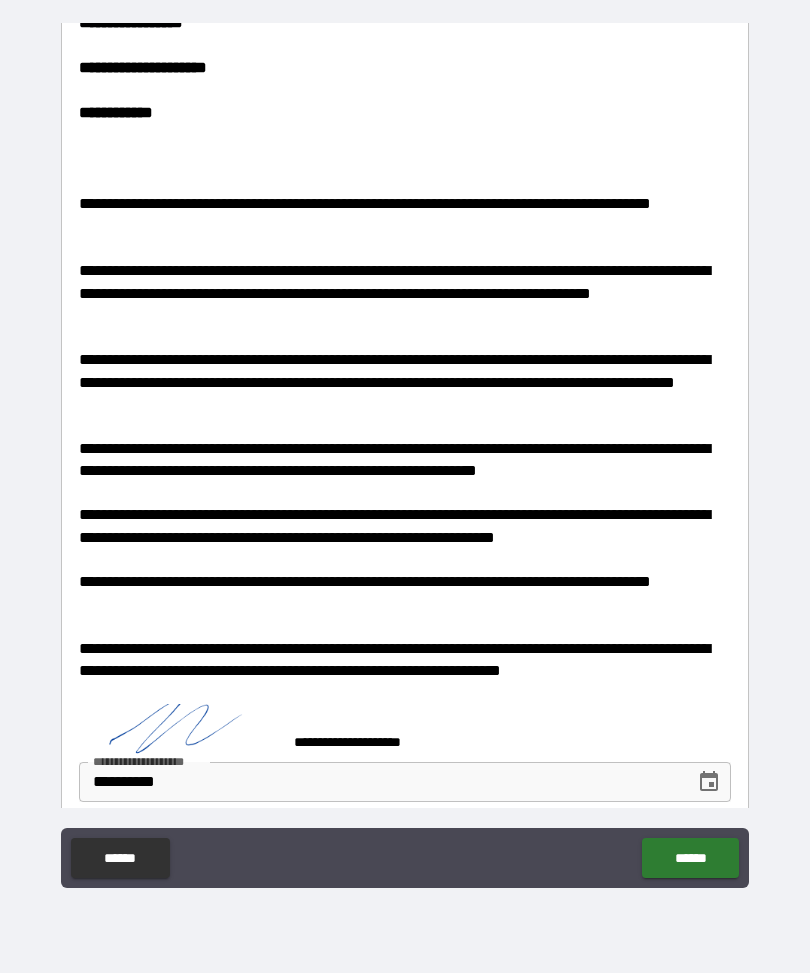 click on "******" at bounding box center (690, 859) 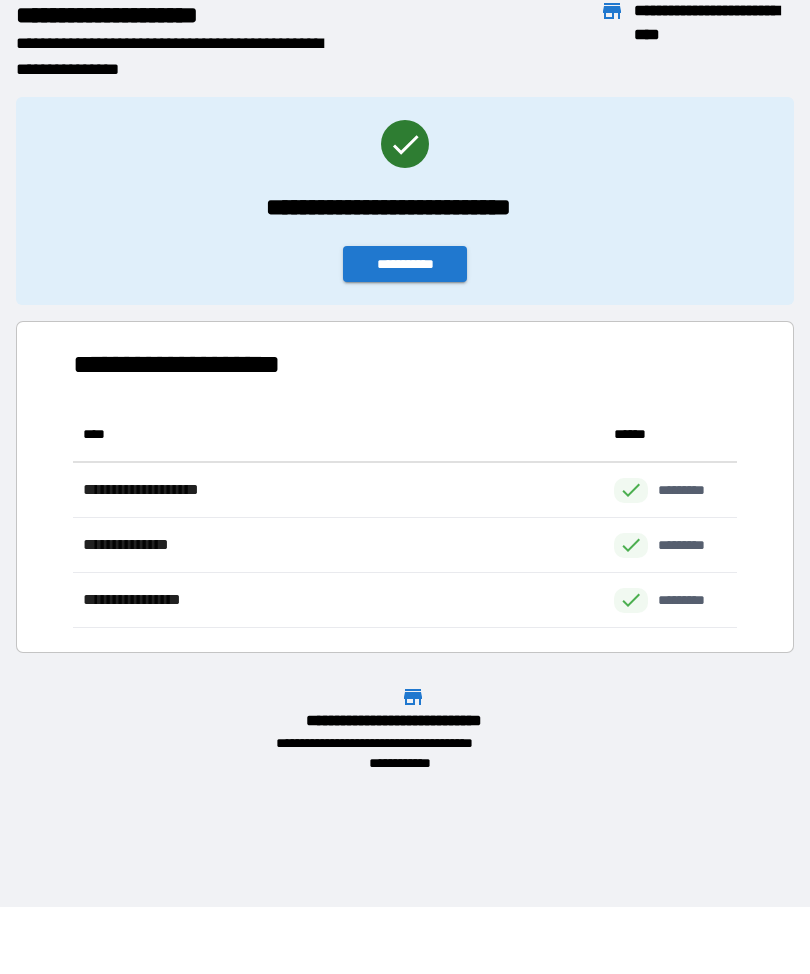 scroll, scrollTop: 1, scrollLeft: 1, axis: both 